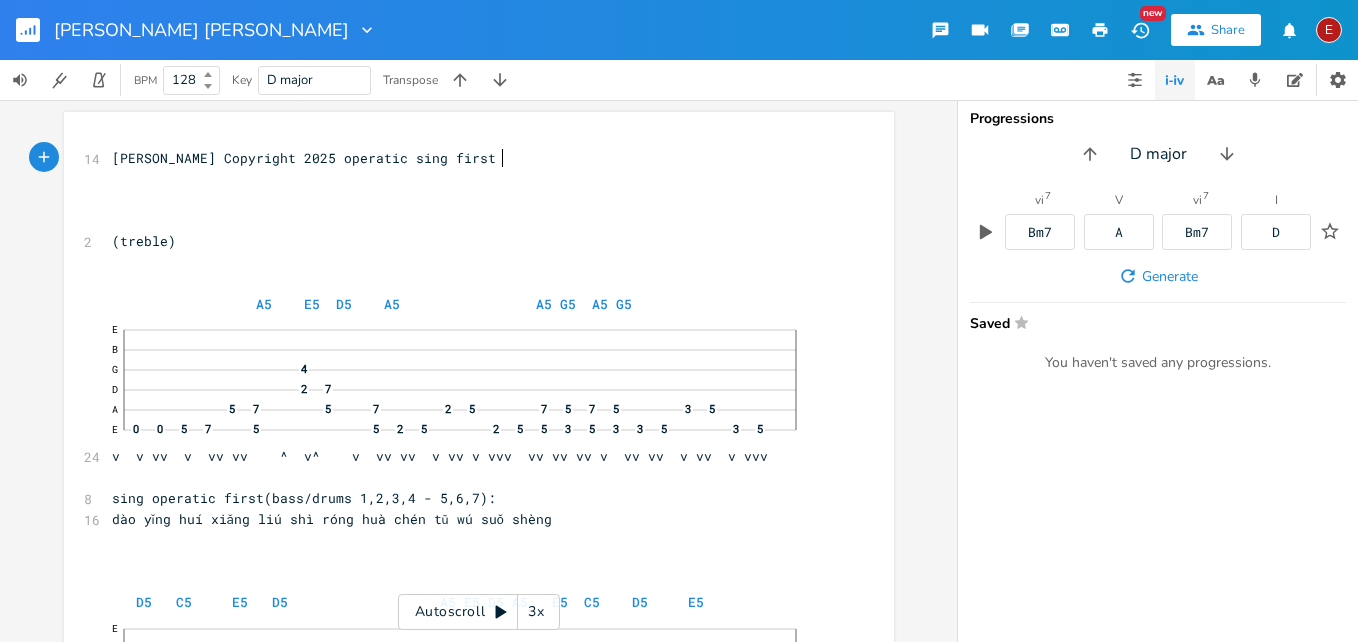 scroll, scrollTop: 0, scrollLeft: 0, axis: both 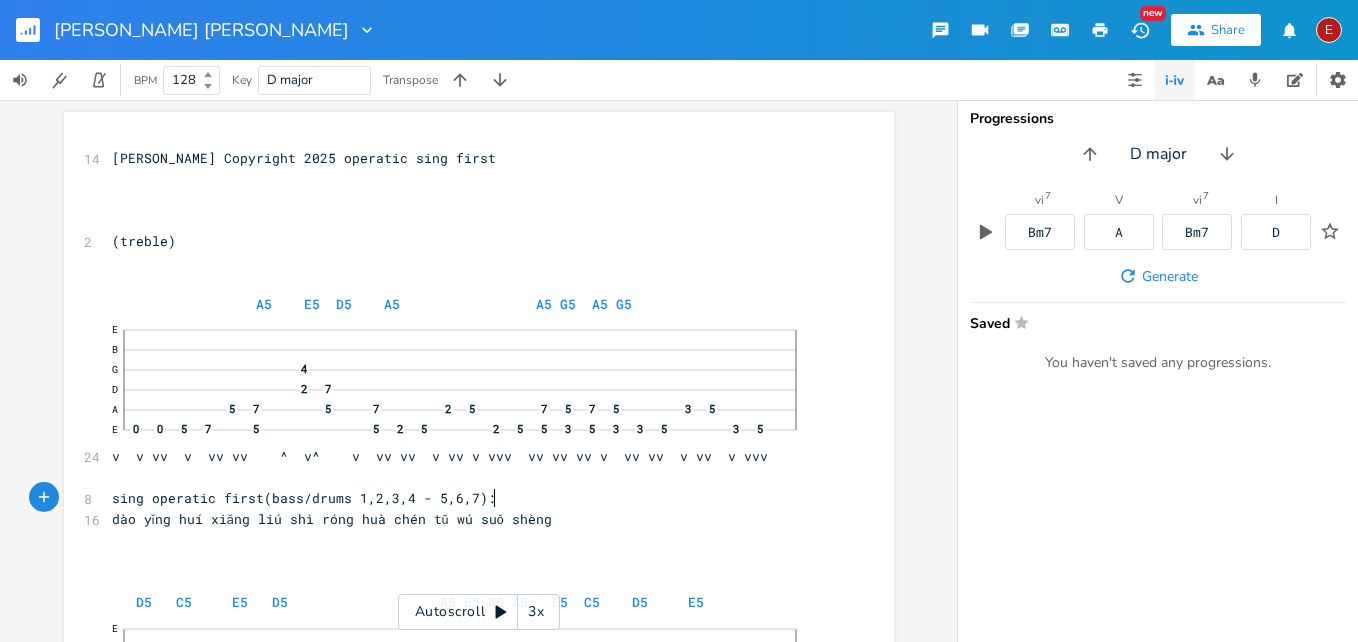 click on "sing operatic first(bass/drums 1,2,3,4 - 5,6,7):" at bounding box center (304, 498) 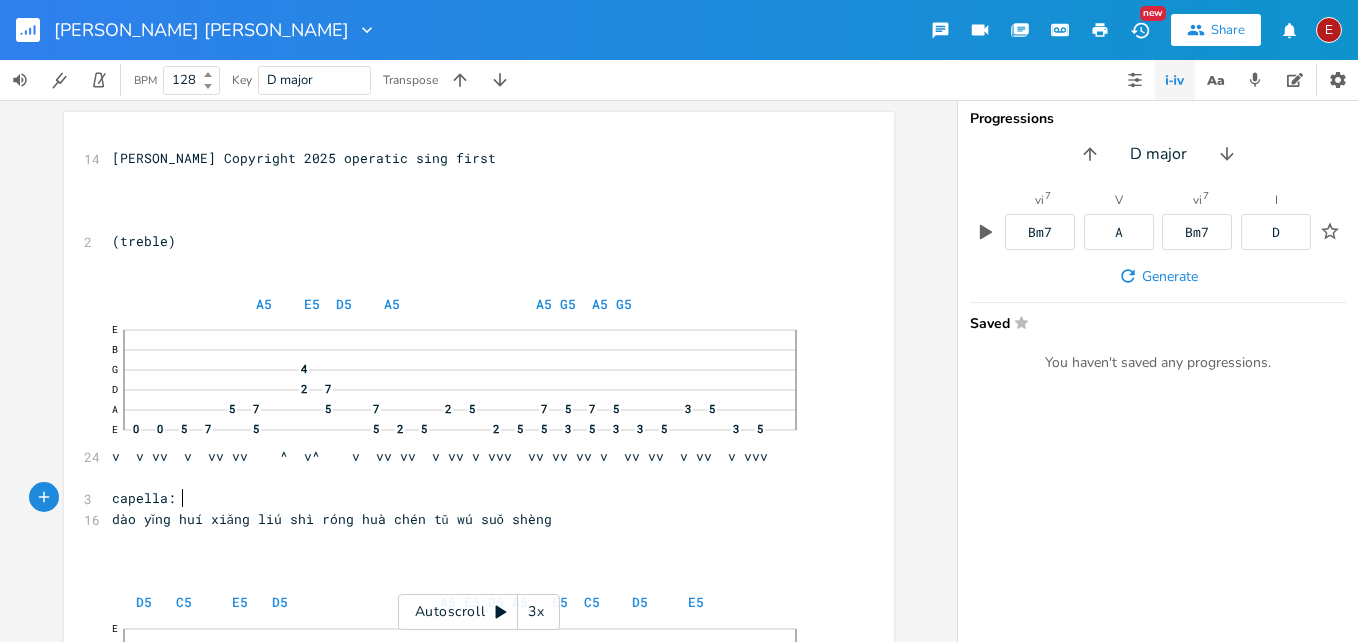 scroll, scrollTop: 0, scrollLeft: 42, axis: horizontal 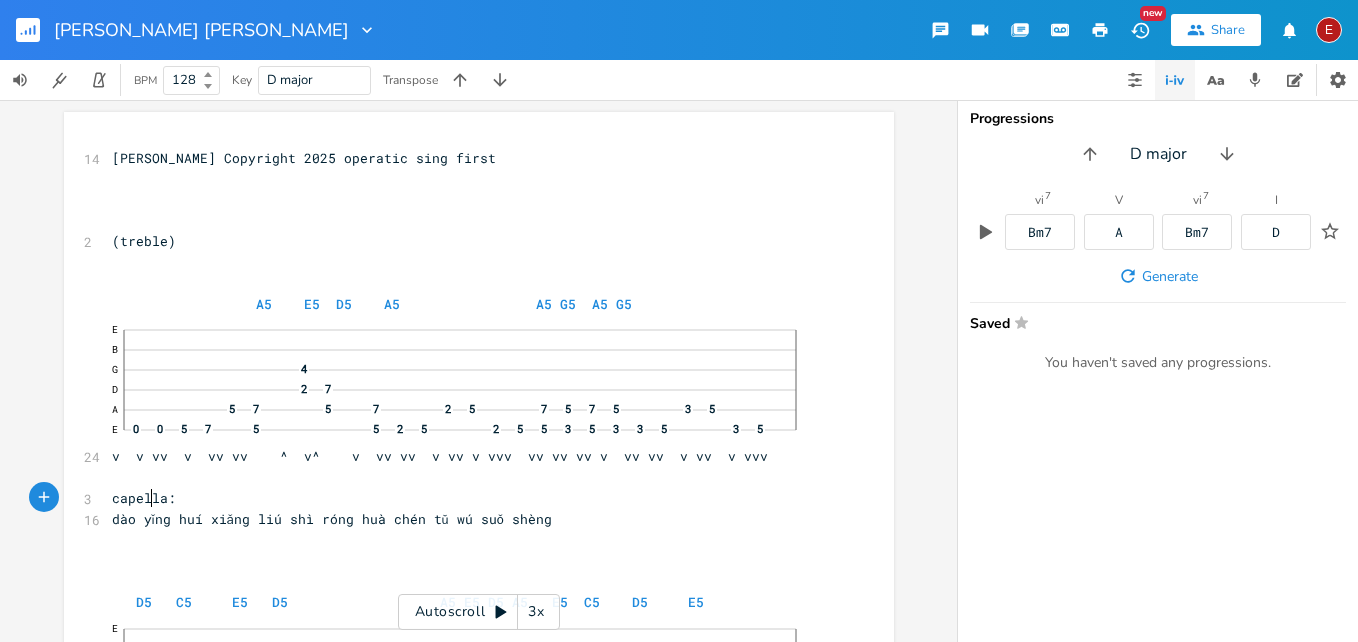 click on "capella:" at bounding box center [144, 498] 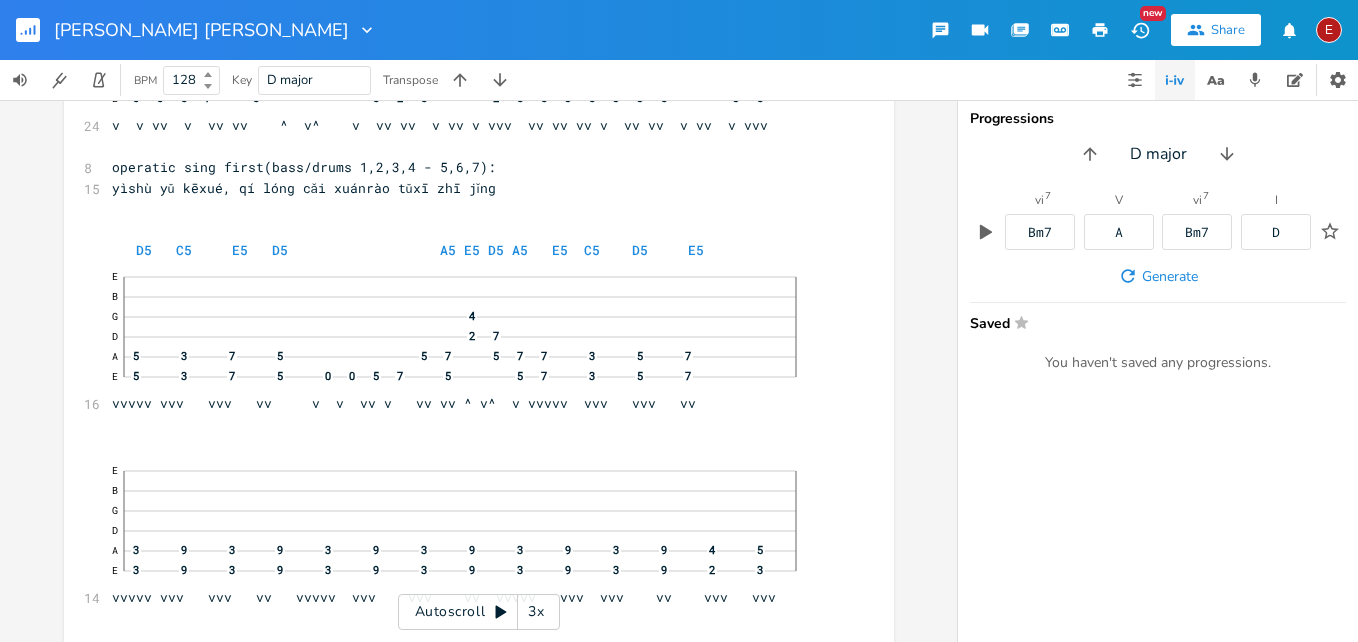 scroll, scrollTop: 1777, scrollLeft: 0, axis: vertical 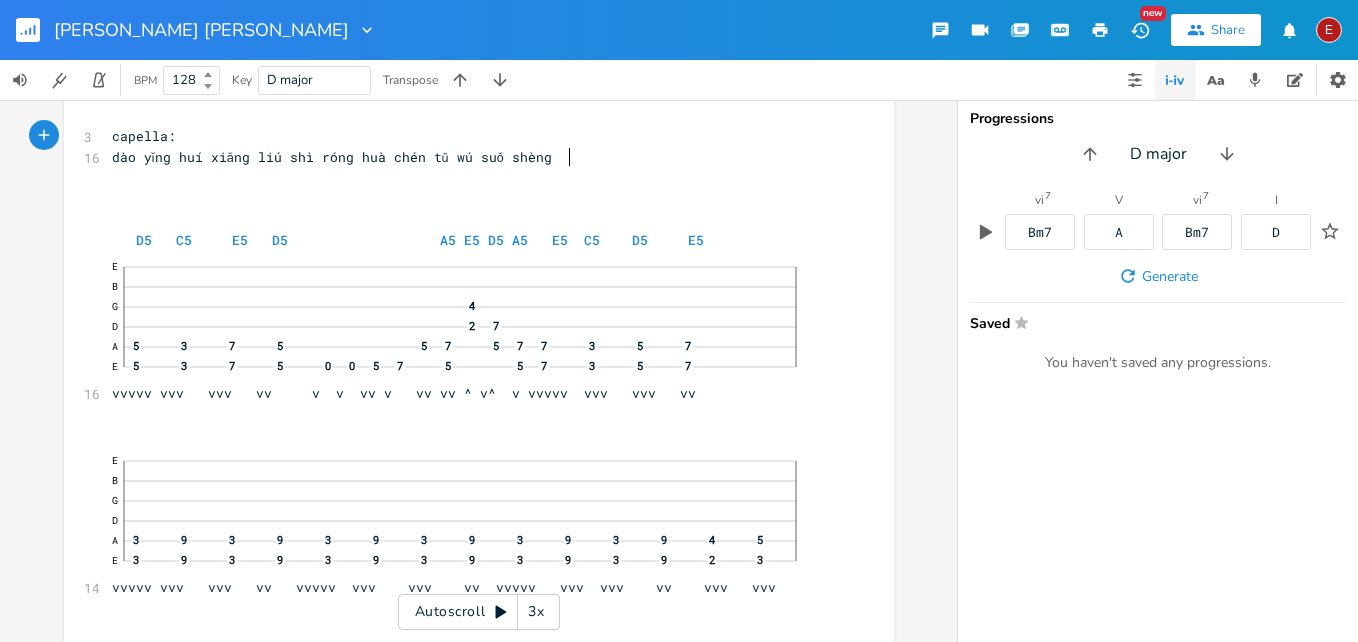 click on "dào yǐng huí xiǎng liú shì róng huà chén tǔ wú suǒ shèng" at bounding box center [469, 157] 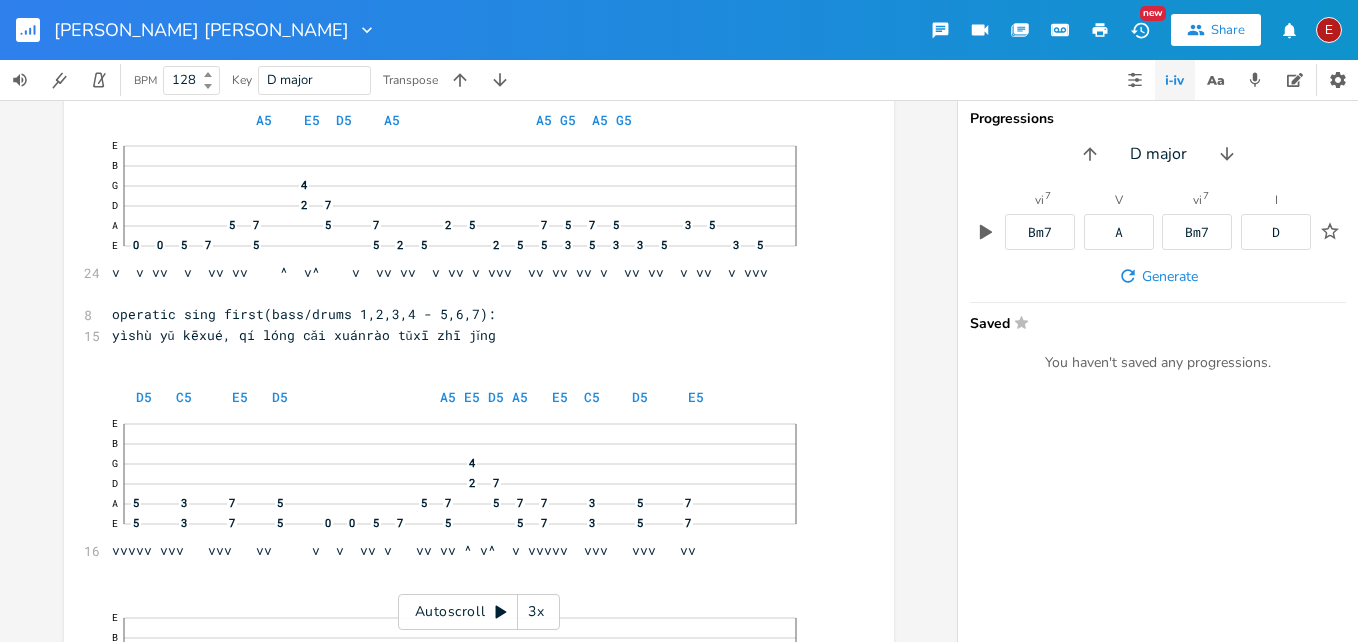 scroll, scrollTop: 1628, scrollLeft: 0, axis: vertical 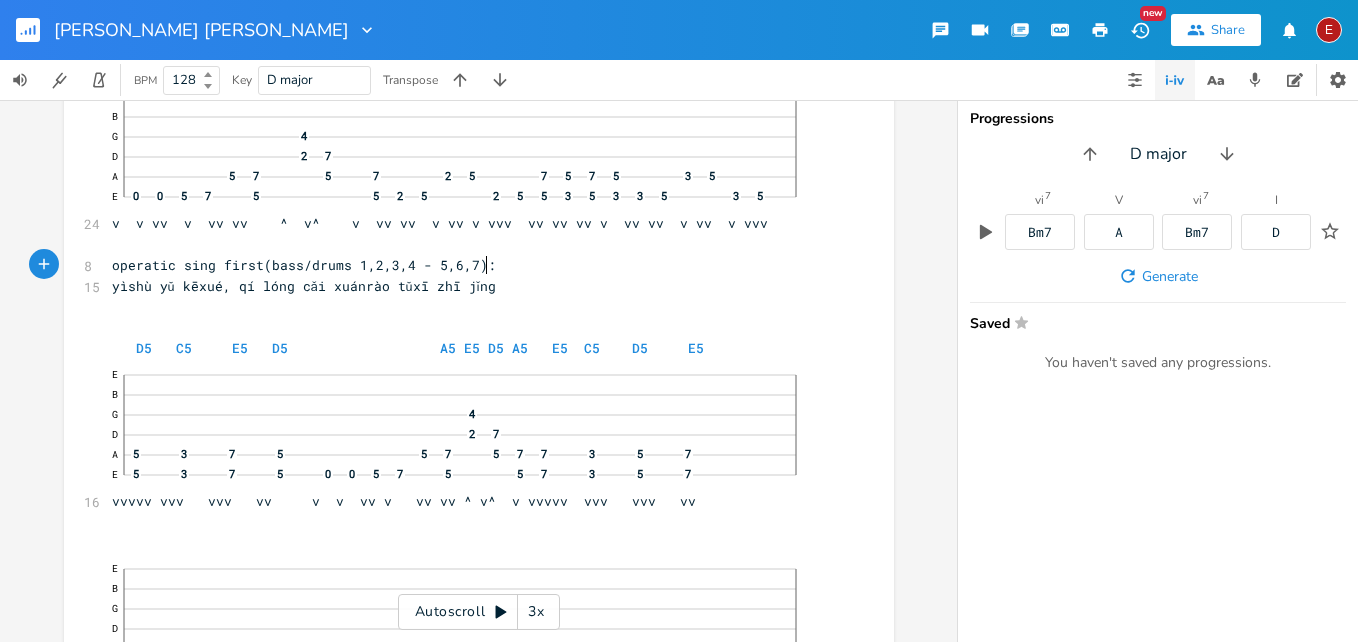 click on "operatic sing first(bass/drums 1,2,3,4 - 5,6,7):" at bounding box center [304, 265] 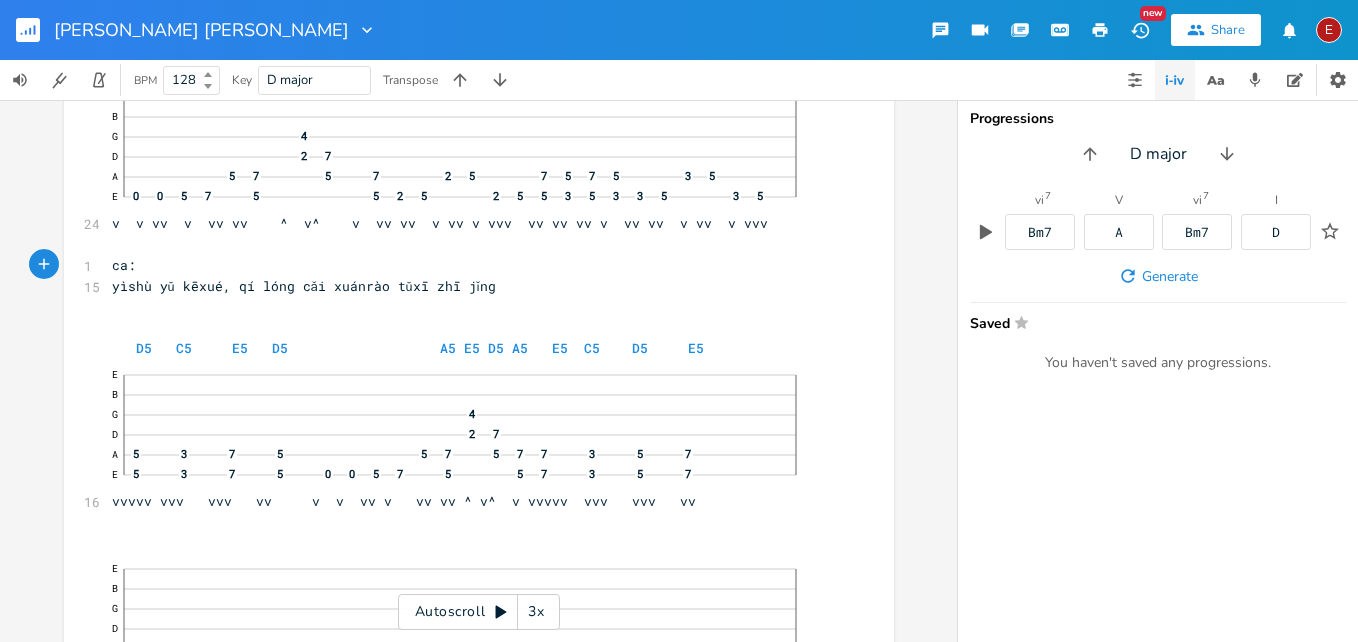 scroll, scrollTop: 0, scrollLeft: 19, axis: horizontal 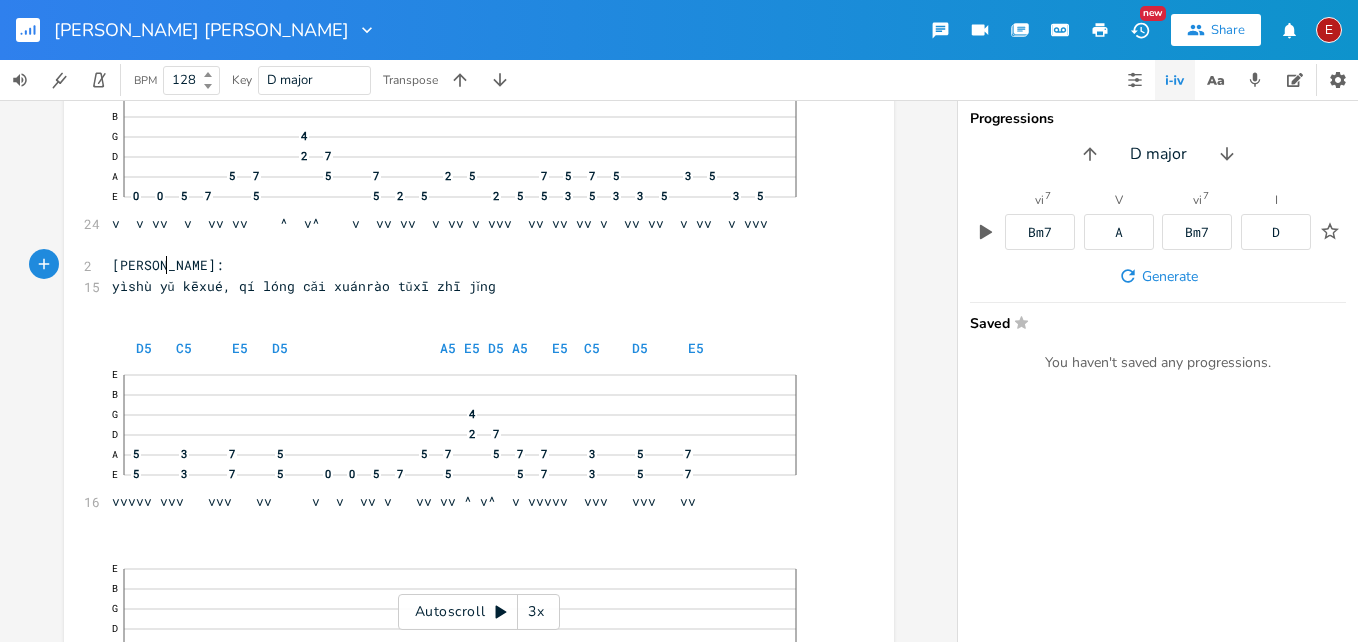 type on "cappella" 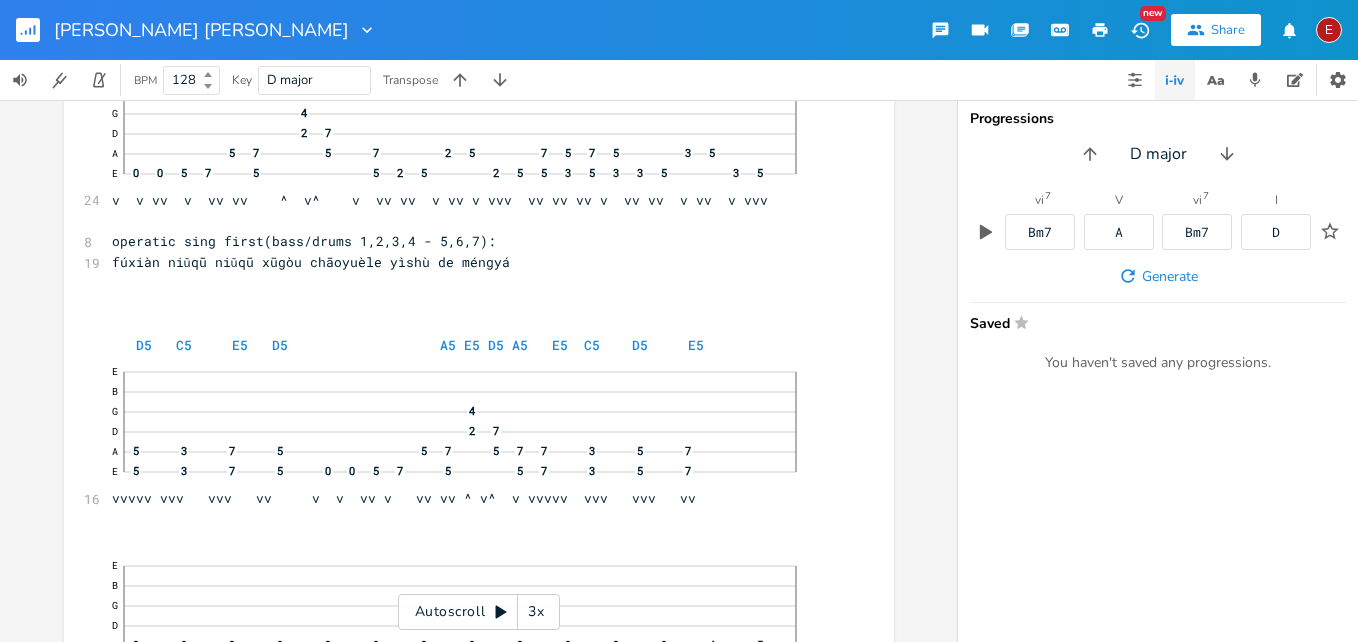 scroll, scrollTop: 4046, scrollLeft: 0, axis: vertical 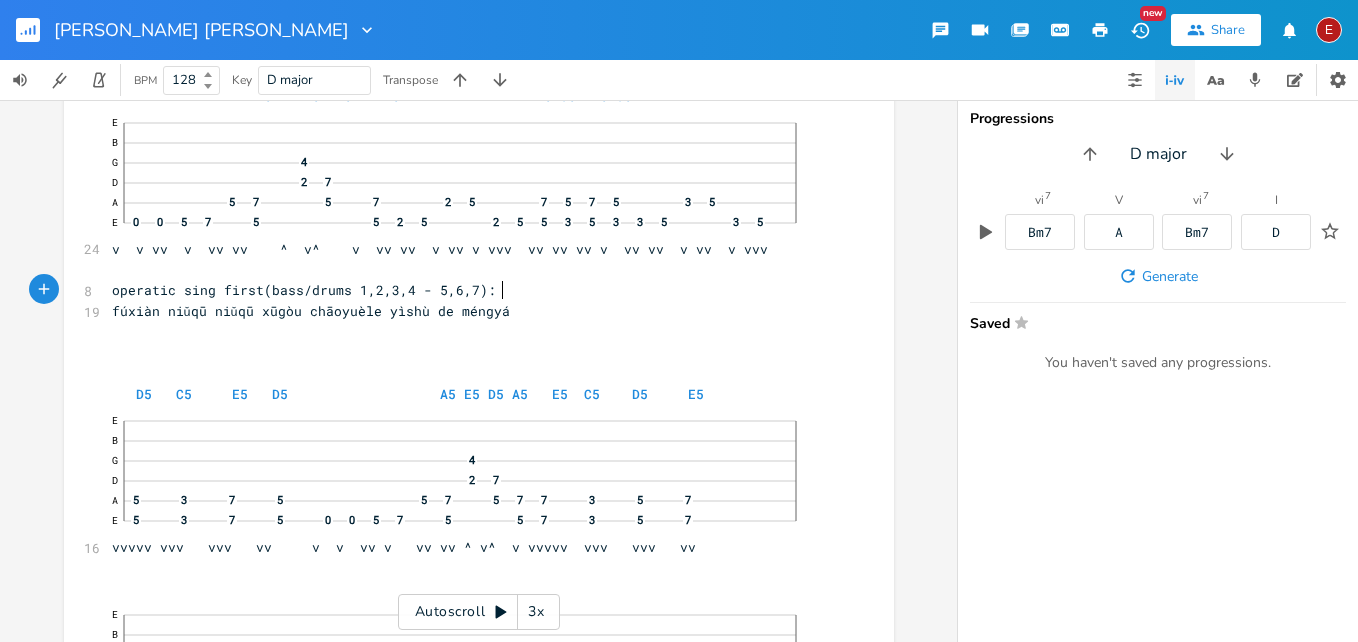 click on "operatic sing first(bass/drums 1,2,3,4 - 5,6,7):" at bounding box center [304, 290] 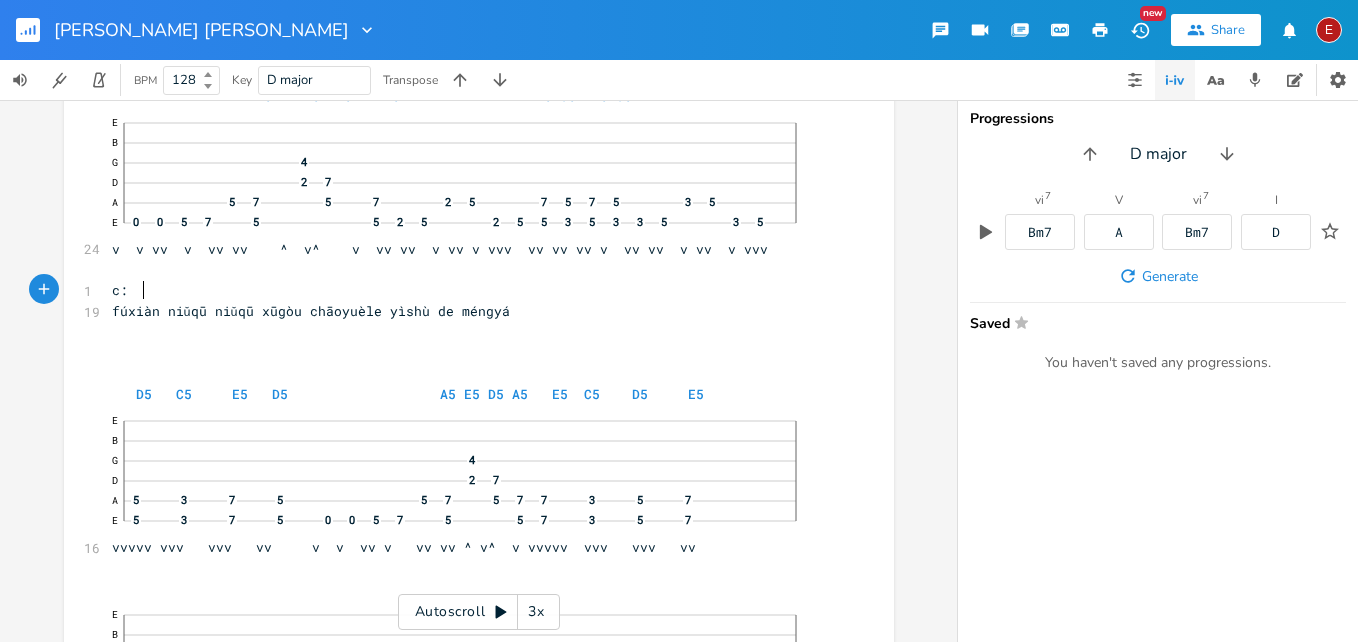 scroll, scrollTop: 0, scrollLeft: 12, axis: horizontal 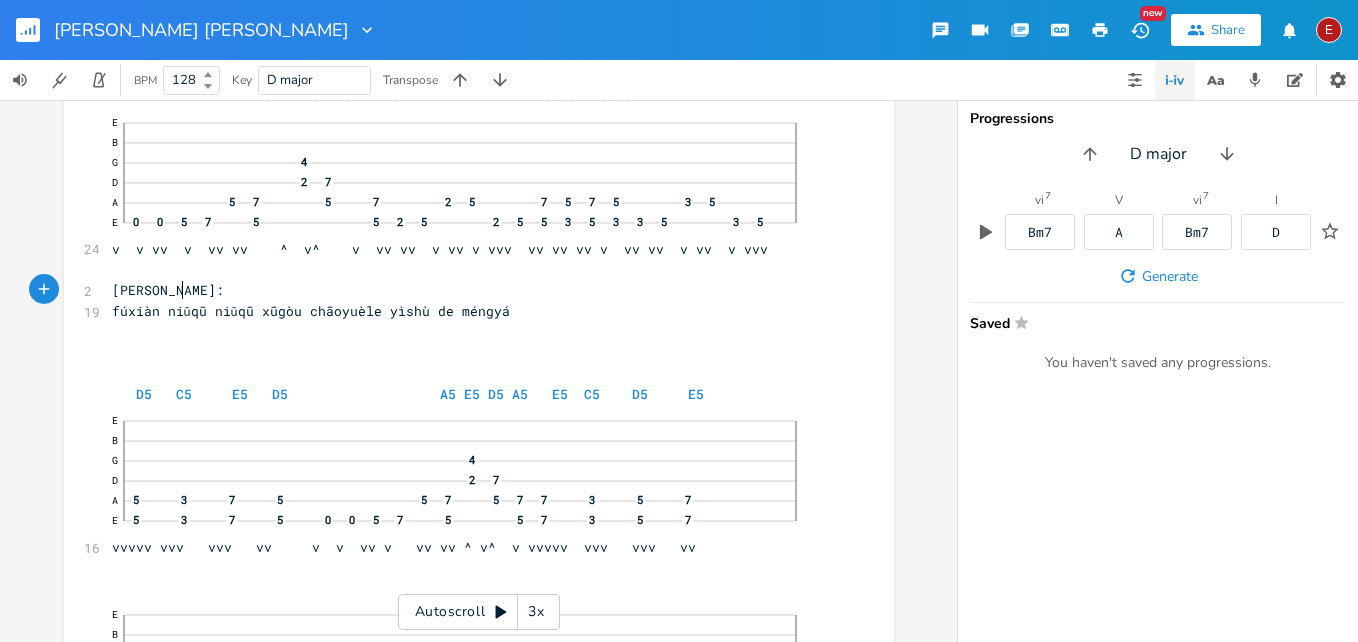 type on "cappella" 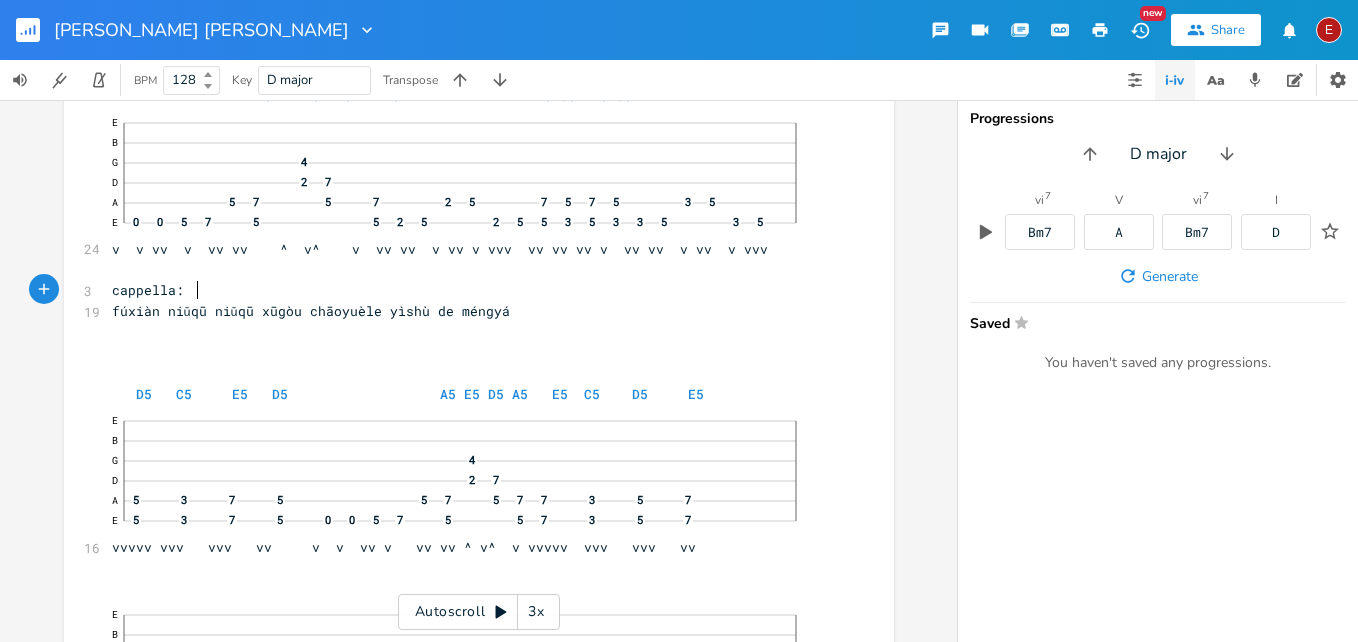 scroll, scrollTop: 0, scrollLeft: 50, axis: horizontal 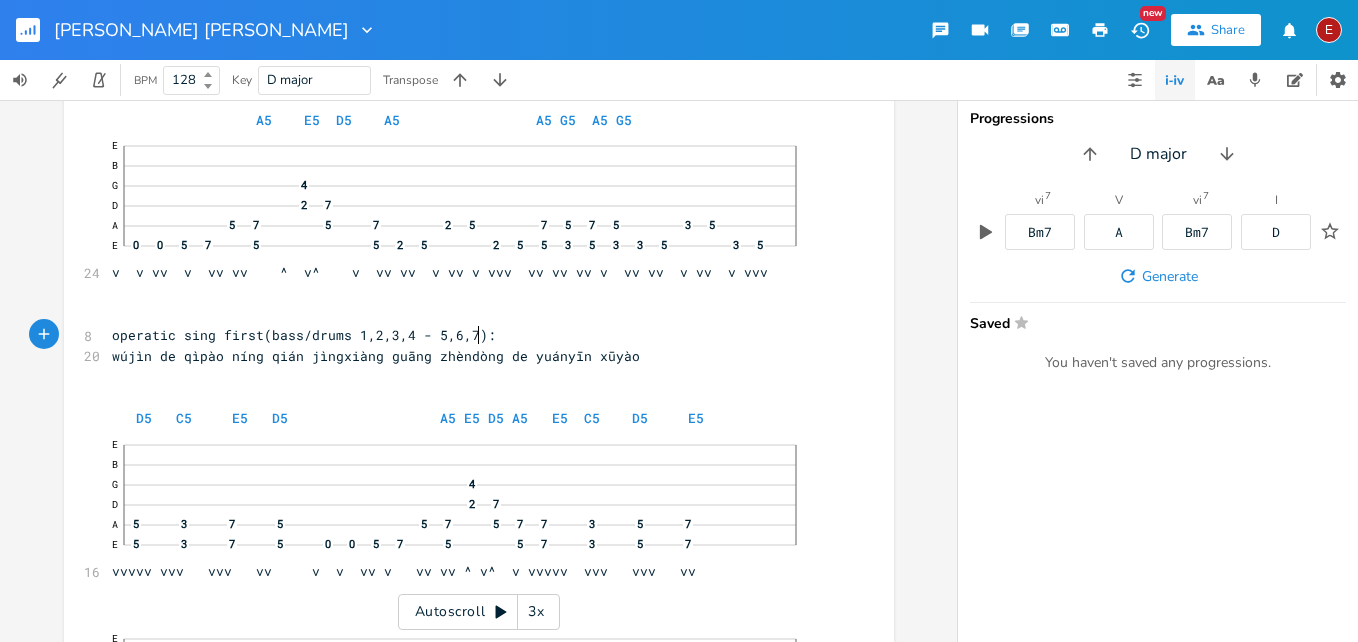 click on "operatic sing first(bass/drums 1,2,3,4 - 5,6,7):" at bounding box center [304, 335] 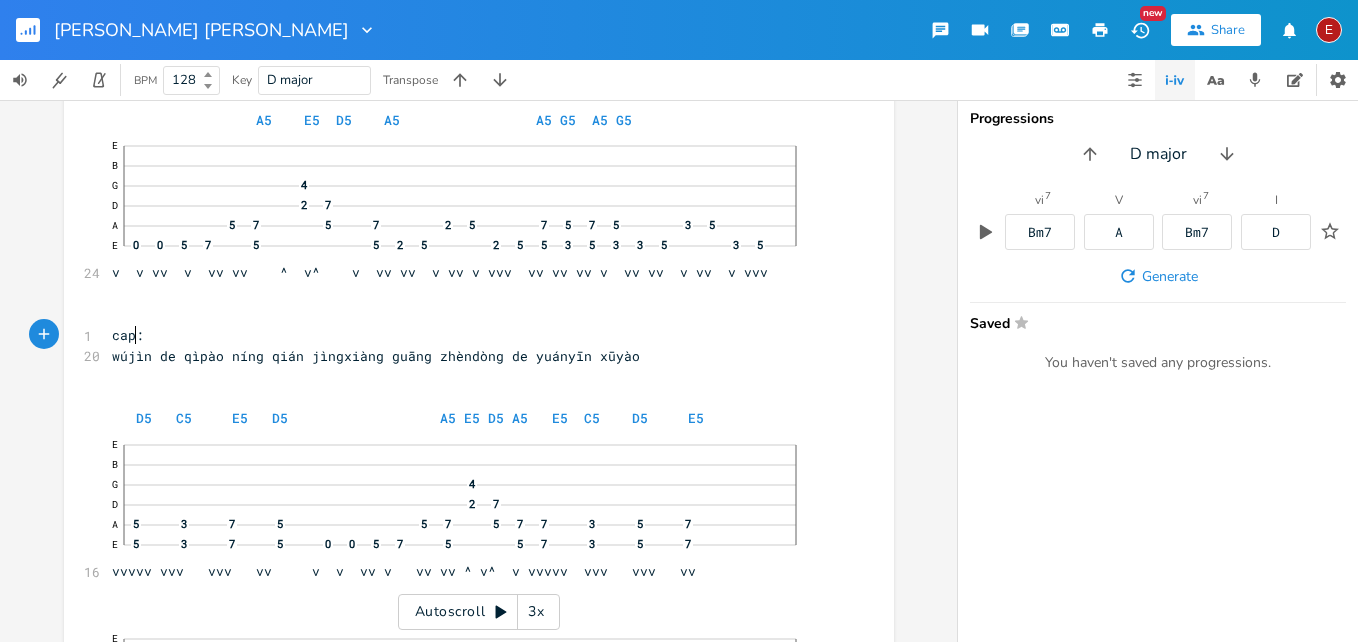 scroll, scrollTop: 0, scrollLeft: 27, axis: horizontal 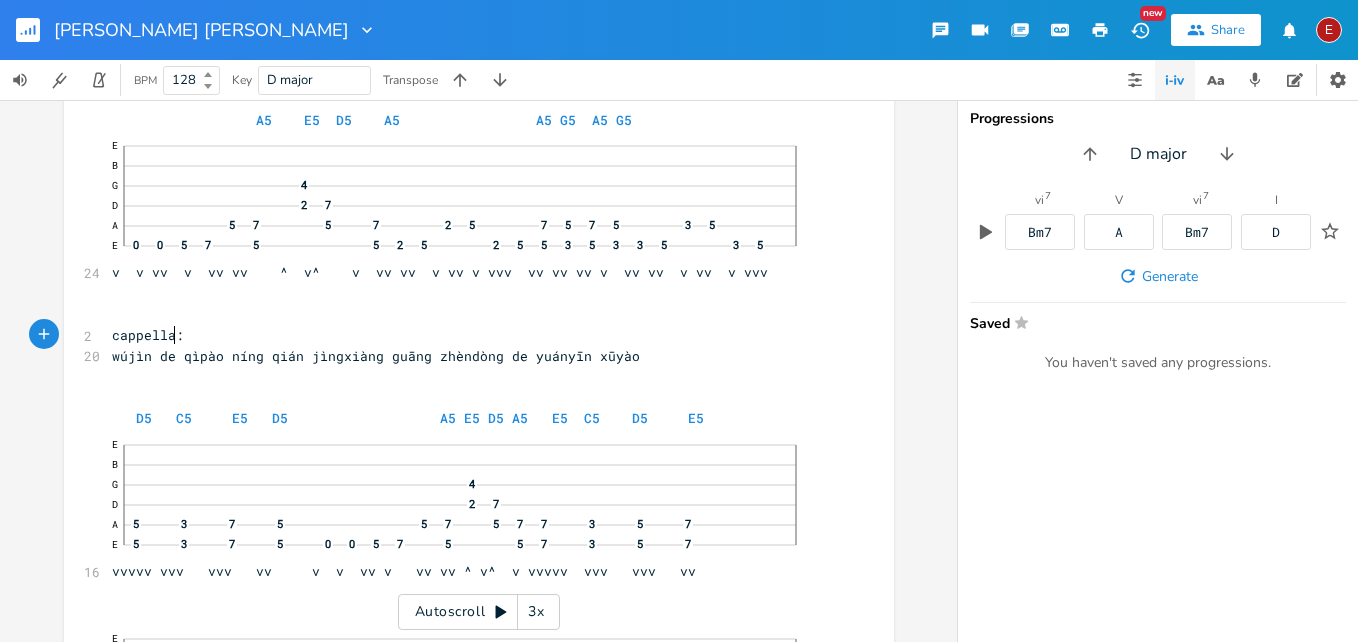 type on "cappella" 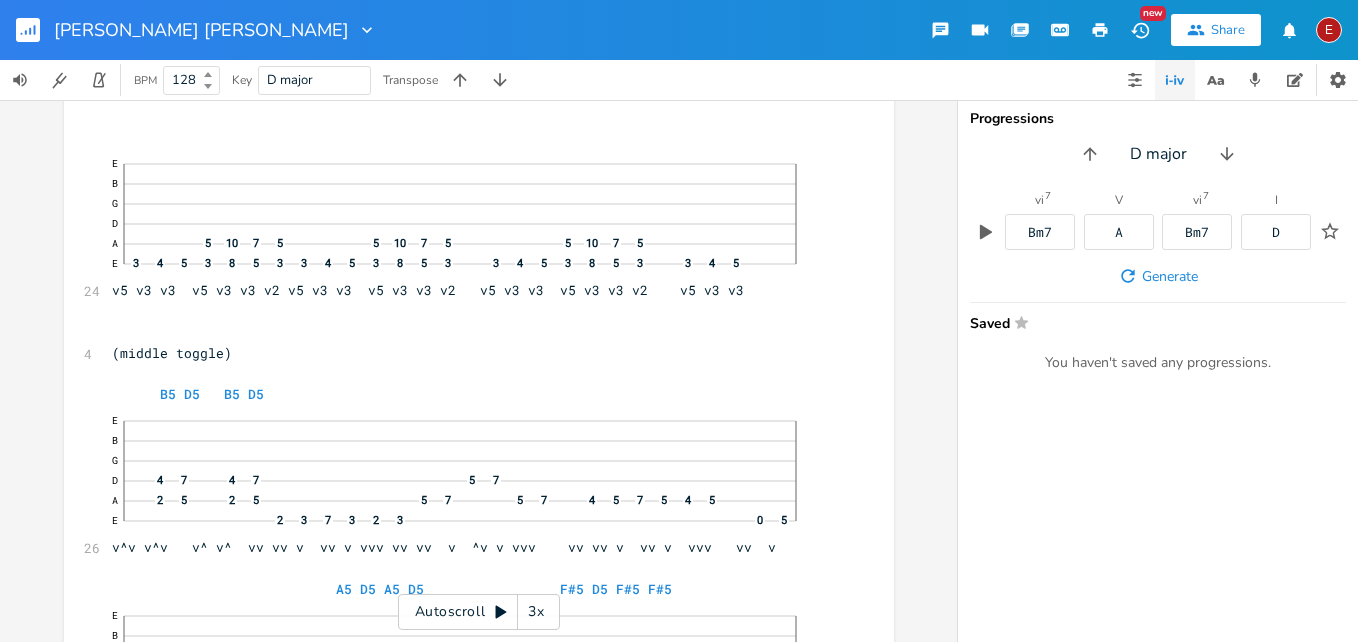 scroll, scrollTop: 6463, scrollLeft: 0, axis: vertical 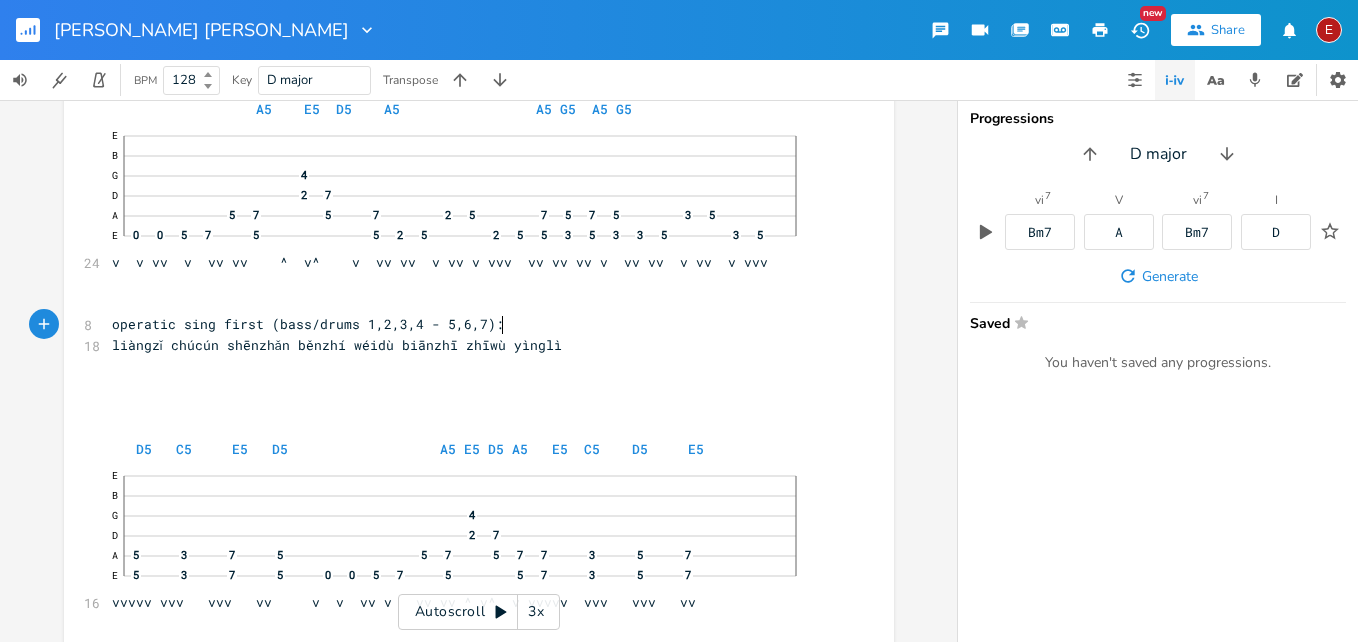 click on "operatic sing first (bass/drums 1,2,3,4 - 5,6,7):" at bounding box center (308, 324) 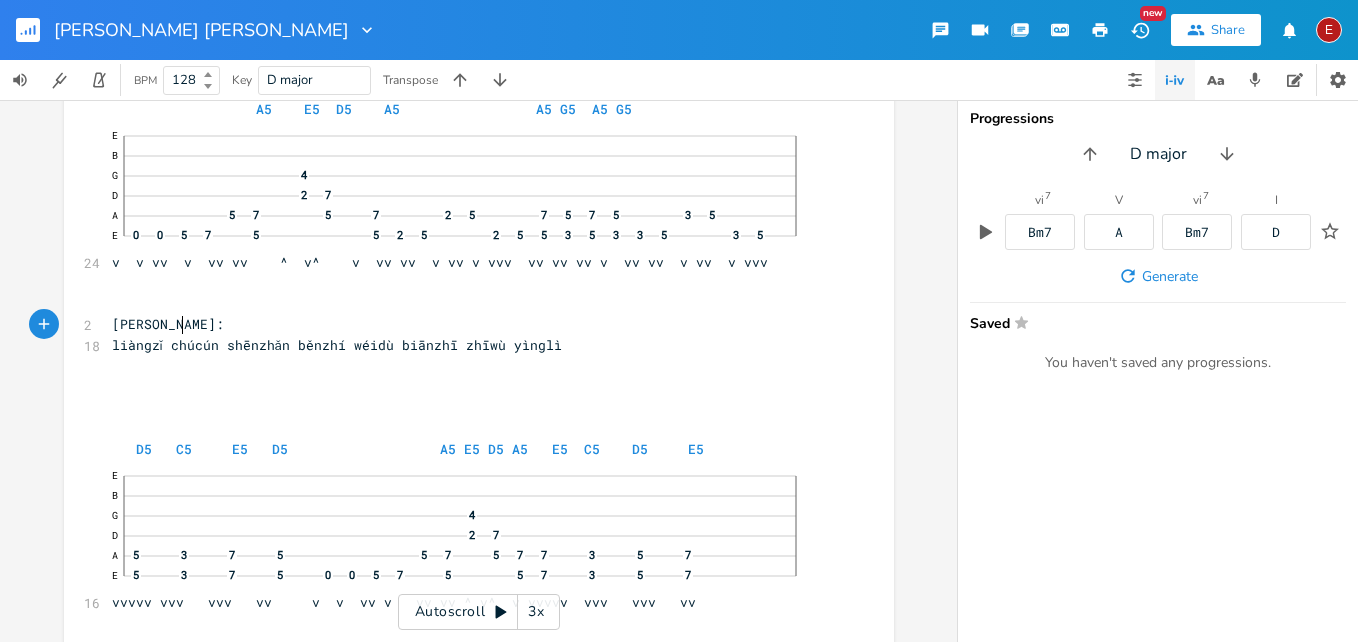 type on "cappella" 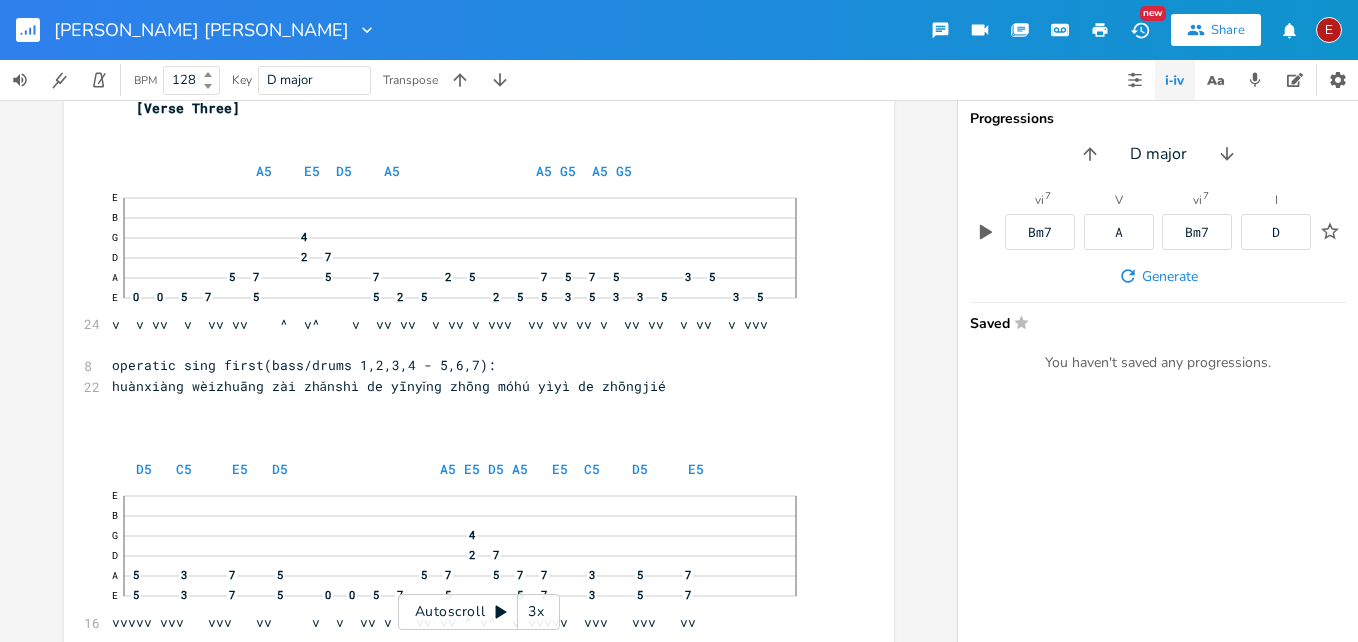 scroll, scrollTop: 10114, scrollLeft: 0, axis: vertical 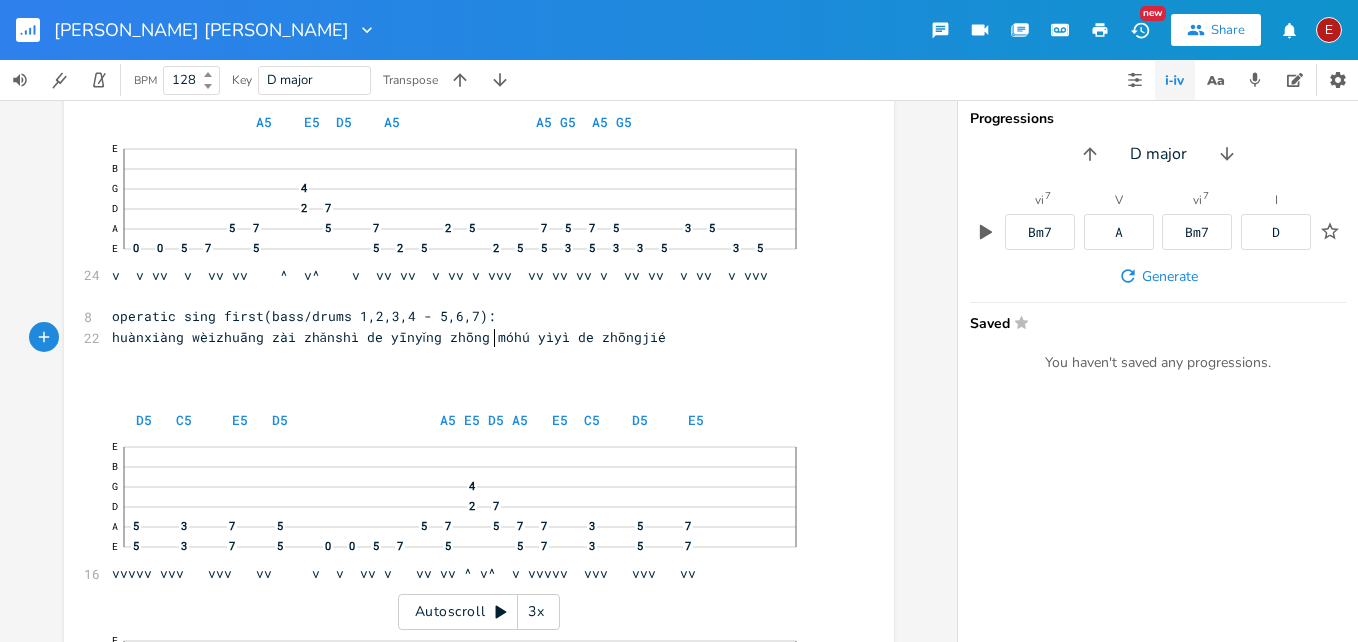 click on "operatic sing first(bass/drums 1,2,3,4 - 5,6,7):" at bounding box center (304, 316) 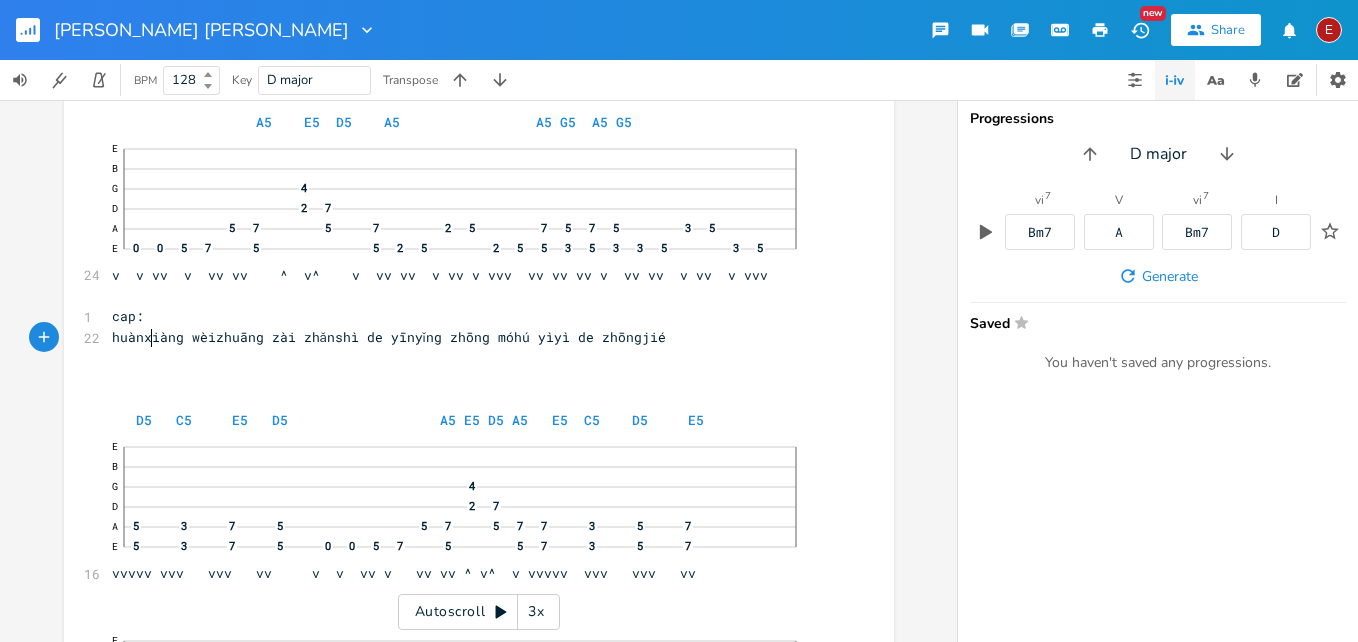 scroll, scrollTop: 0, scrollLeft: 28, axis: horizontal 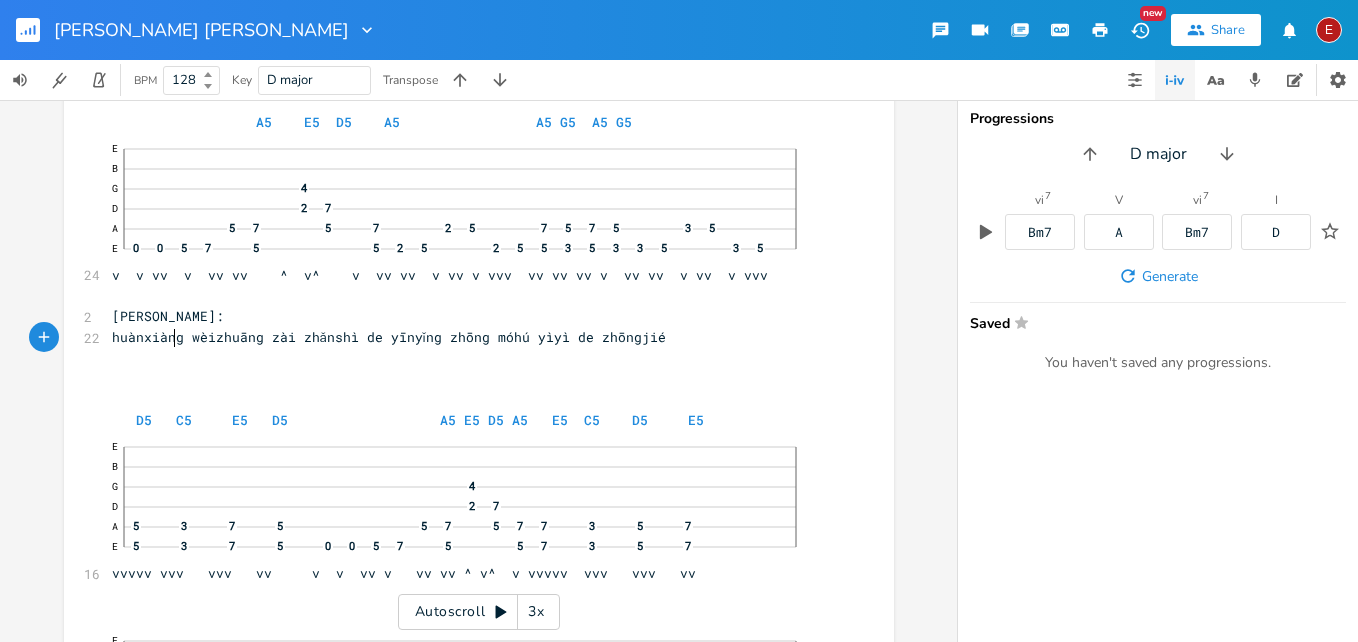 type on "cappella" 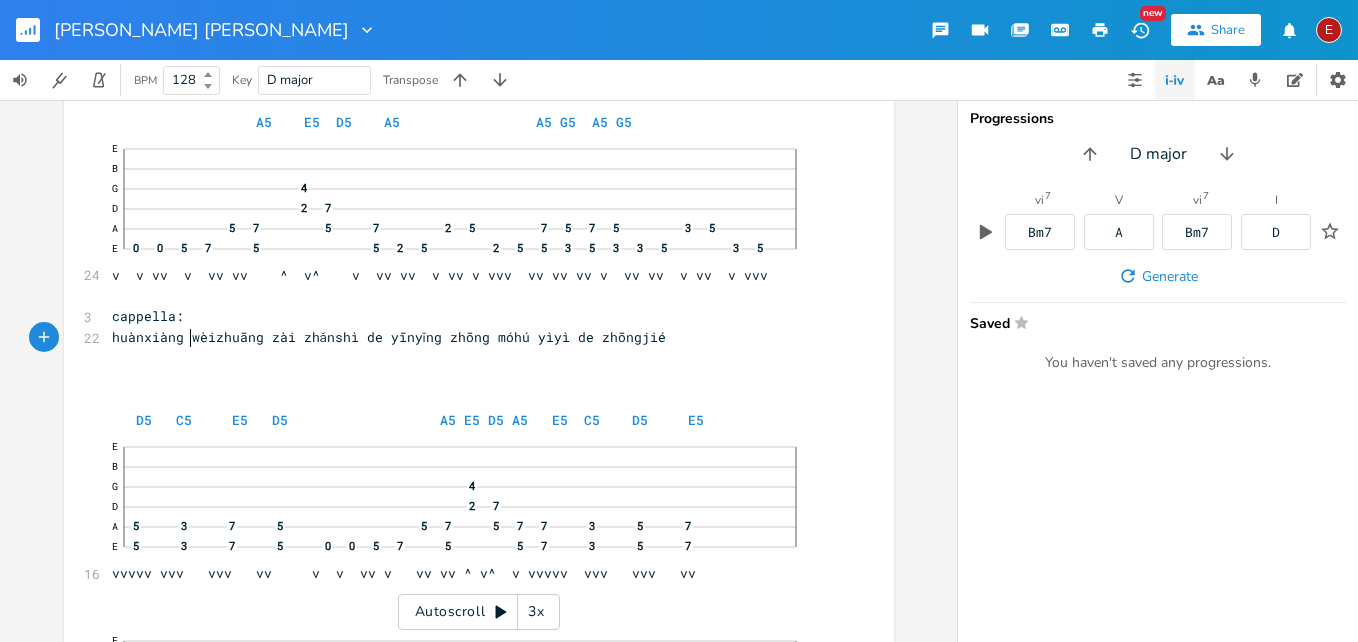 scroll, scrollTop: 0, scrollLeft: 49, axis: horizontal 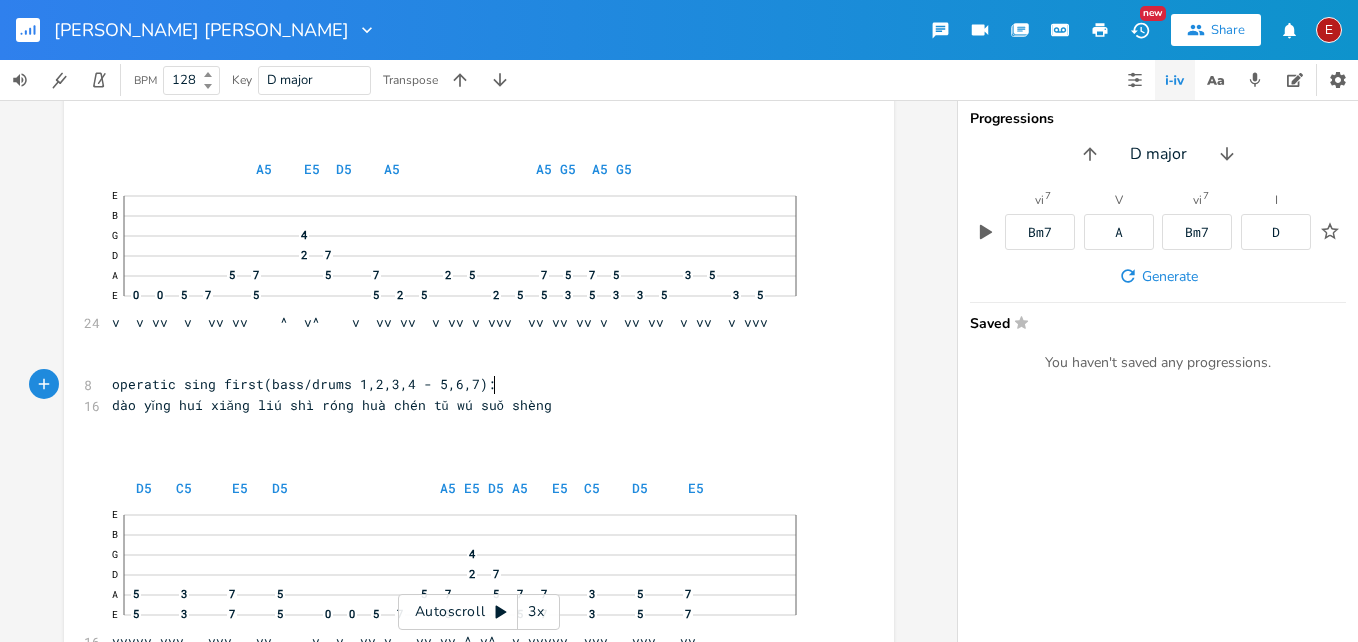 click on "operatic sing first(bass/drums 1,2,3,4 - 5,6,7):" at bounding box center (304, 384) 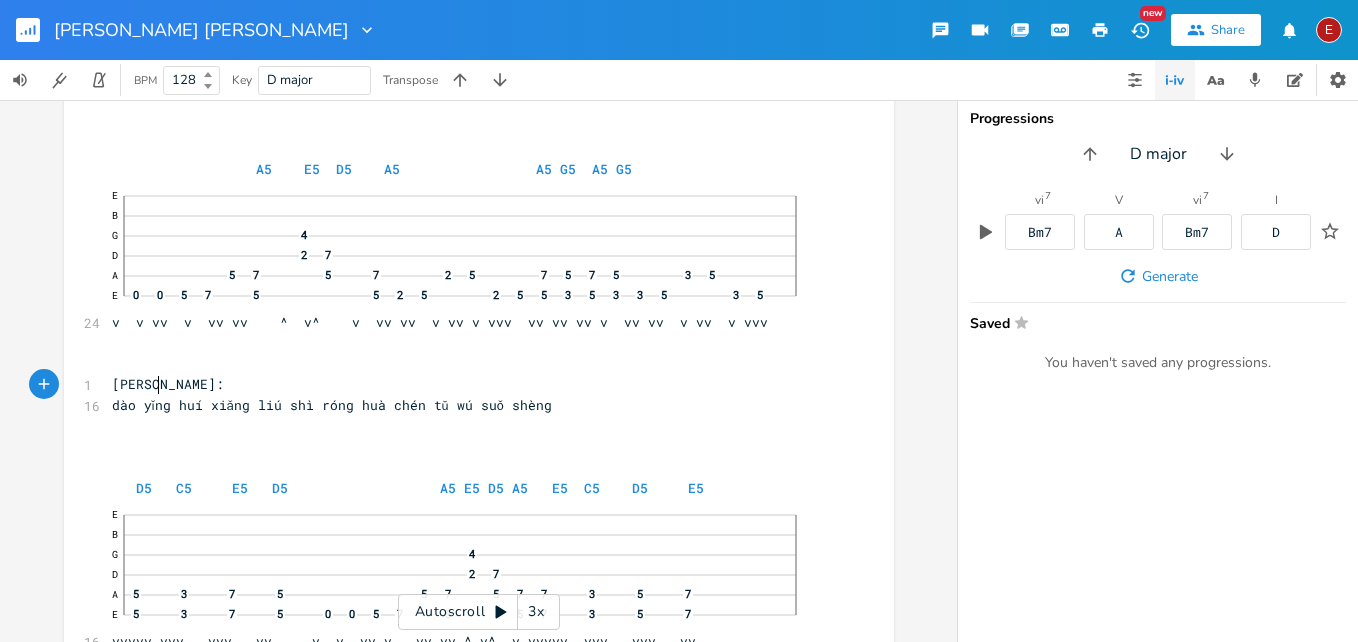 scroll, scrollTop: 0, scrollLeft: 28, axis: horizontal 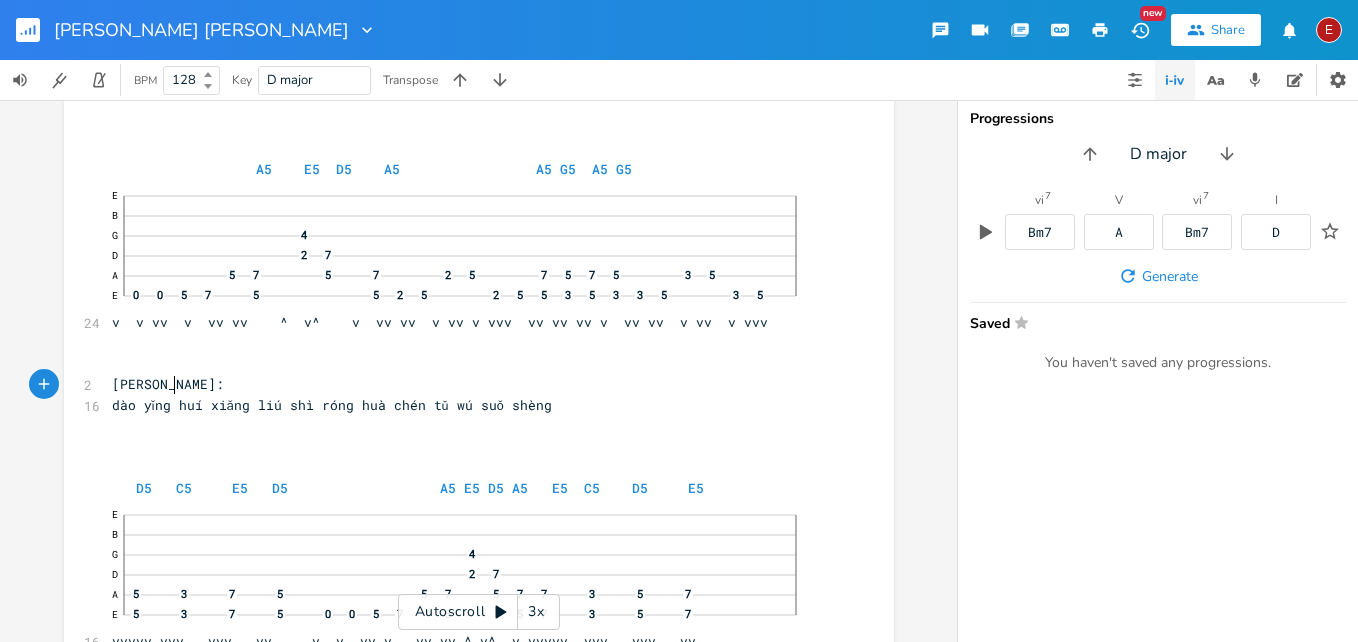 type on "cappella" 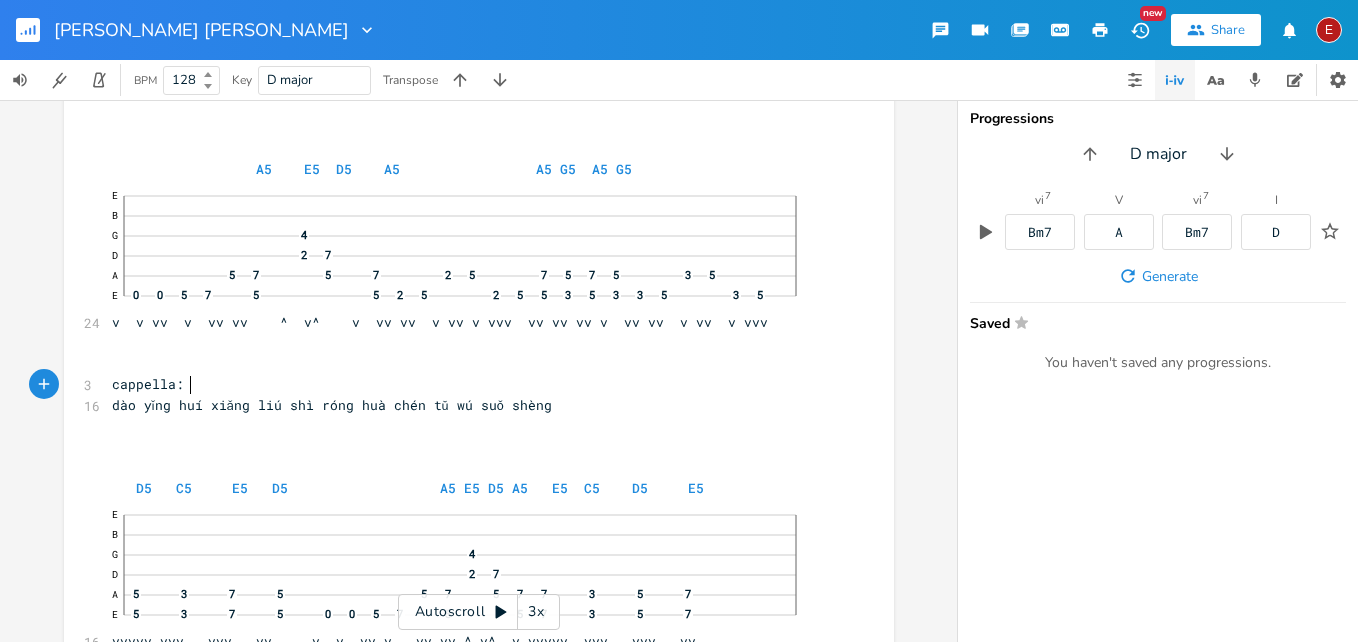 scroll, scrollTop: 0, scrollLeft: 49, axis: horizontal 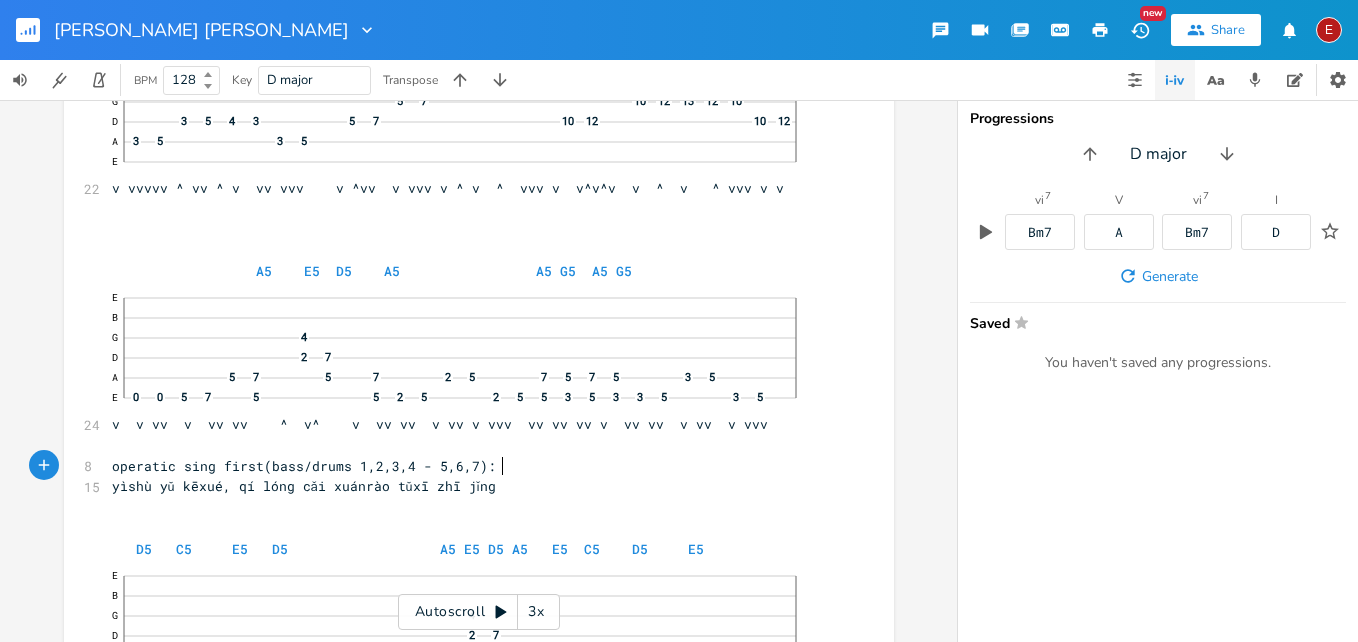 click on "operatic sing first(bass/drums 1,2,3,4 - 5,6,7):" at bounding box center (304, 466) 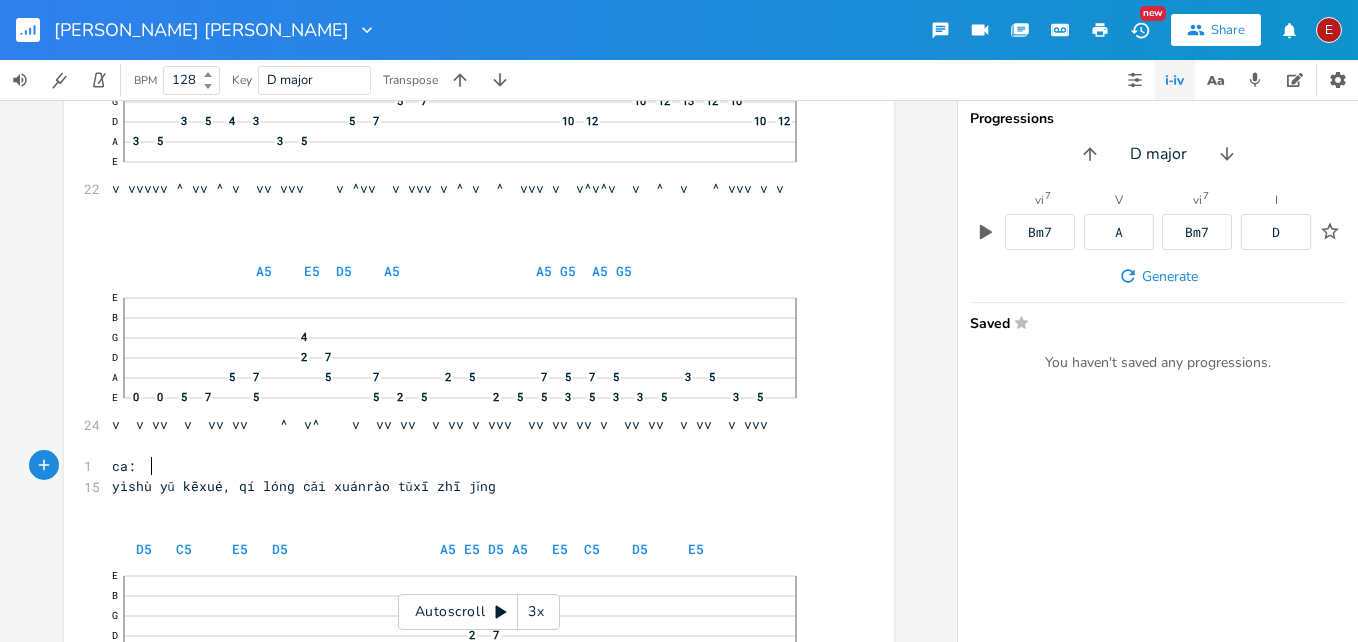 scroll, scrollTop: 0, scrollLeft: 12, axis: horizontal 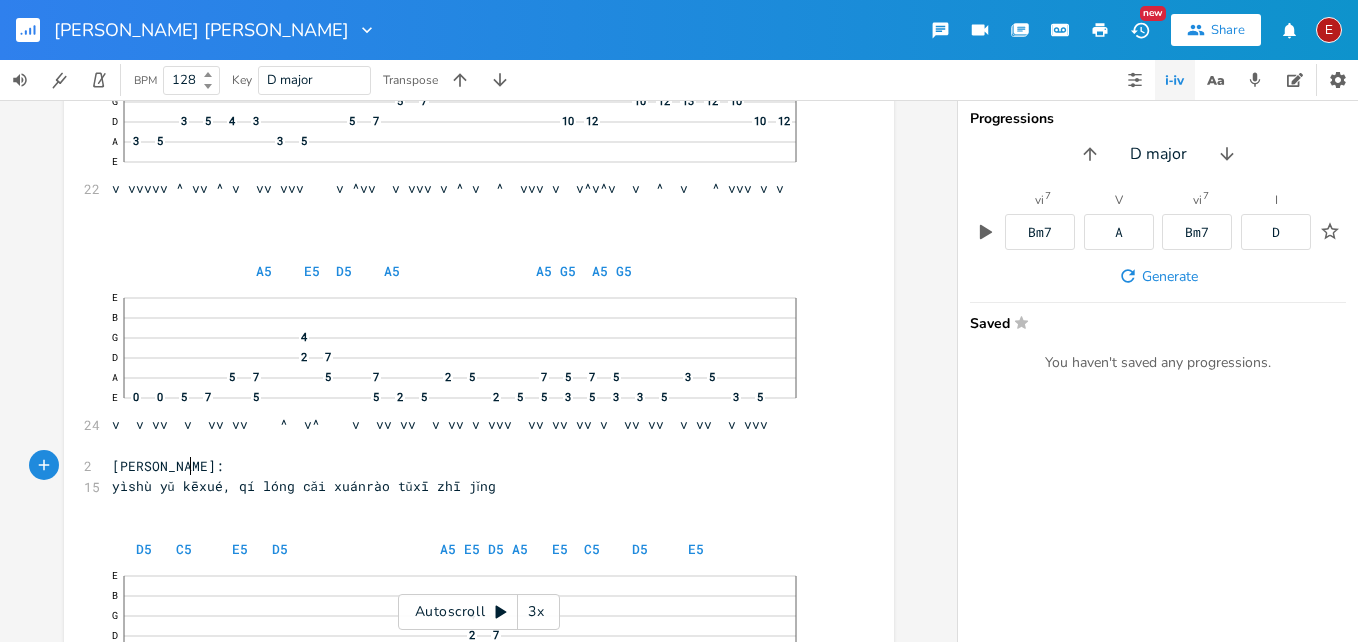 type on "cappella" 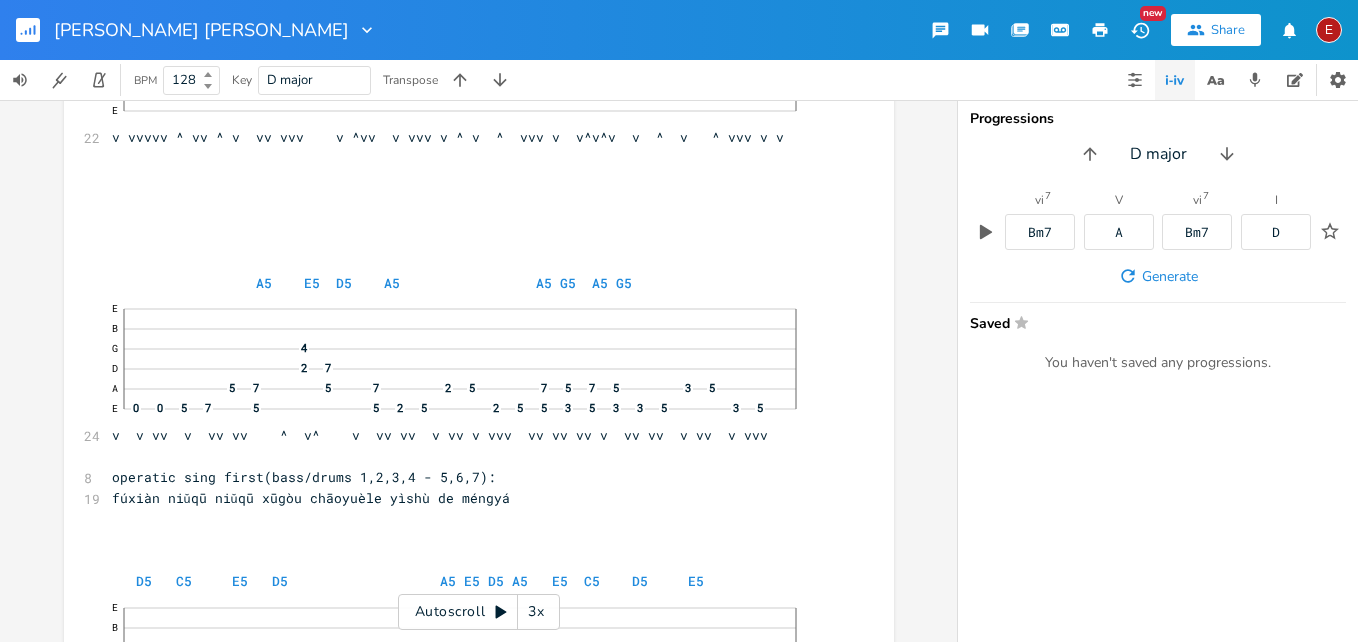 scroll, scrollTop: 19586, scrollLeft: 0, axis: vertical 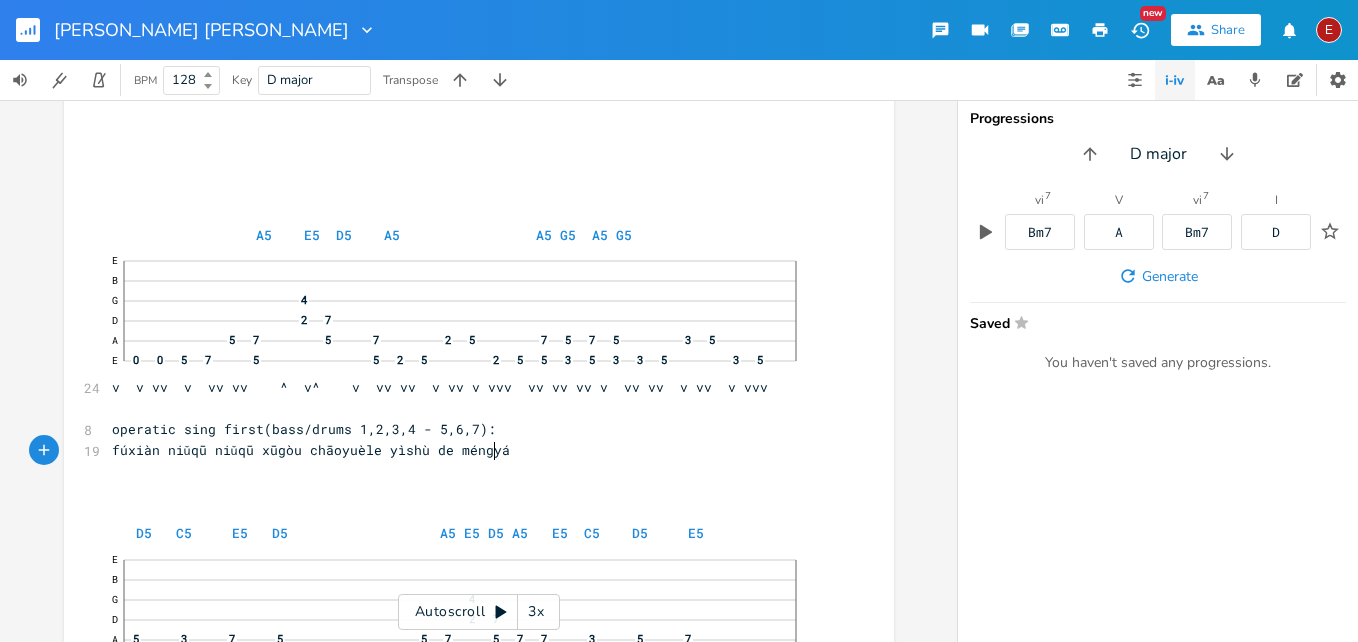 click on "operatic sing first(bass/drums 1,2,3,4 - 5,6,7):" at bounding box center (304, 429) 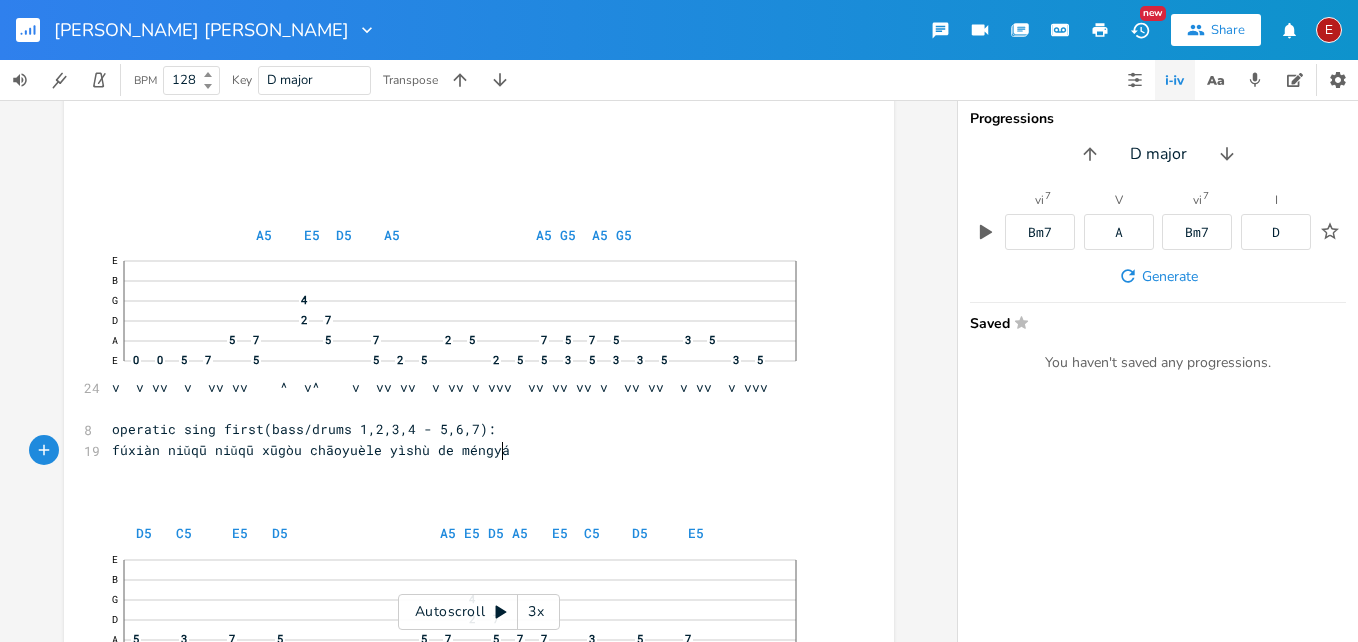 click on "operatic sing first(bass/drums 1,2,3,4 - 5,6,7):" at bounding box center (304, 429) 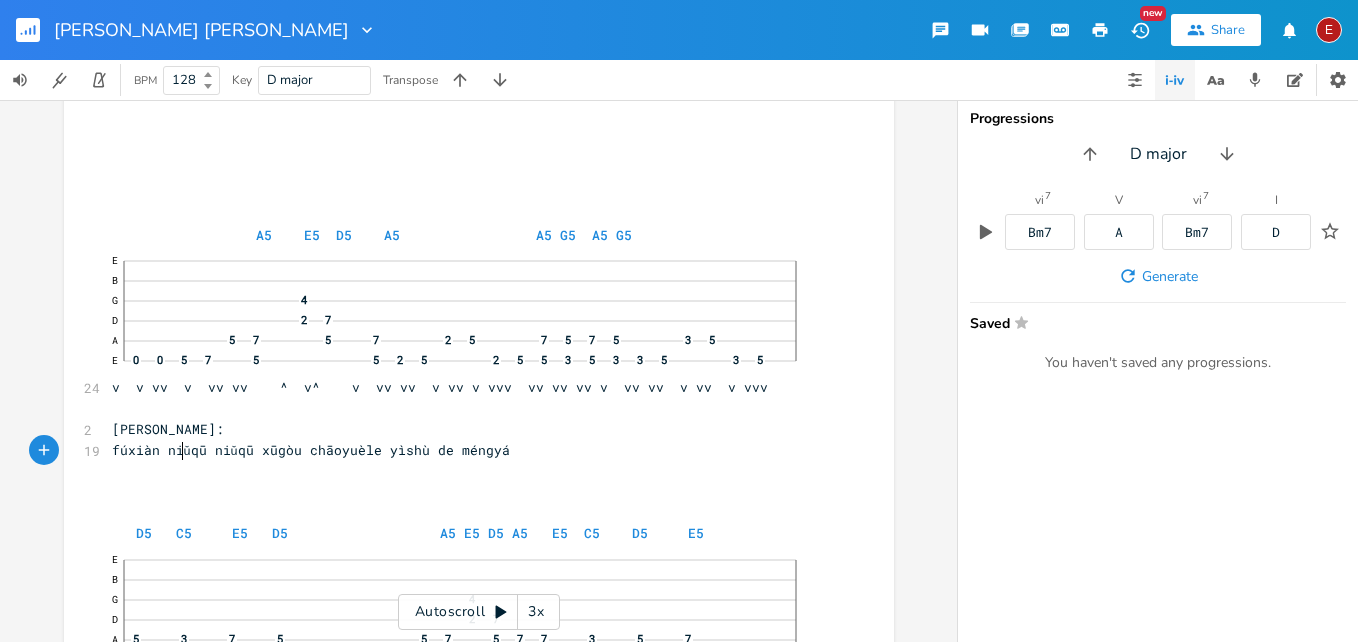 type on "cappella" 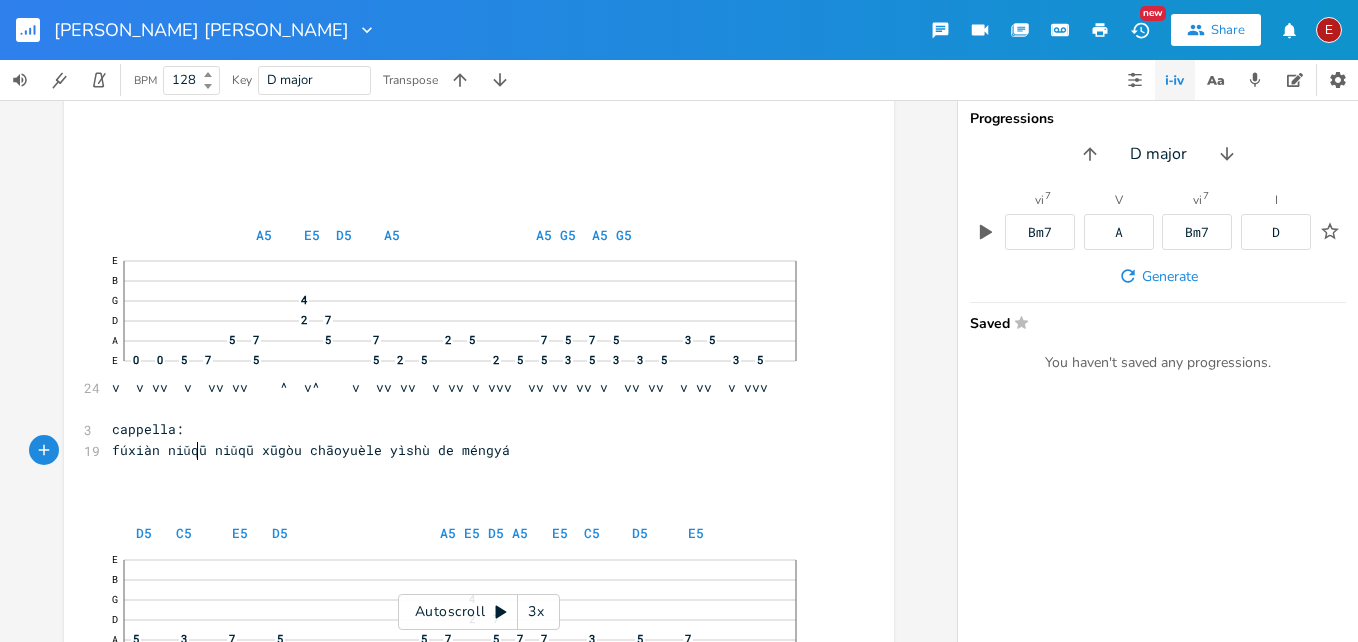 scroll, scrollTop: 0, scrollLeft: 50, axis: horizontal 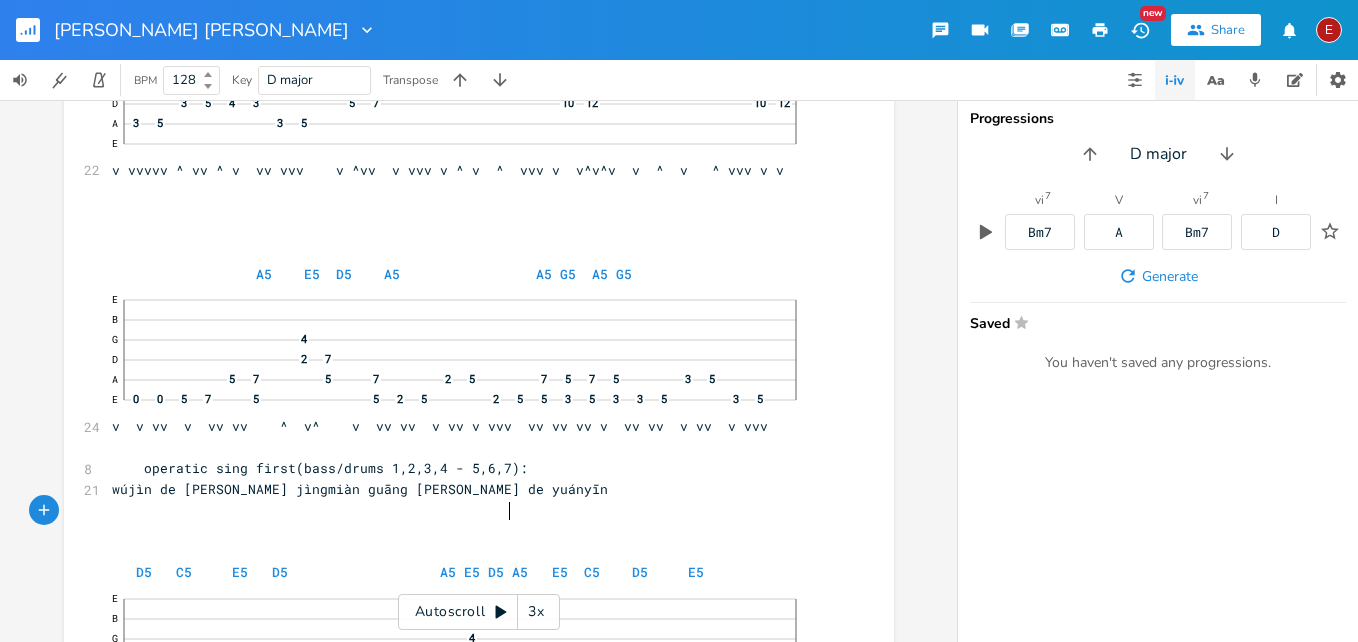click on "operatic sing first(bass/drums 1,2,3,4 - 5,6,7):" at bounding box center (320, 468) 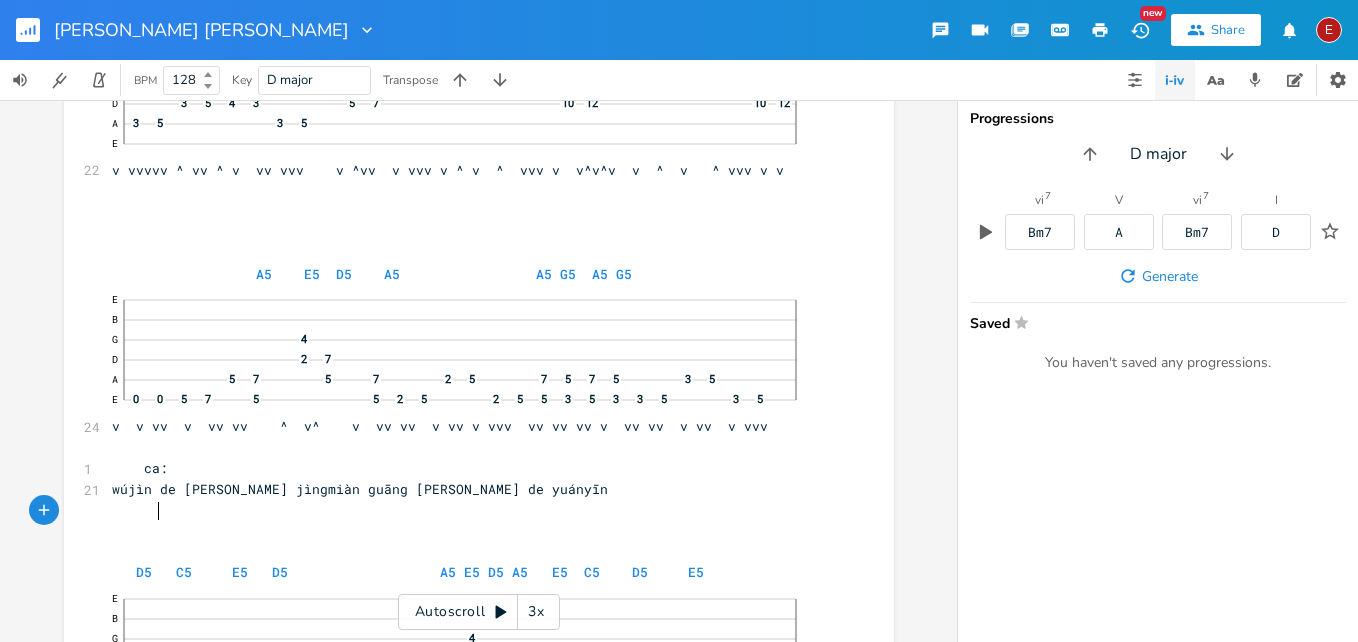 scroll, scrollTop: 0, scrollLeft: 13, axis: horizontal 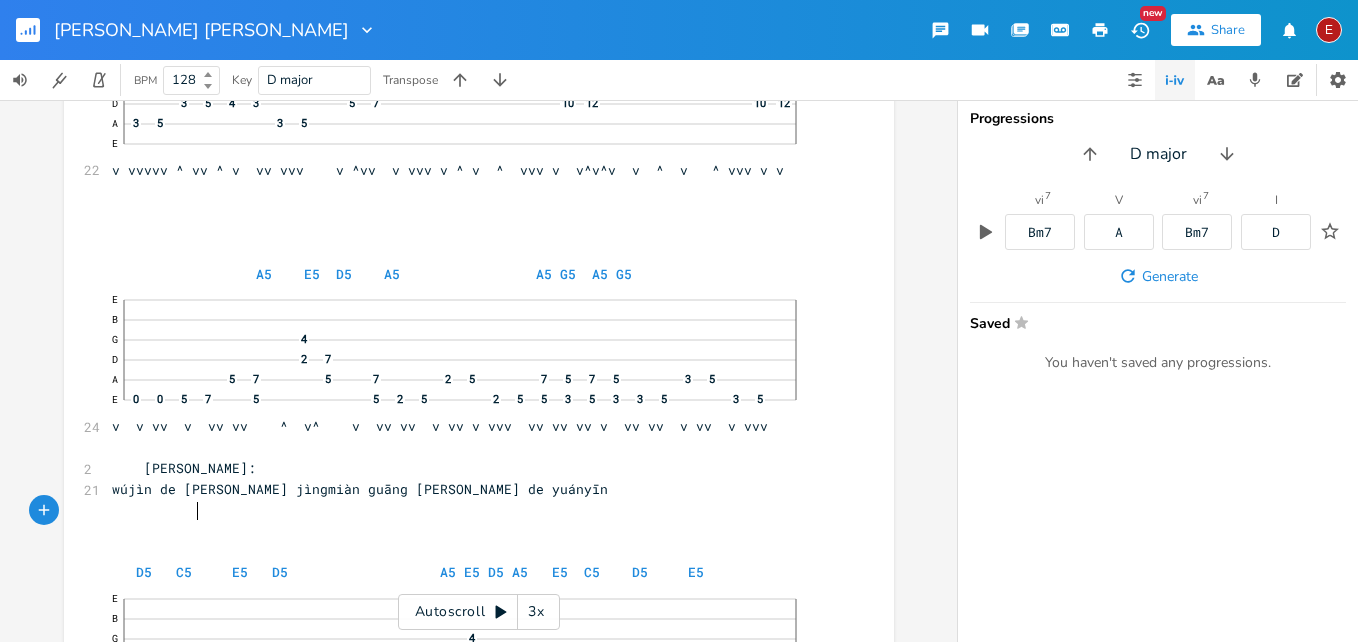 type on "cappella" 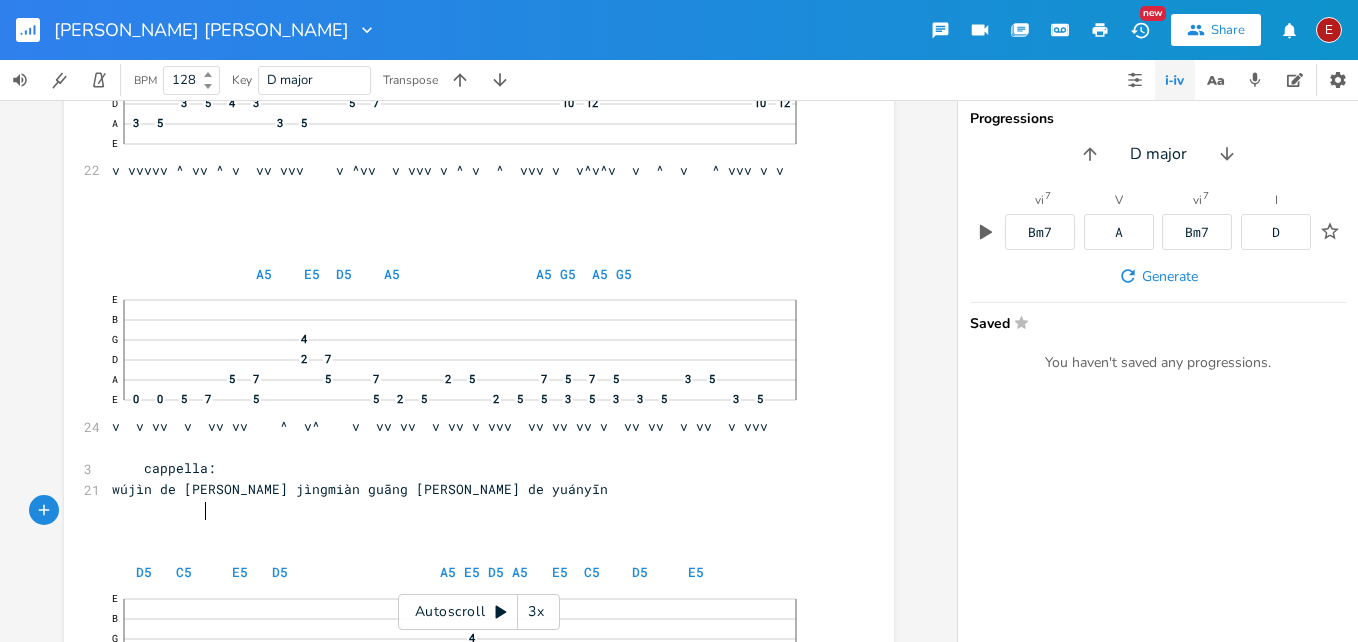 scroll, scrollTop: 0, scrollLeft: 50, axis: horizontal 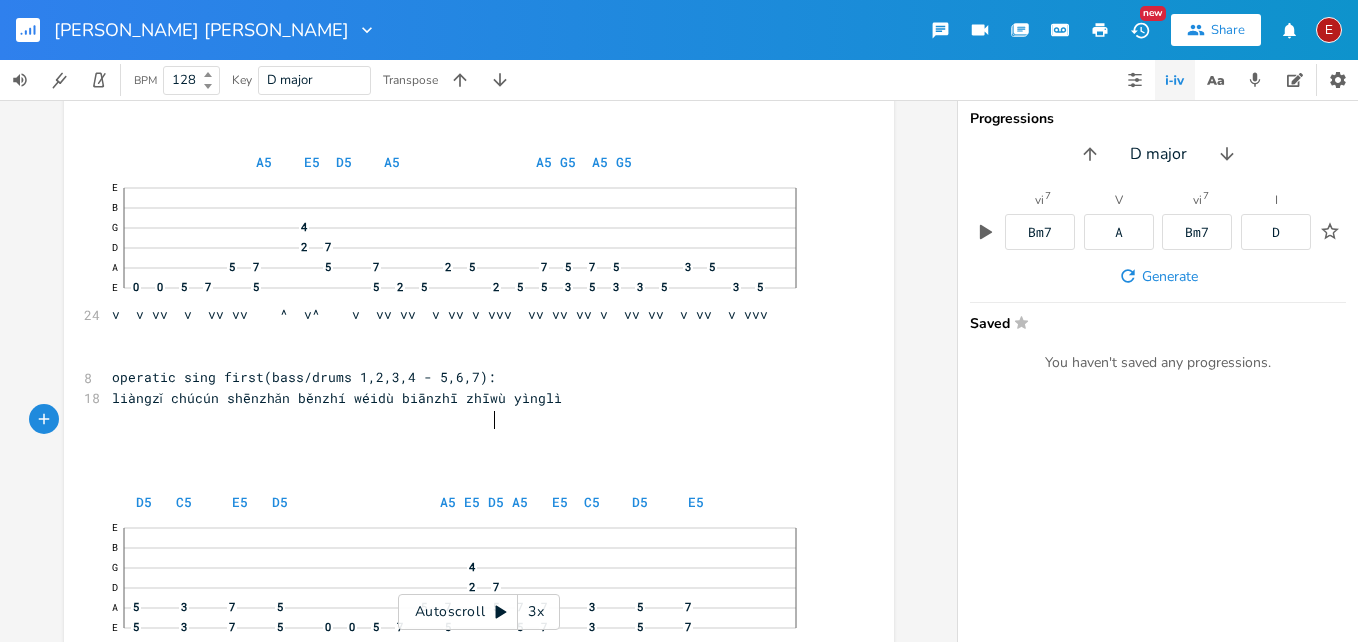 click on "operatic sing first(bass/drums 1,2,3,4 - 5,6,7):" at bounding box center [304, 377] 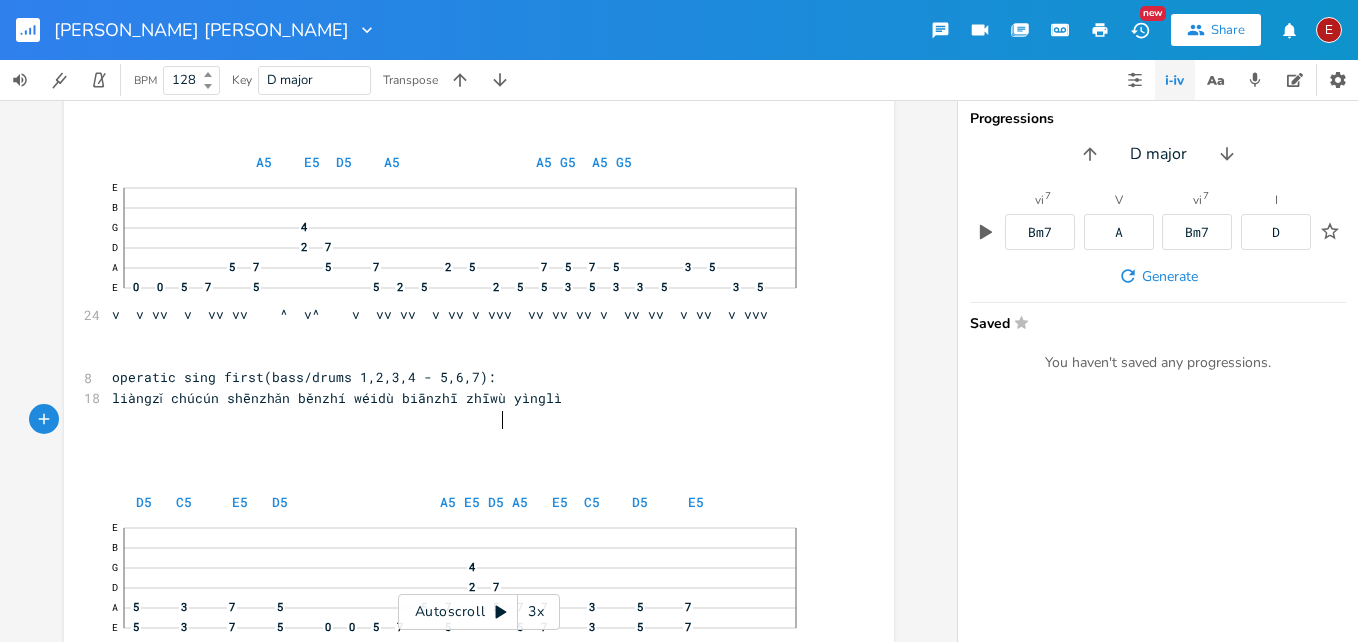 click on "operatic sing first(bass/drums 1,2,3,4 - 5,6,7):" at bounding box center [304, 377] 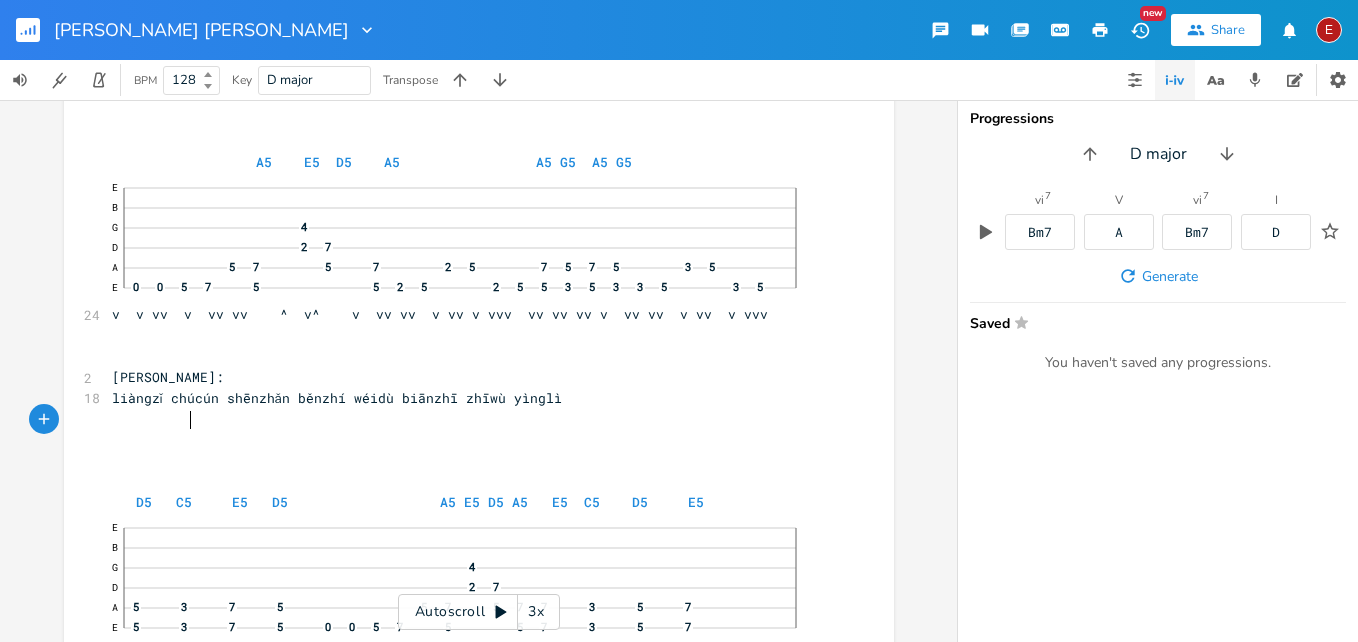 scroll, scrollTop: 0, scrollLeft: 50, axis: horizontal 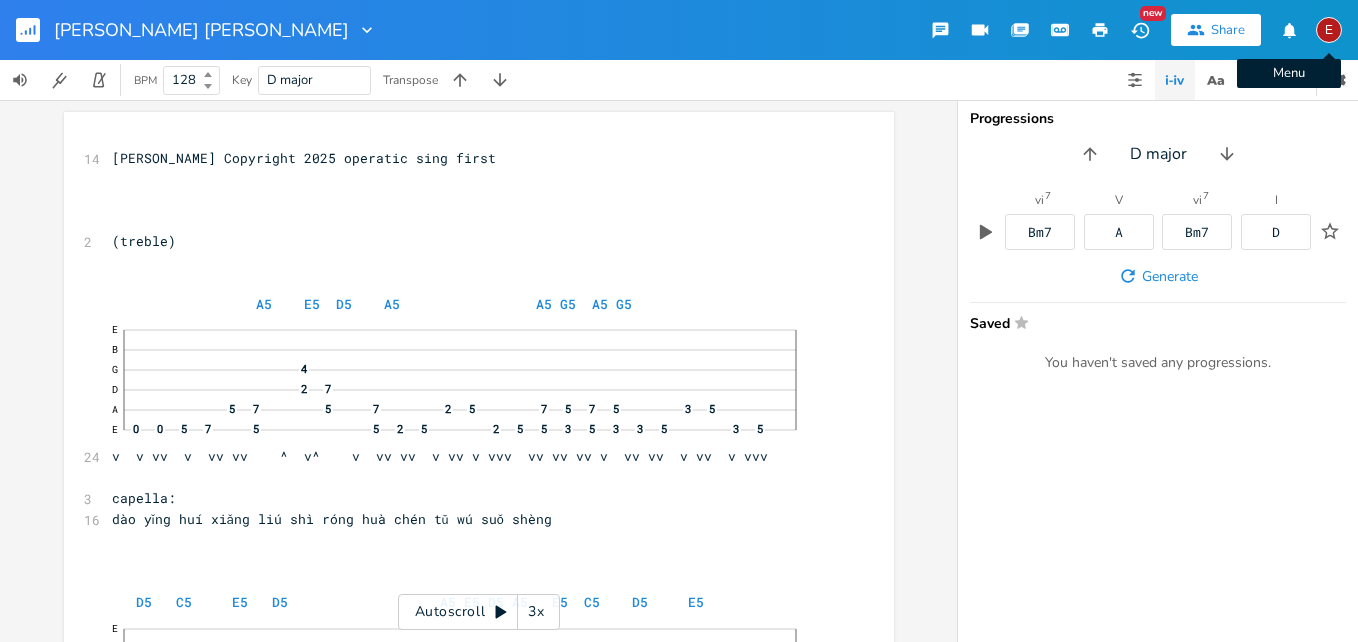 type on "cappella" 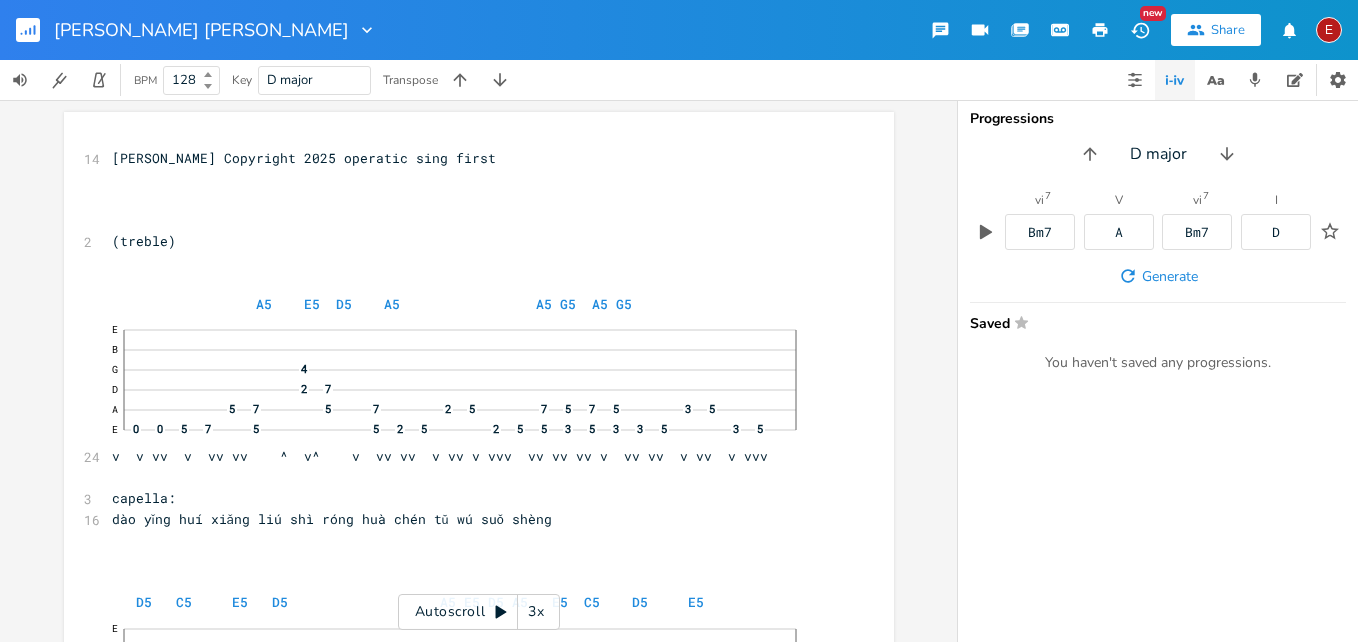 click on "E" at bounding box center [1329, 30] 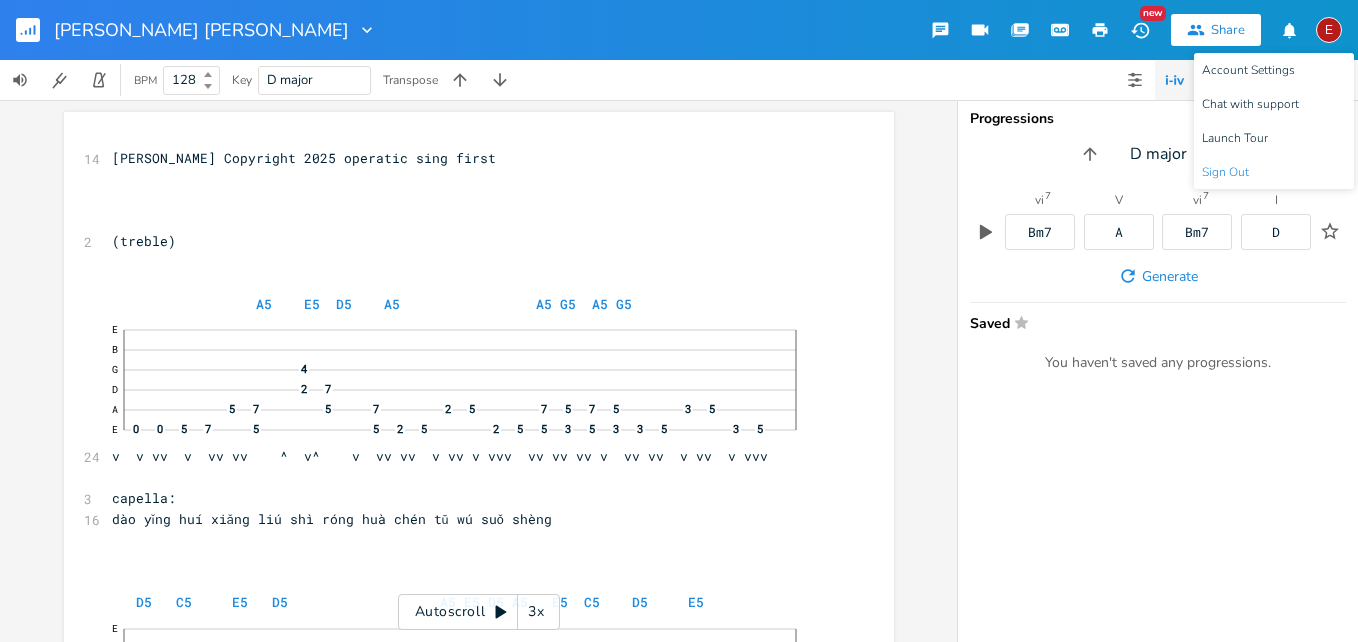 click on "Sign Out" at bounding box center (1225, 172) 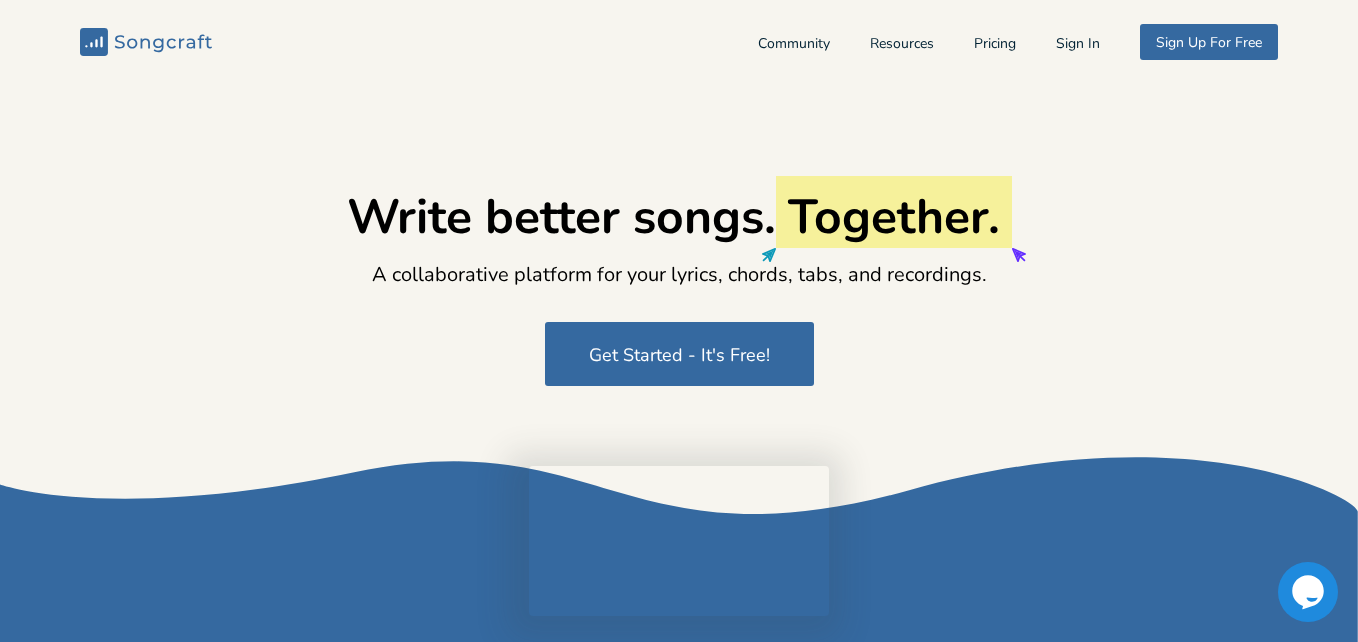 type on "[EMAIL_ADDRESS][DOMAIN_NAME]" 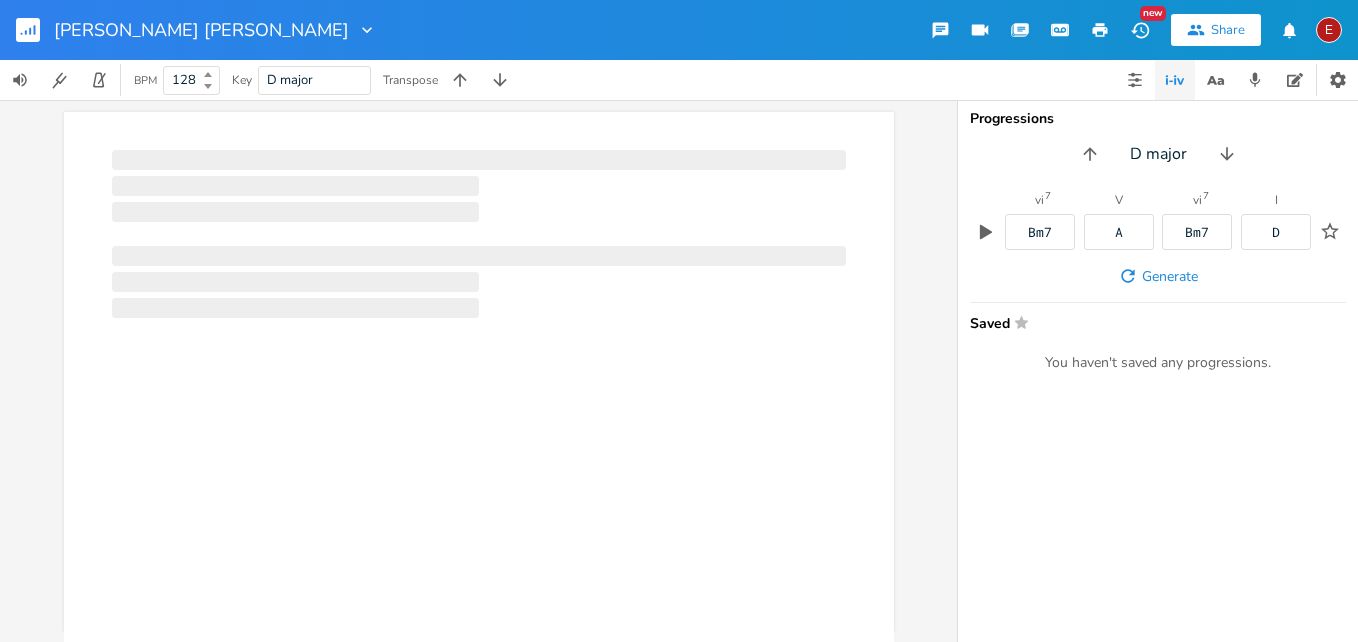 scroll, scrollTop: 0, scrollLeft: 0, axis: both 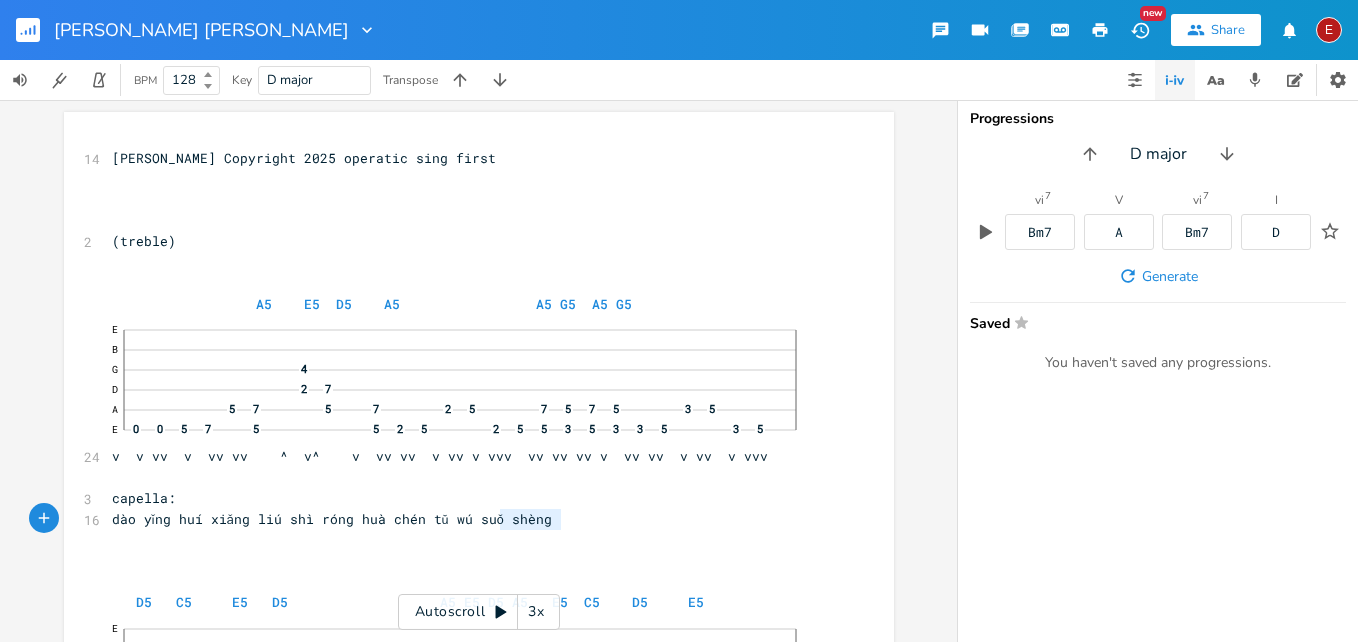 type on "róng huà chén tǔ wú suǒ shèng" 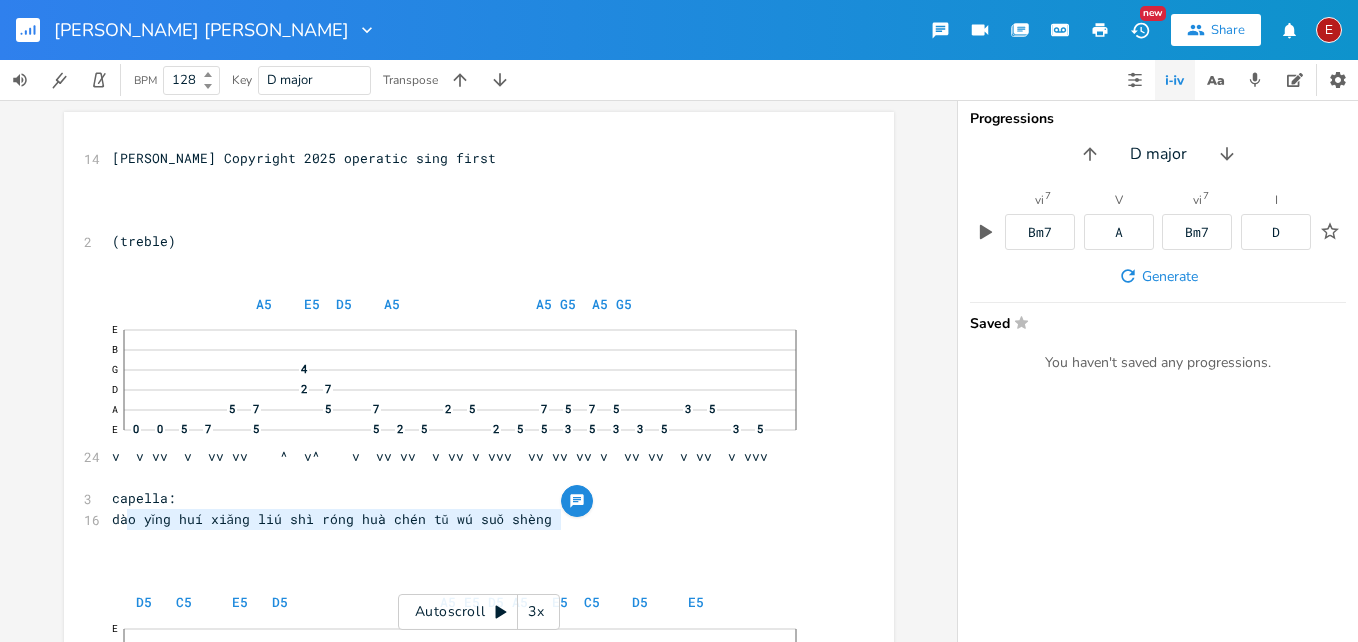 drag, startPoint x: 555, startPoint y: 520, endPoint x: 118, endPoint y: 518, distance: 437.00458 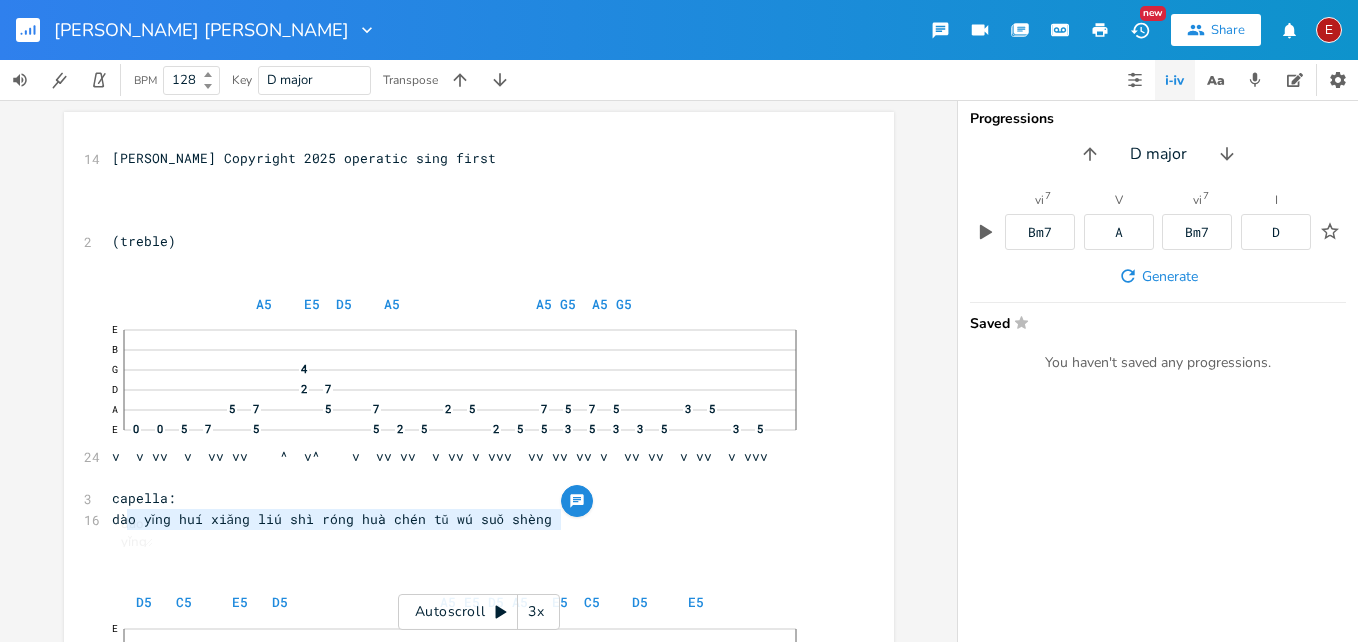 type on "​dào yǐng huí xiǎng liú shì róng huà chén tǔ wú suǒ shèng" 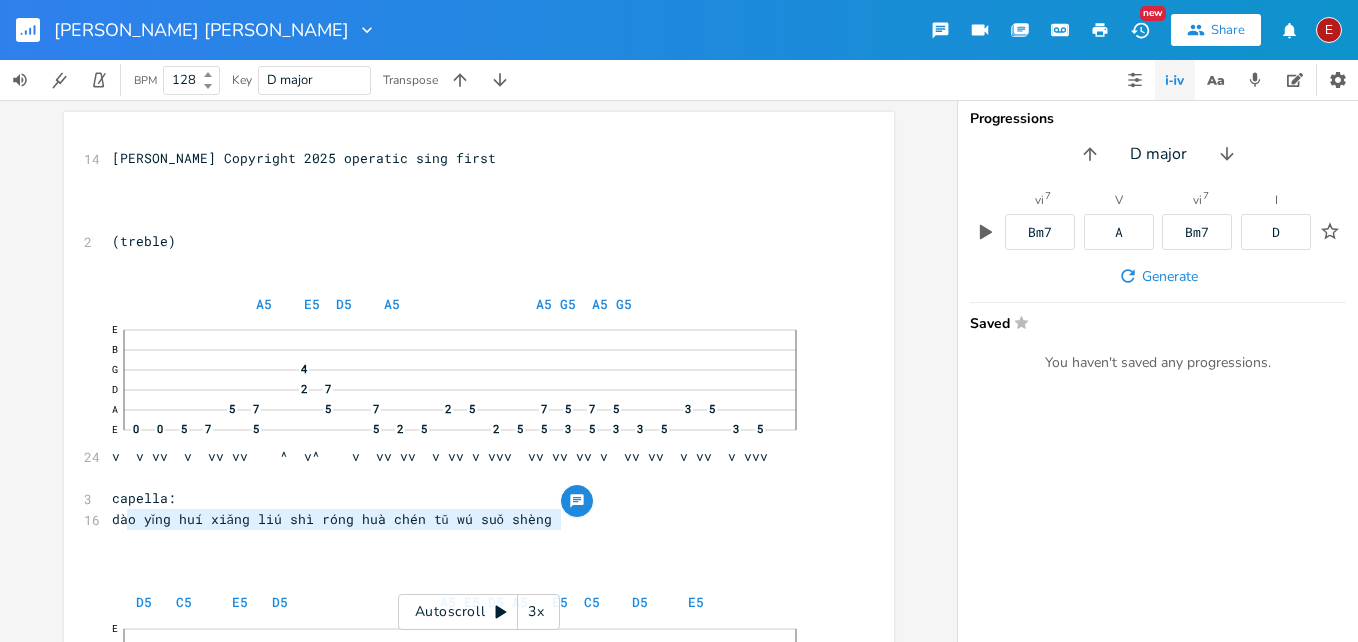 drag, startPoint x: 118, startPoint y: 518, endPoint x: 692, endPoint y: 509, distance: 574.07056 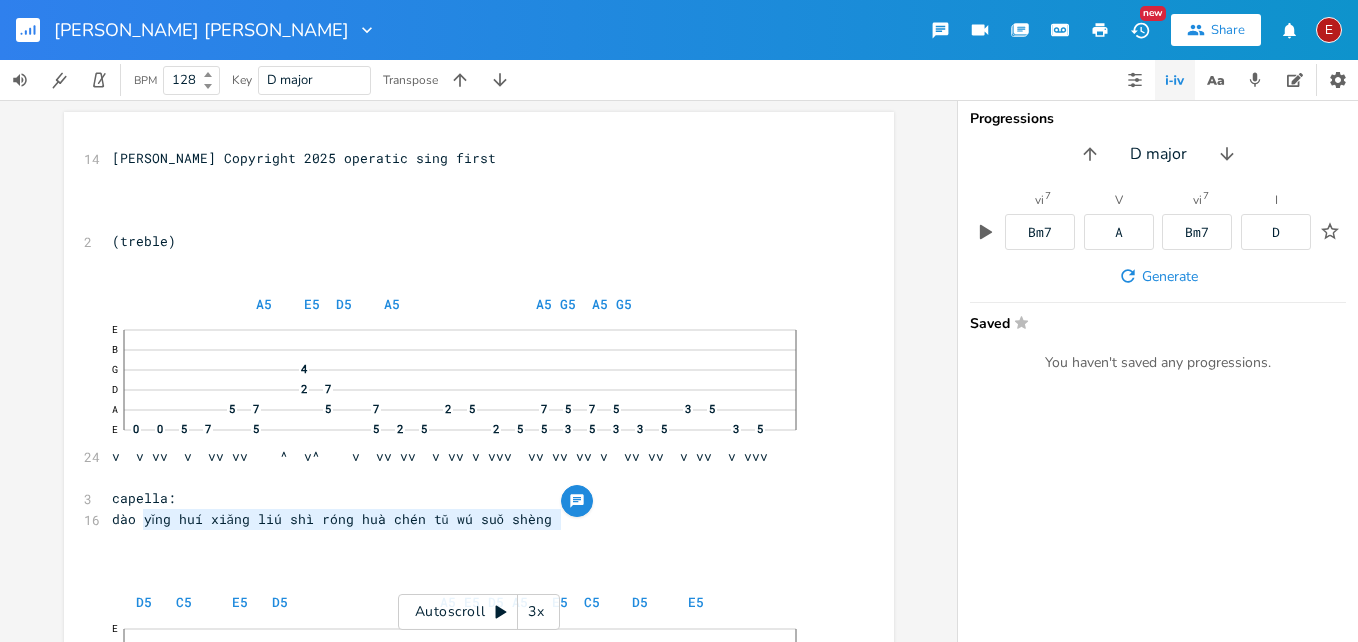 type on "dào yǐng huí xiǎng liú shì róng huà chén tǔ wú suǒ shèng" 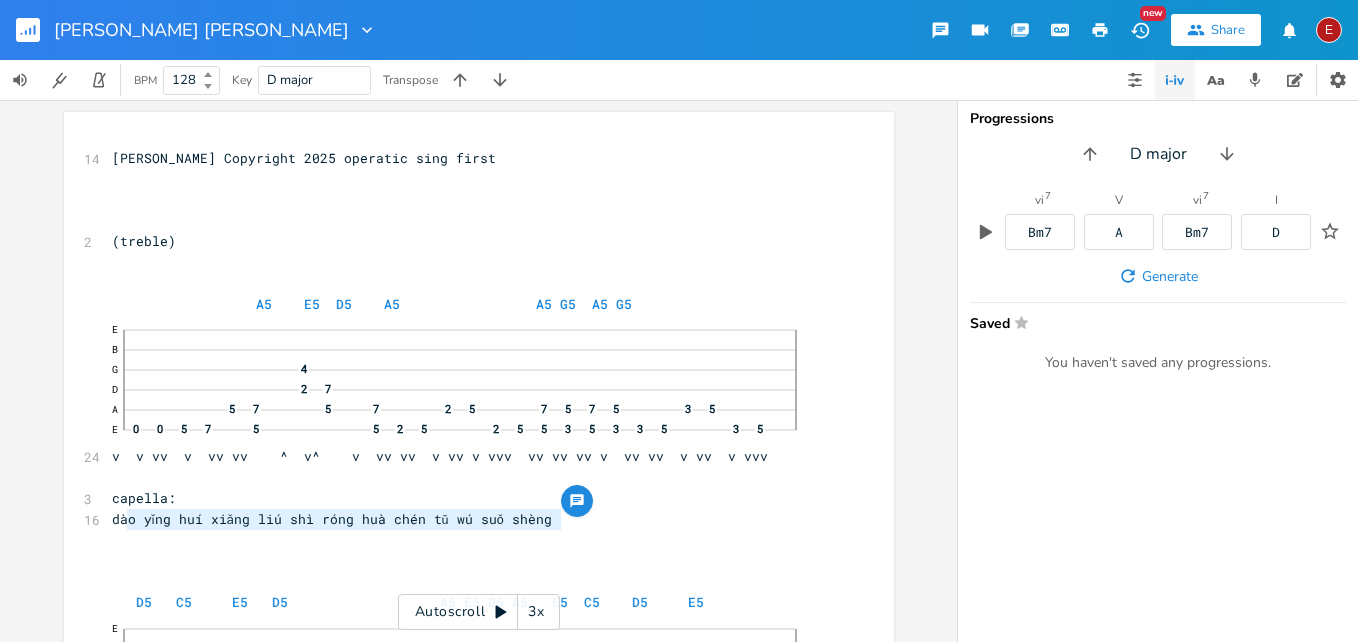 drag, startPoint x: 555, startPoint y: 522, endPoint x: 120, endPoint y: 516, distance: 435.04138 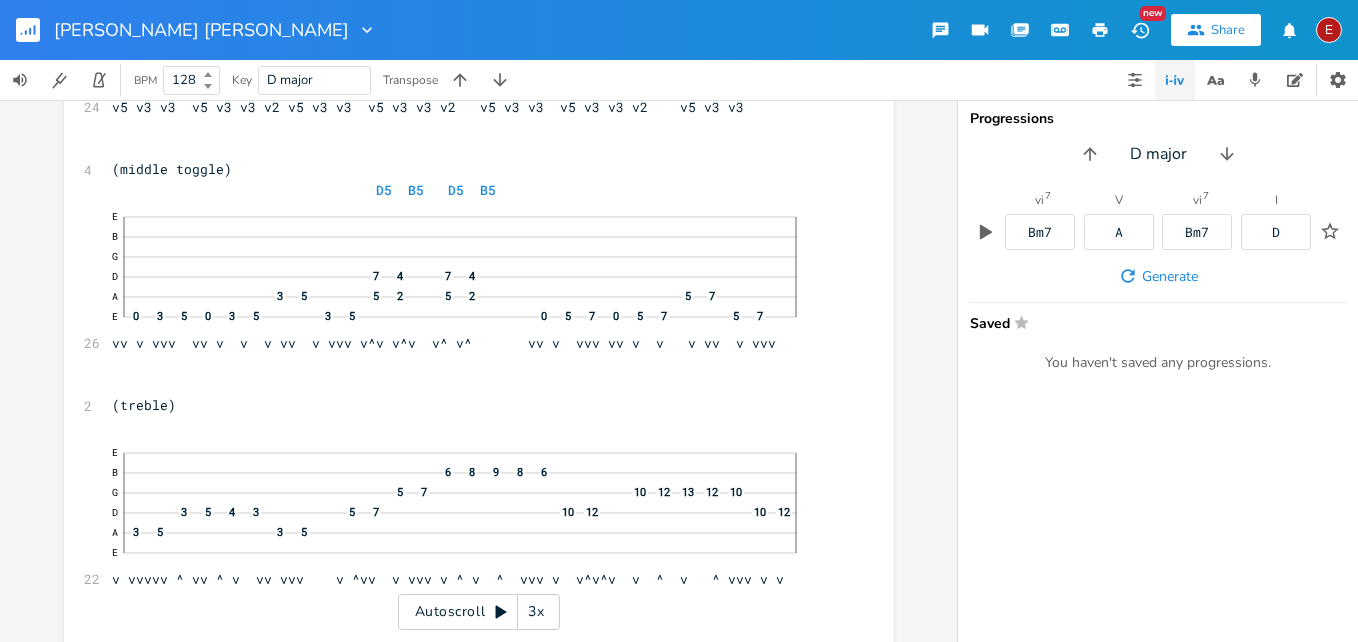 scroll, scrollTop: 1085, scrollLeft: 0, axis: vertical 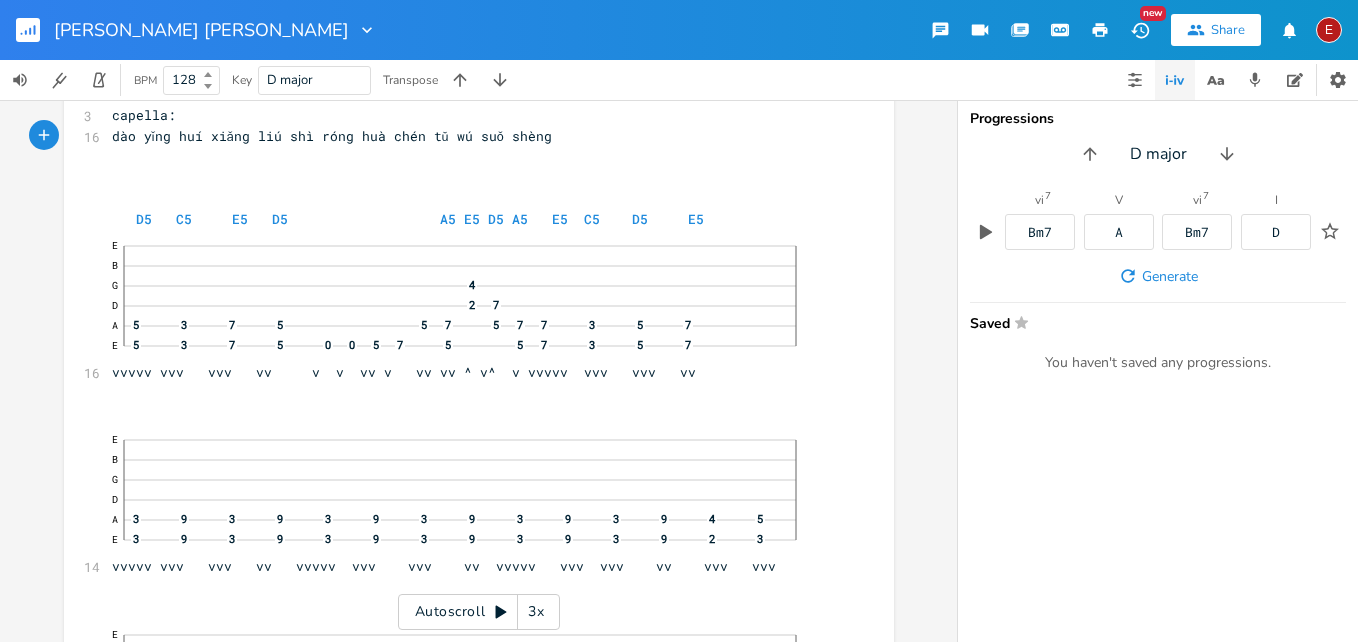 click 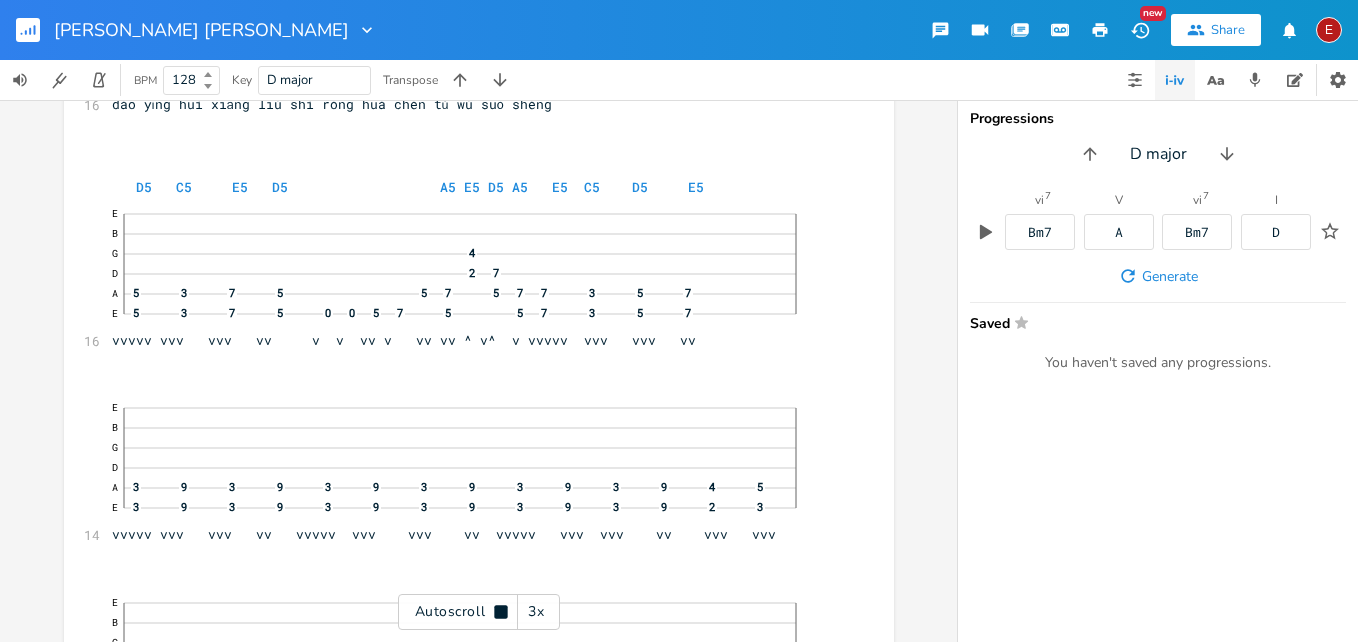 click on "3x" at bounding box center [536, 612] 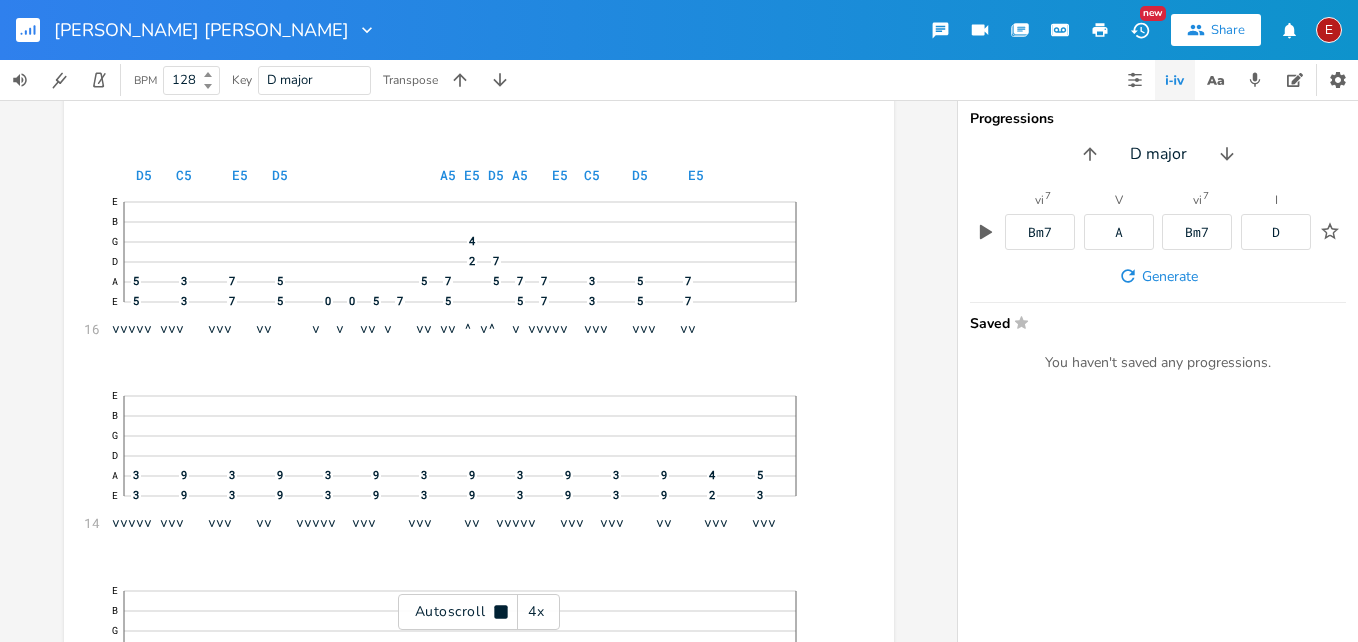 click on "4x" at bounding box center [536, 612] 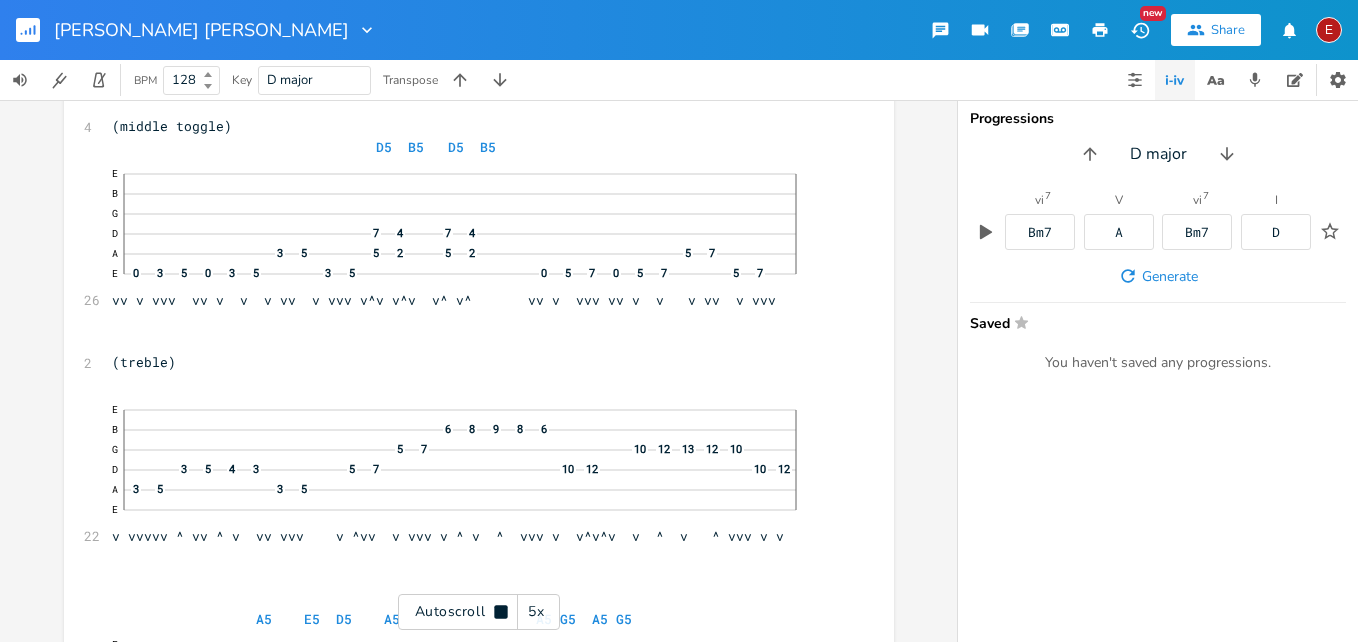 scroll, scrollTop: 1083, scrollLeft: 0, axis: vertical 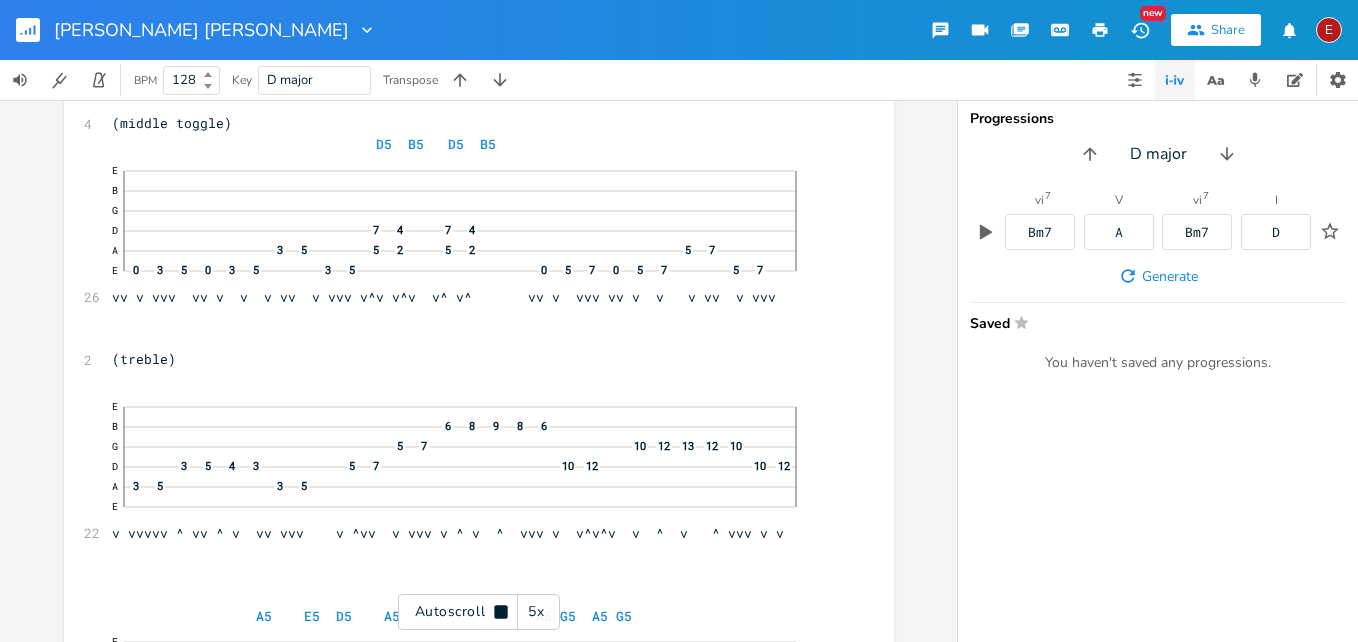 click on "Autoscroll 5x" at bounding box center (479, 612) 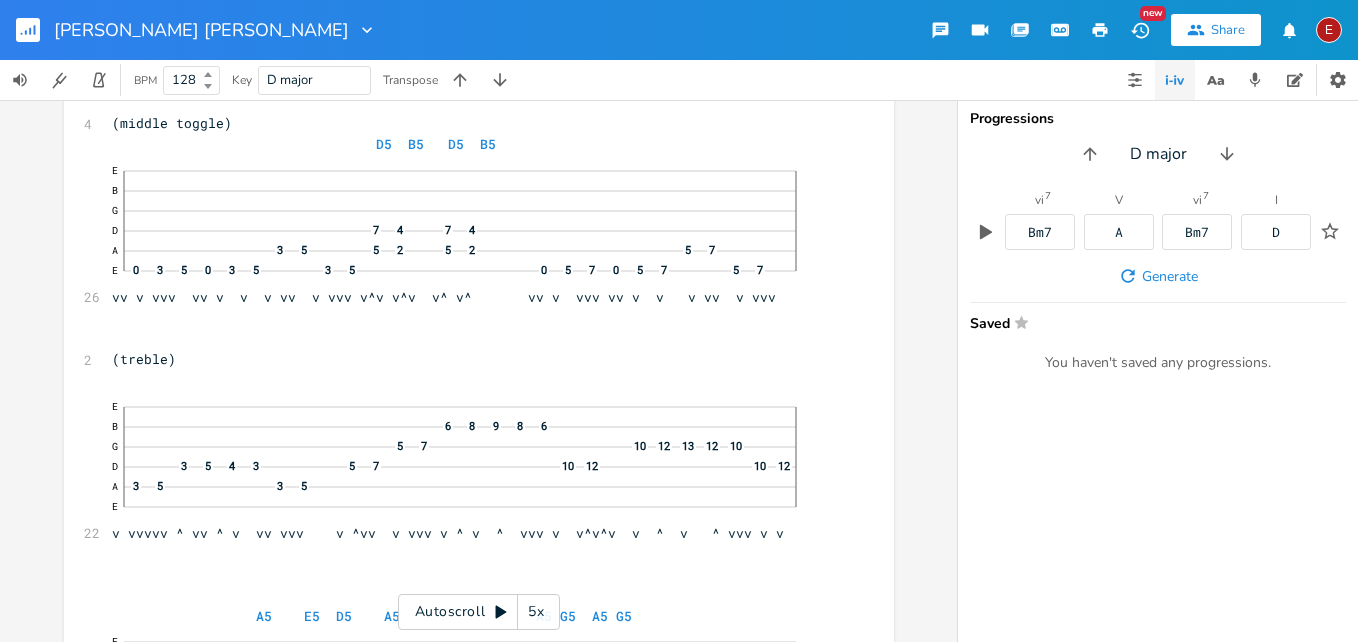 click on "Autoscroll 5x" at bounding box center [479, 612] 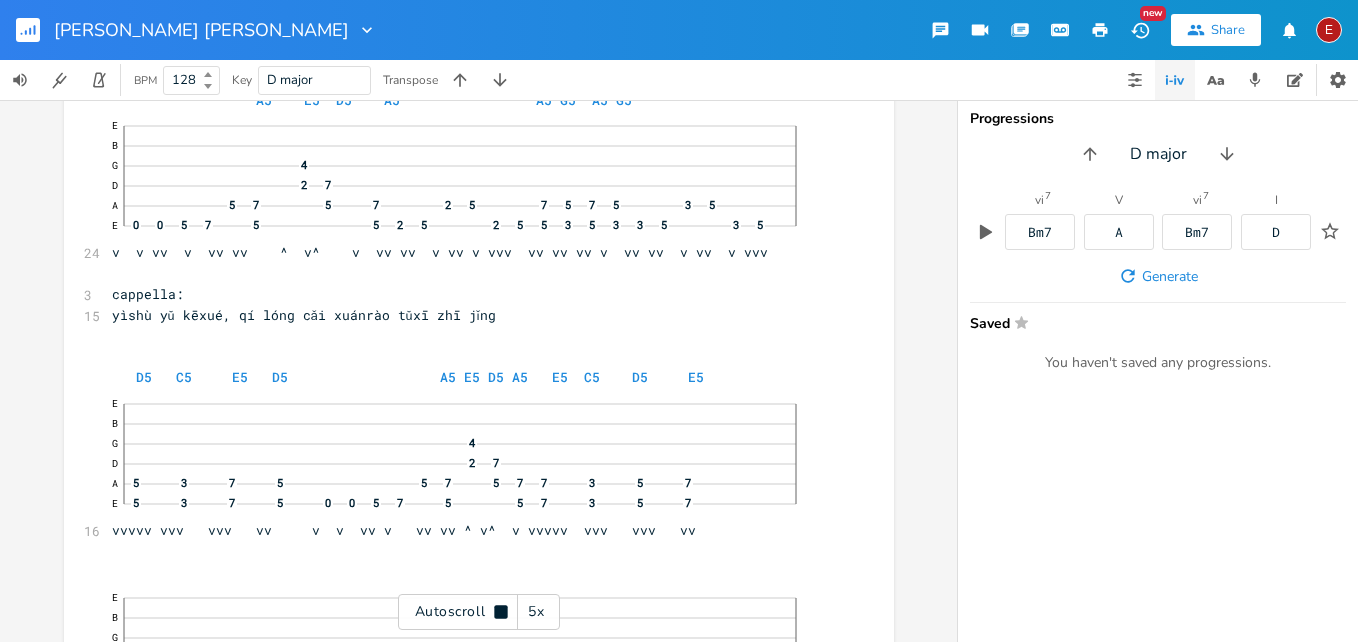 scroll, scrollTop: 1604, scrollLeft: 0, axis: vertical 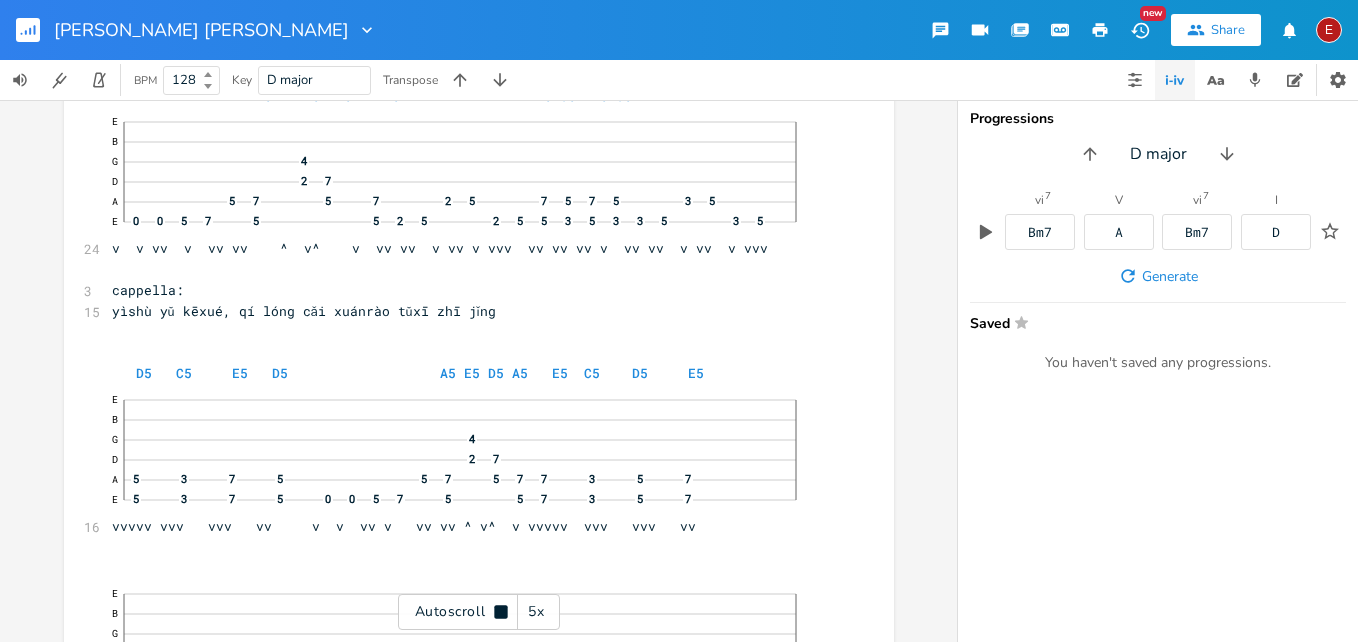click 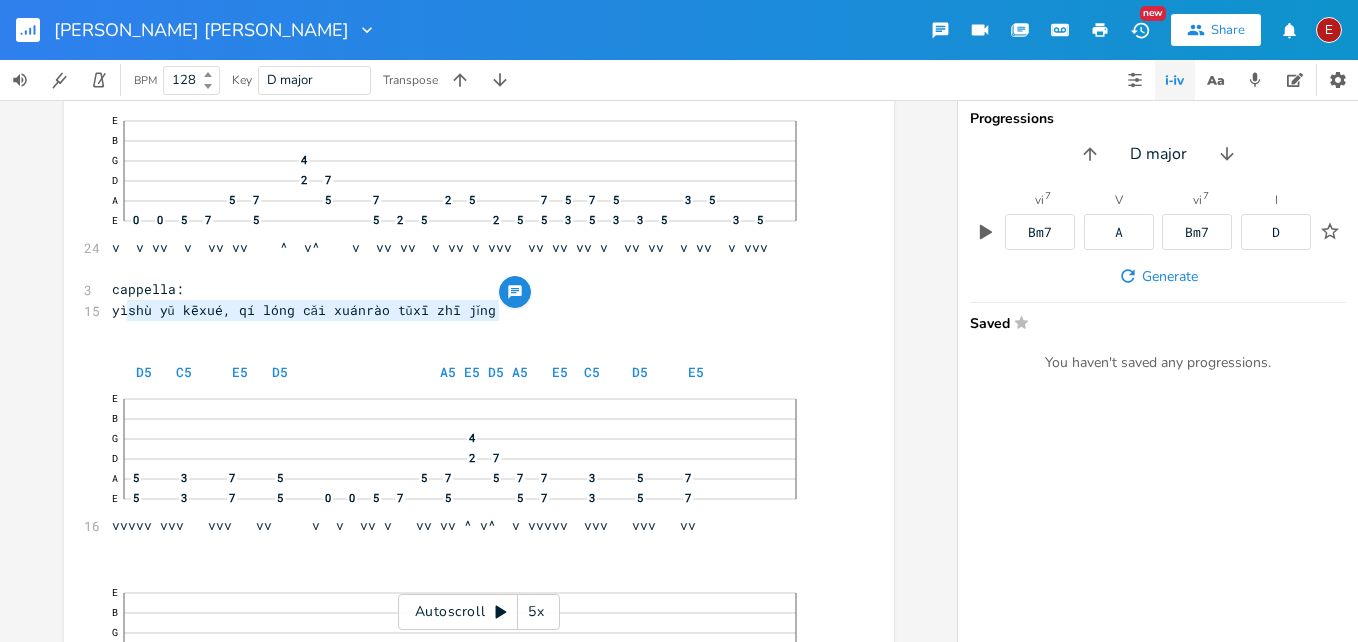 type on "yìshù yǔ kēxué, qí lóng cǎi xuánrào tǔxī zhī jǐng" 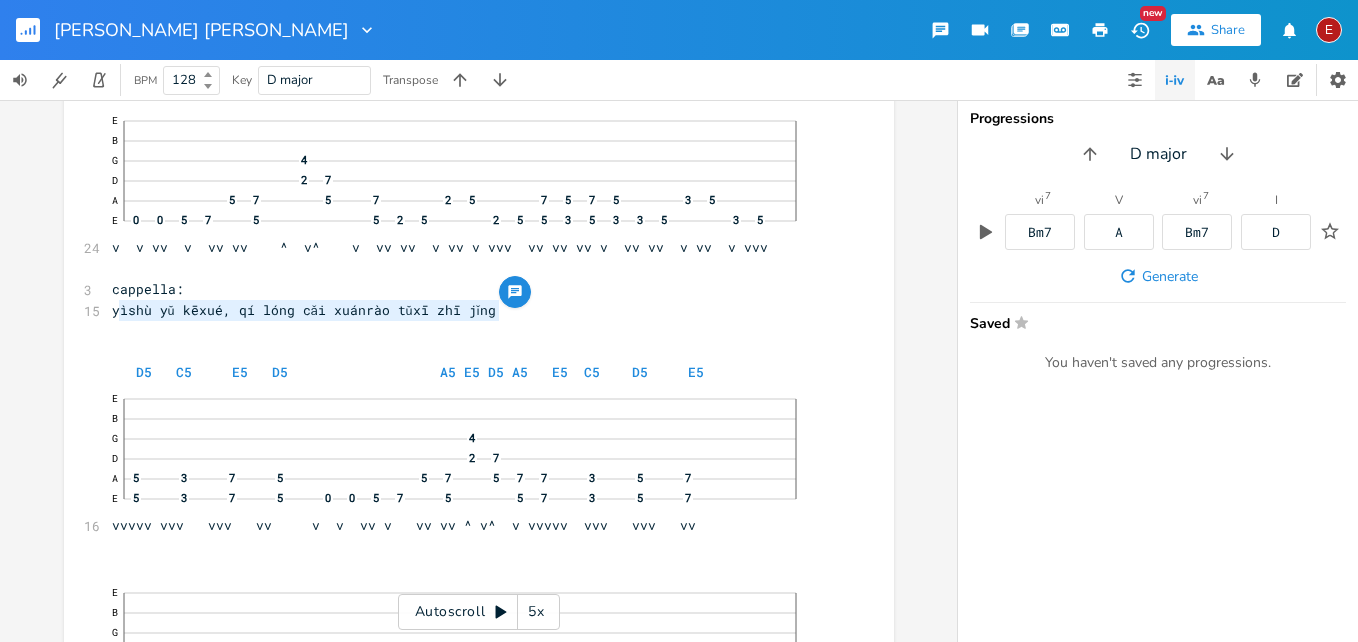 drag, startPoint x: 496, startPoint y: 306, endPoint x: 115, endPoint y: 312, distance: 381.04724 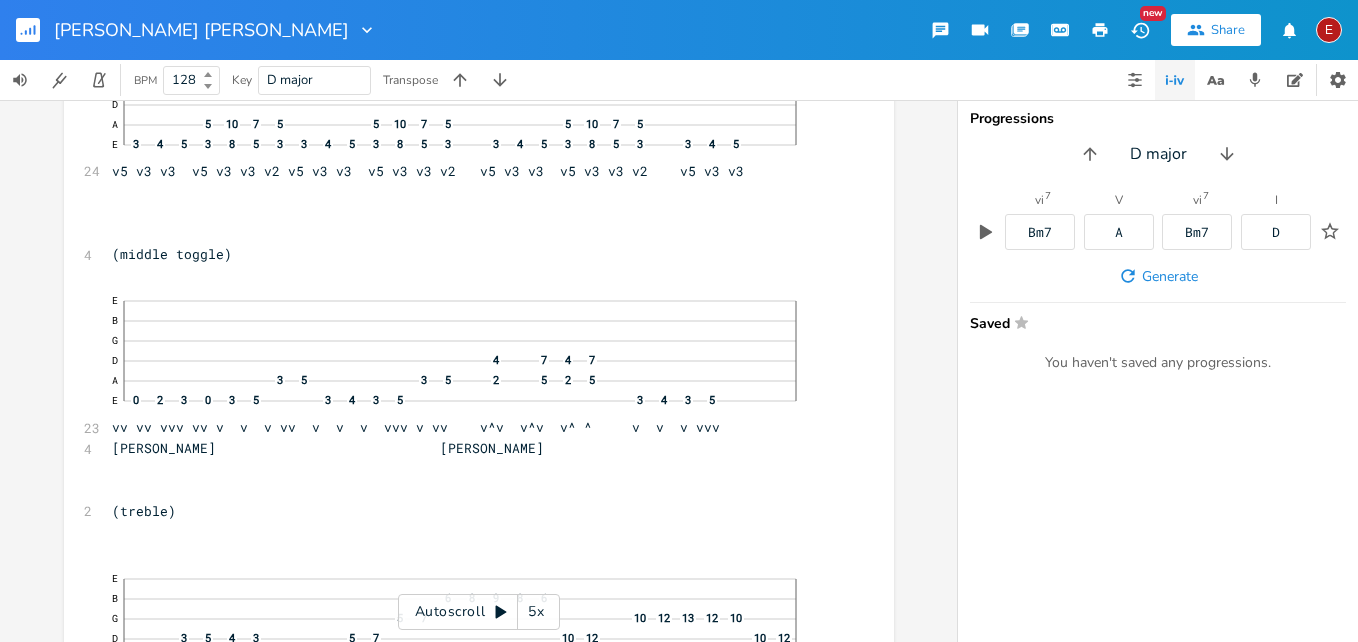 scroll, scrollTop: 2467, scrollLeft: 0, axis: vertical 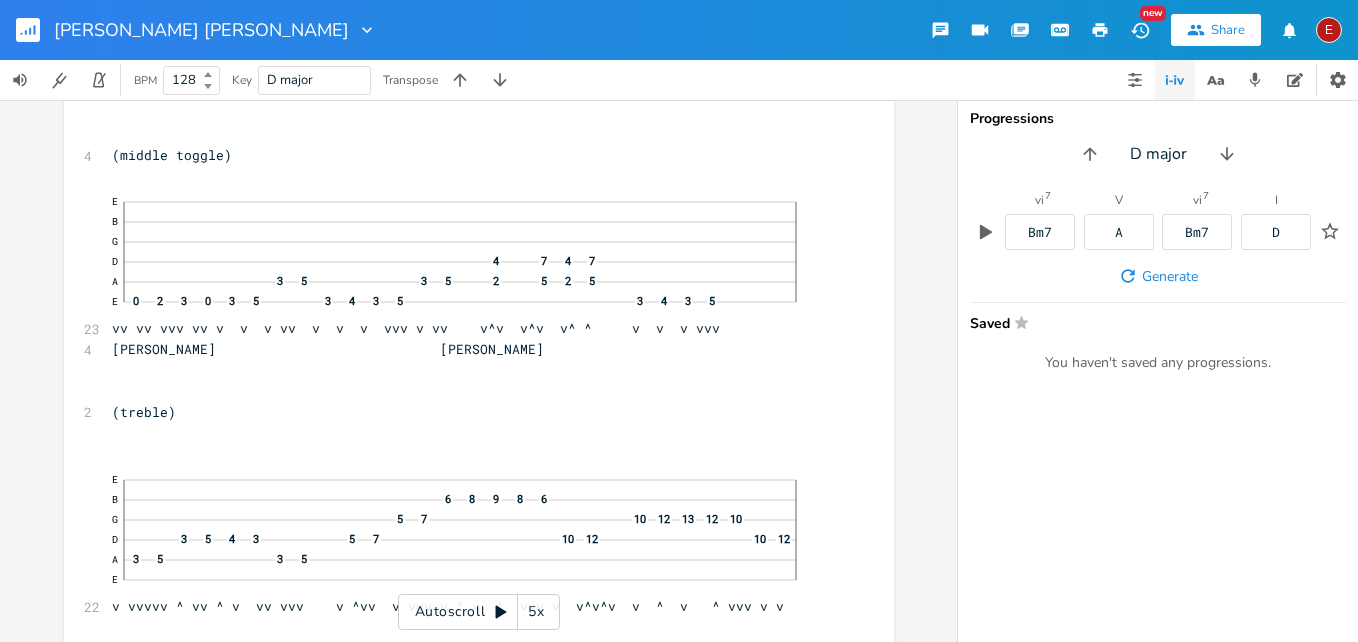 click 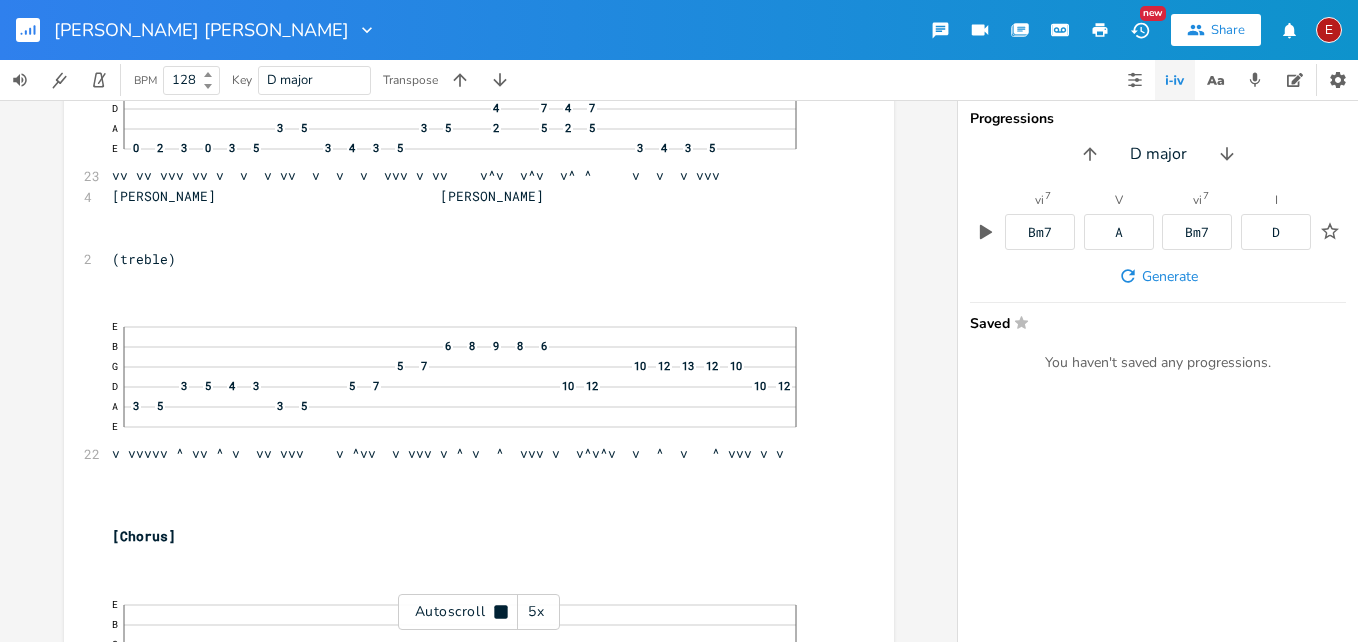 click 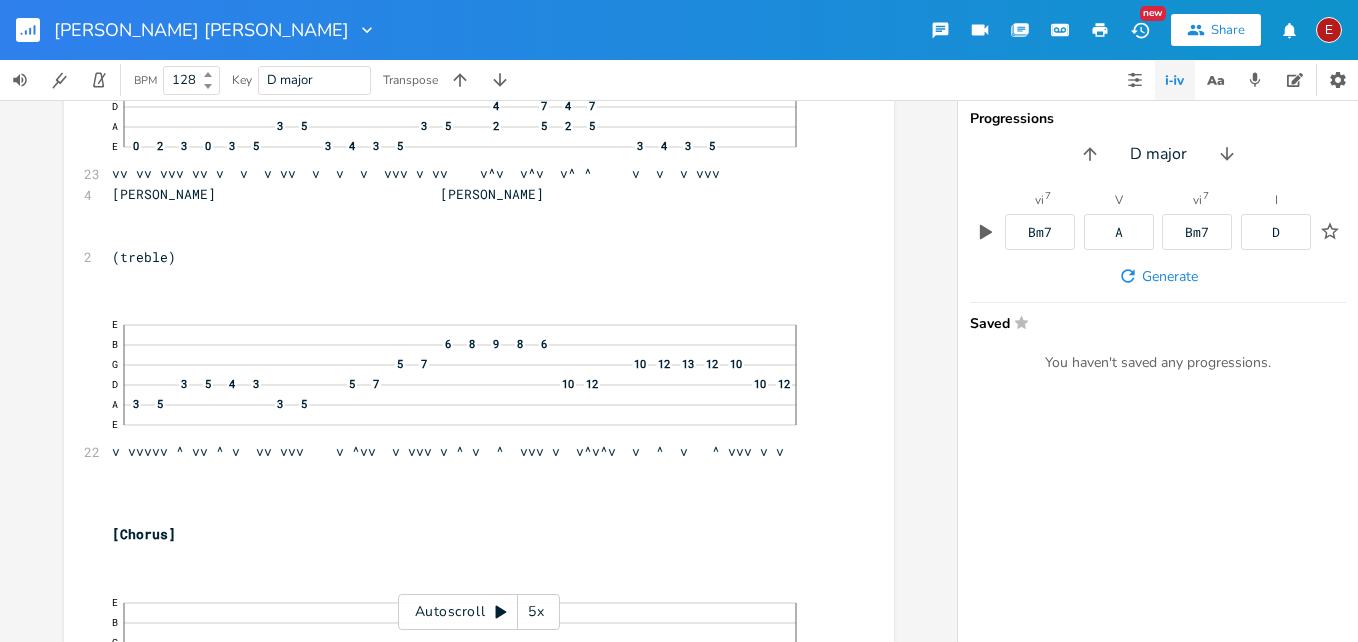 click 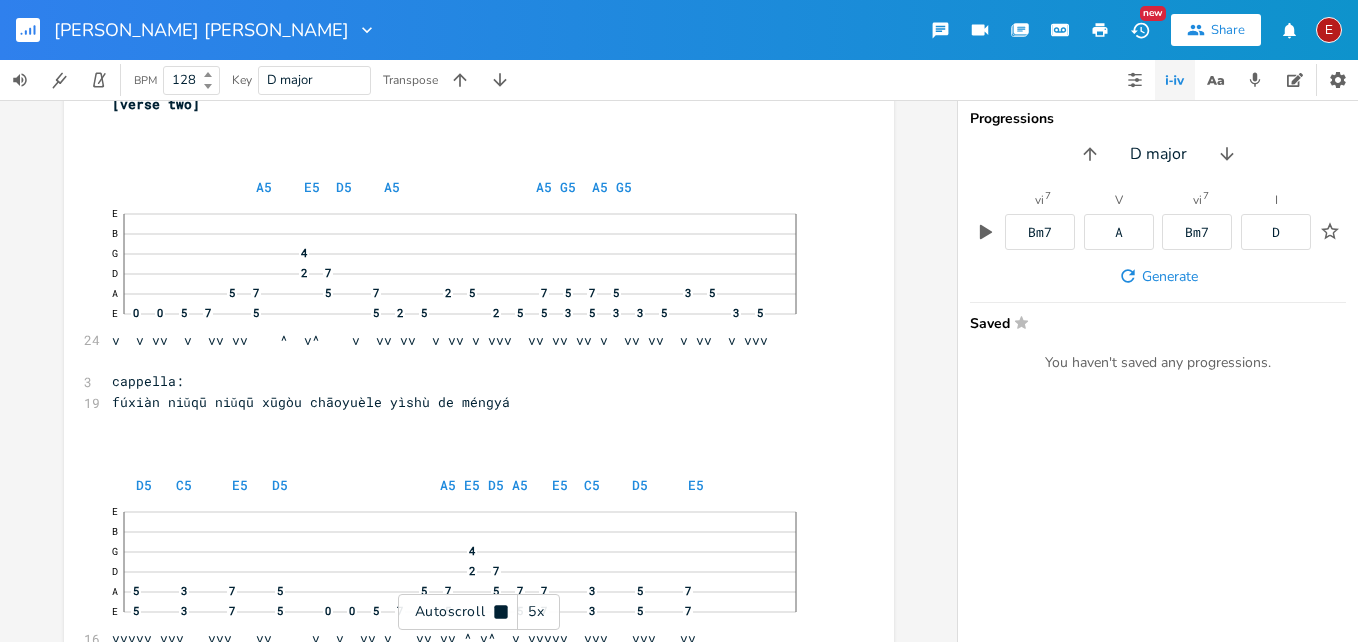 click 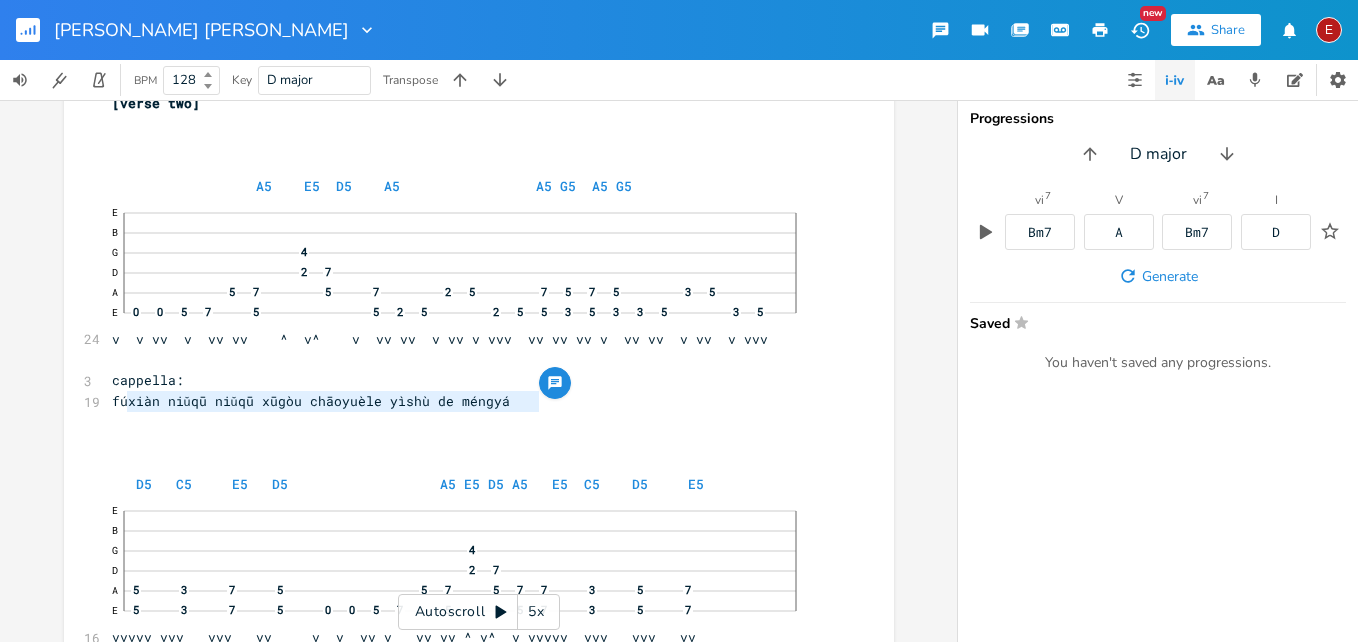 drag, startPoint x: 530, startPoint y: 404, endPoint x: 125, endPoint y: 400, distance: 405.01974 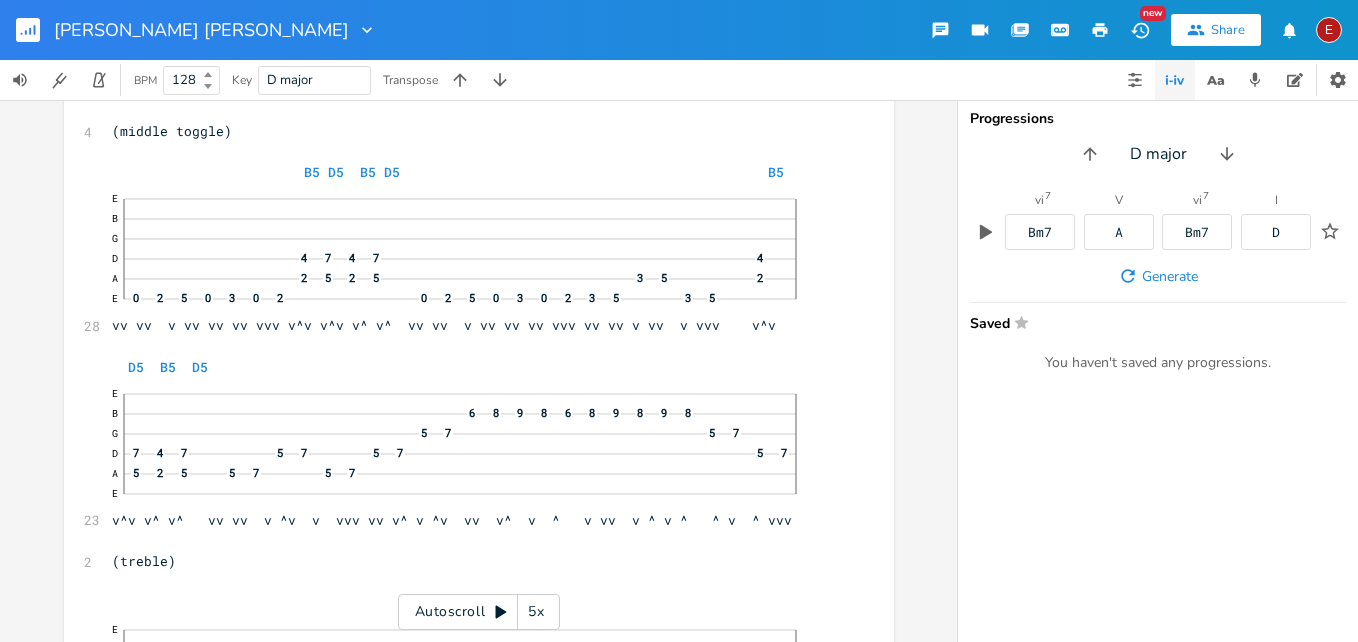 scroll, scrollTop: 4884, scrollLeft: 0, axis: vertical 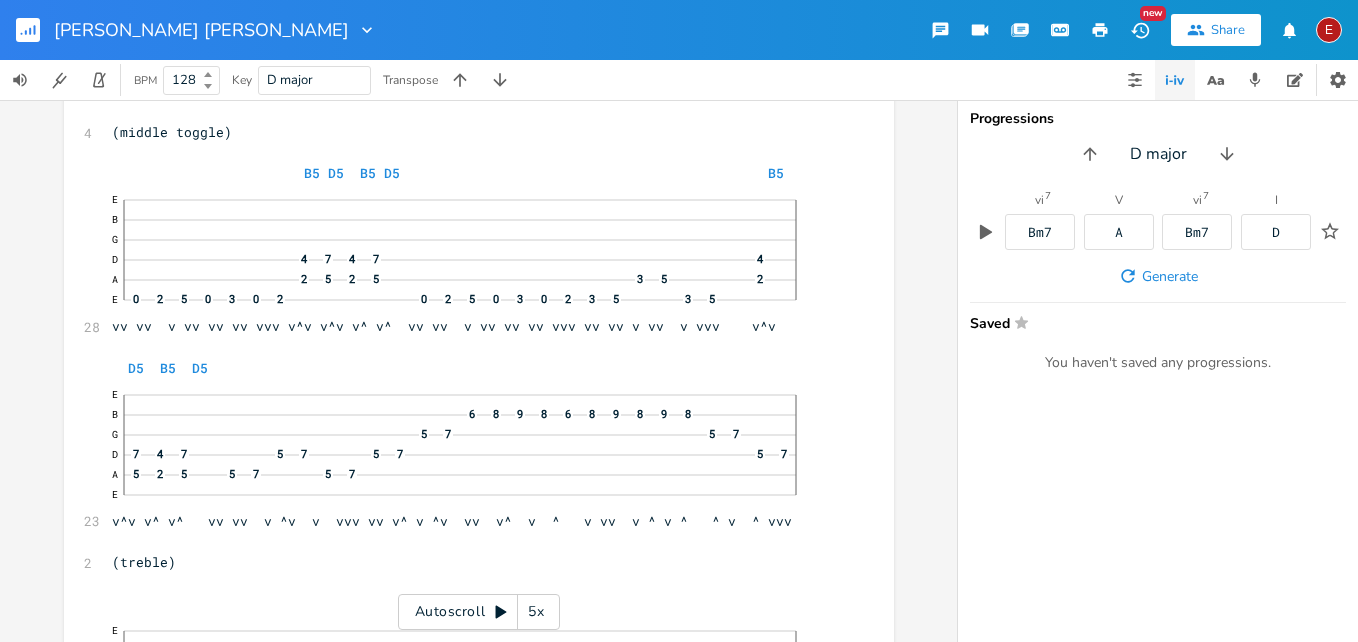 click 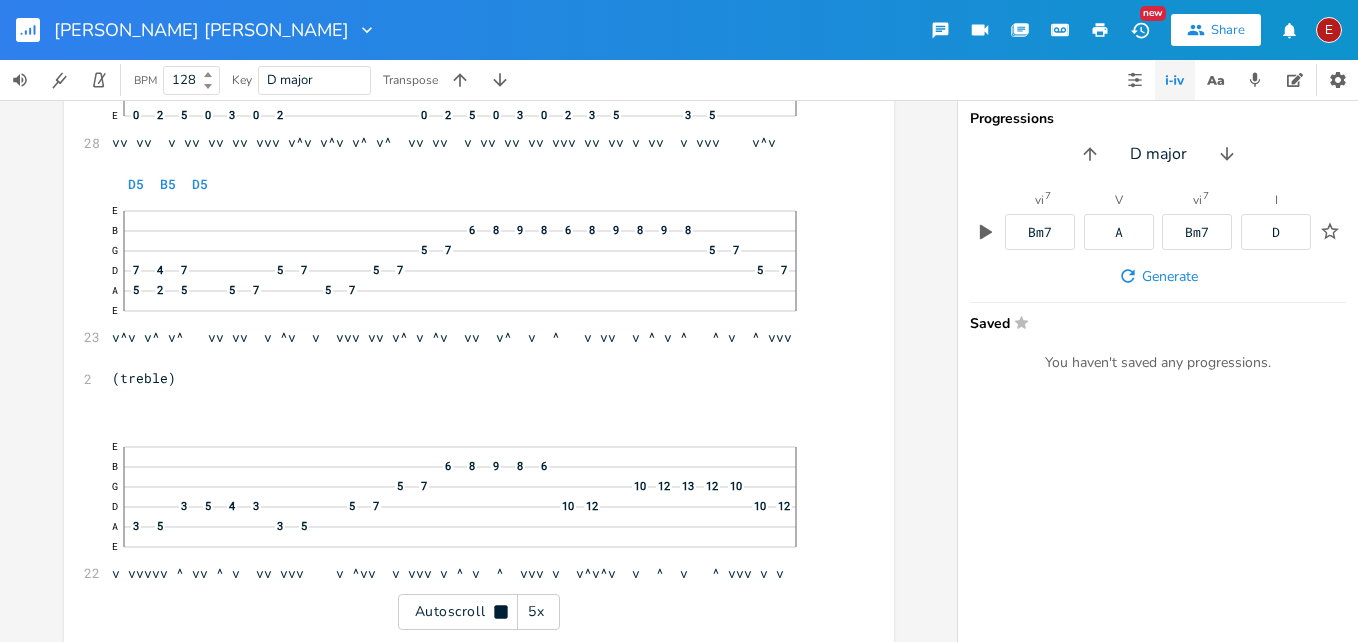 scroll, scrollTop: 5122, scrollLeft: 0, axis: vertical 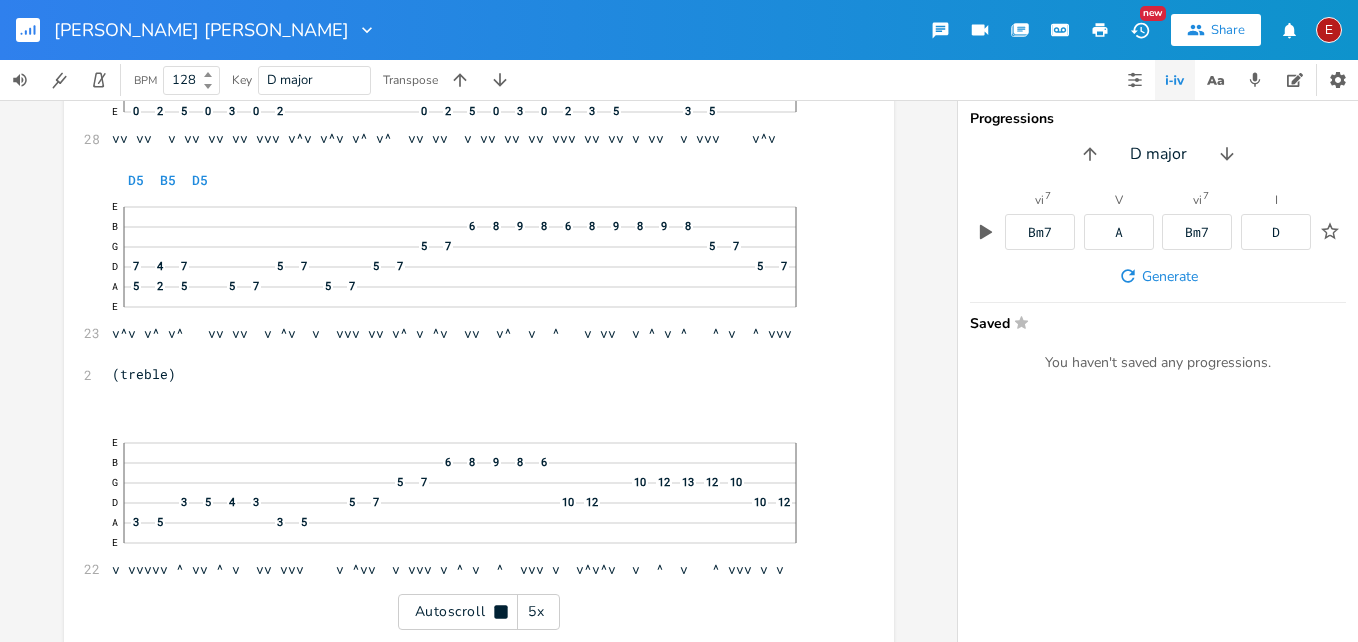 click 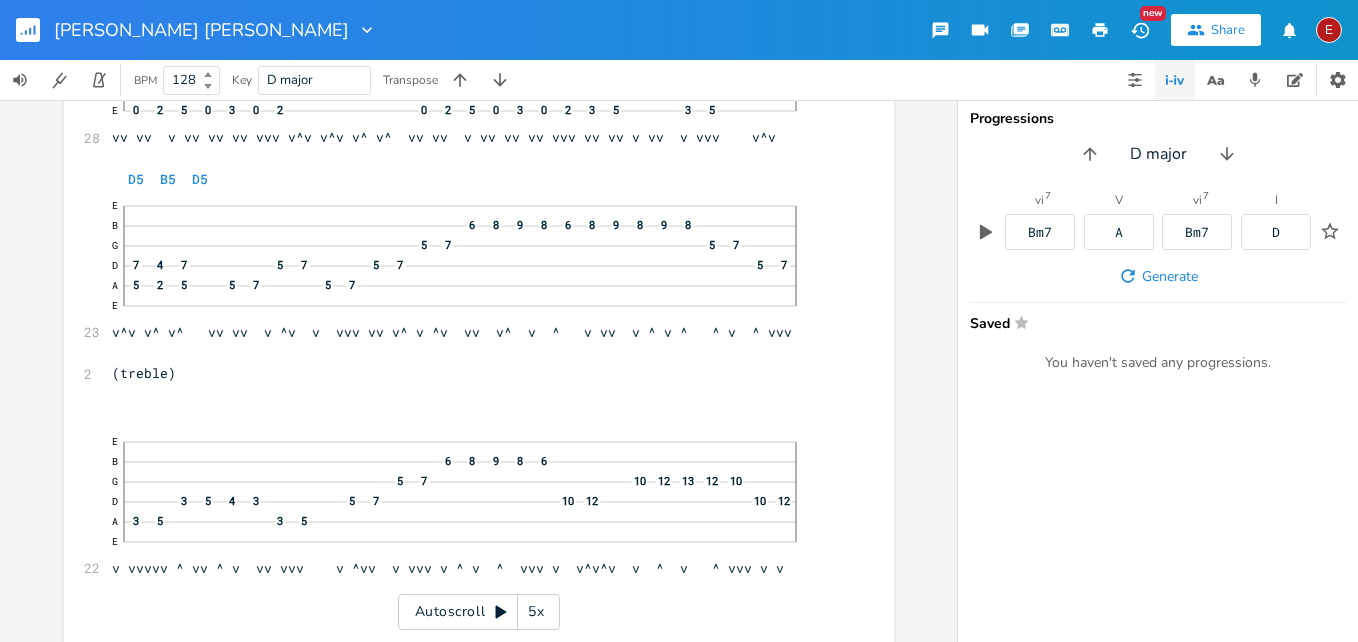 click 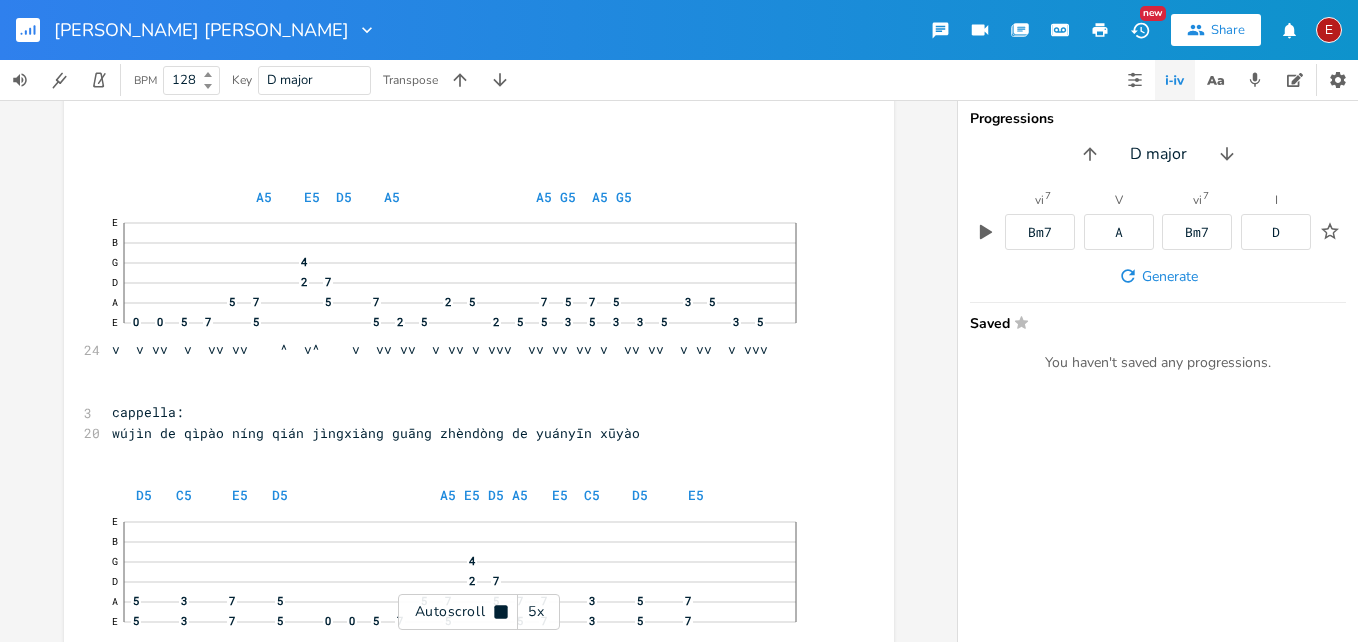click 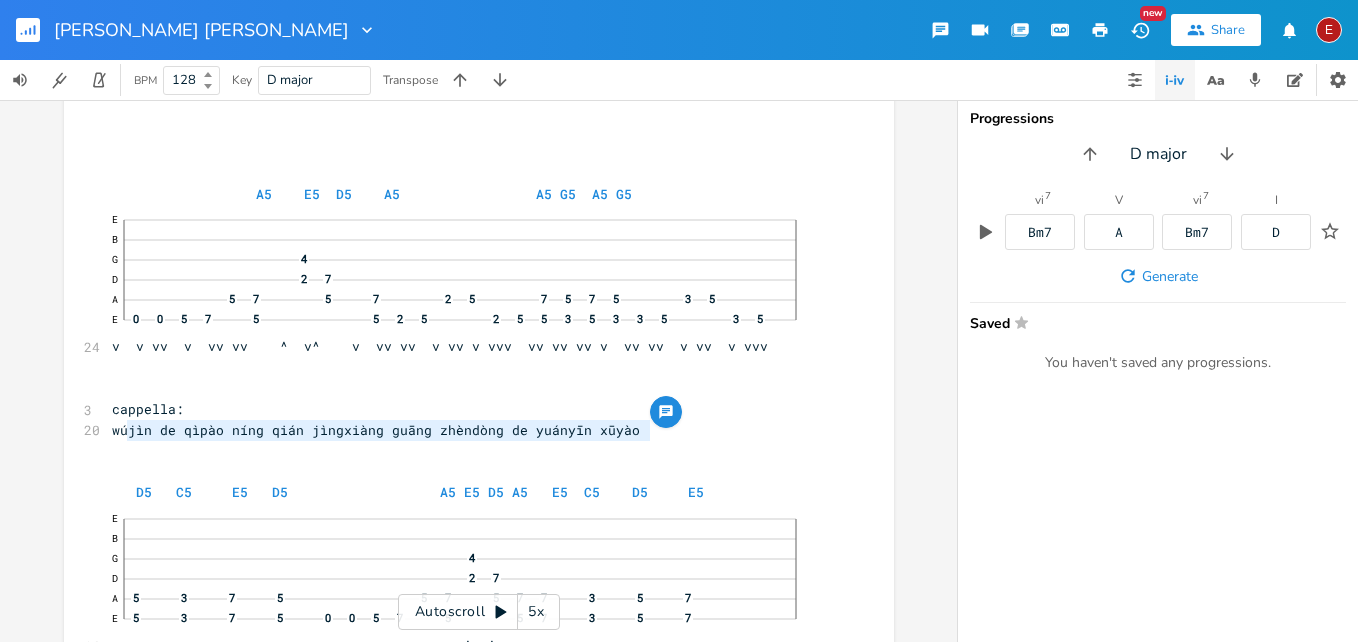 type on "wújìn de qìpào níng qián jìngxiàng guāng zhèndòng de yuányīn xūyào" 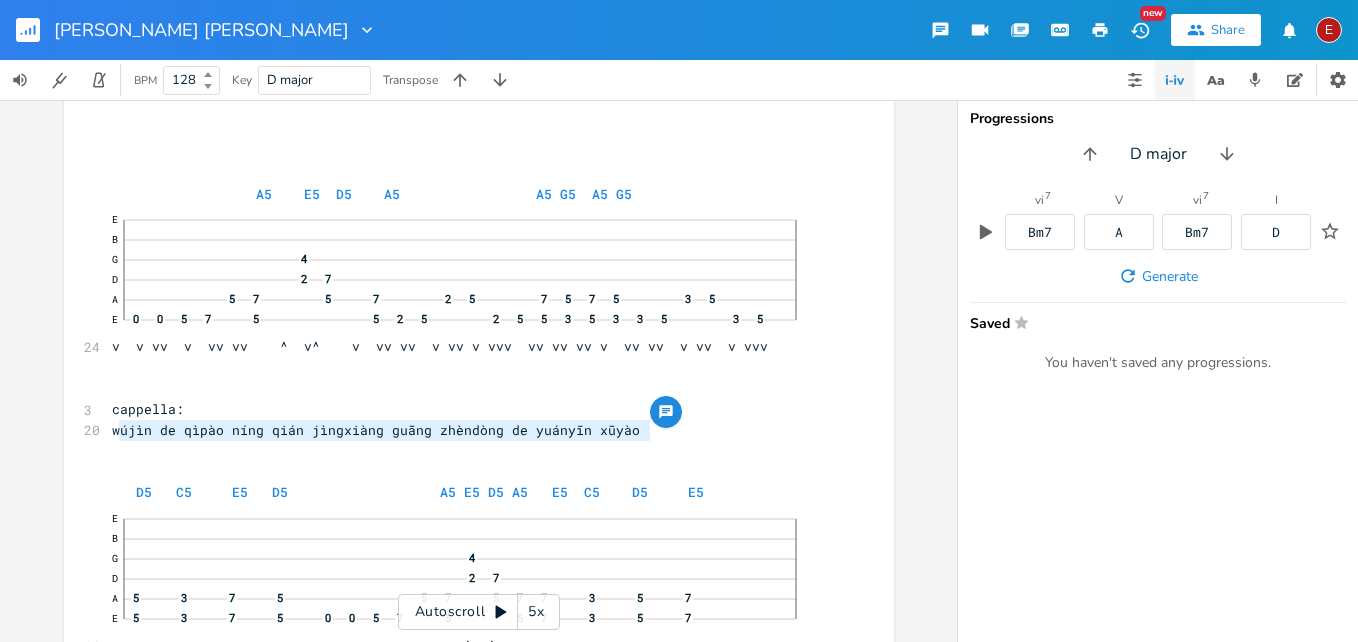 drag, startPoint x: 645, startPoint y: 435, endPoint x: 117, endPoint y: 427, distance: 528.0606 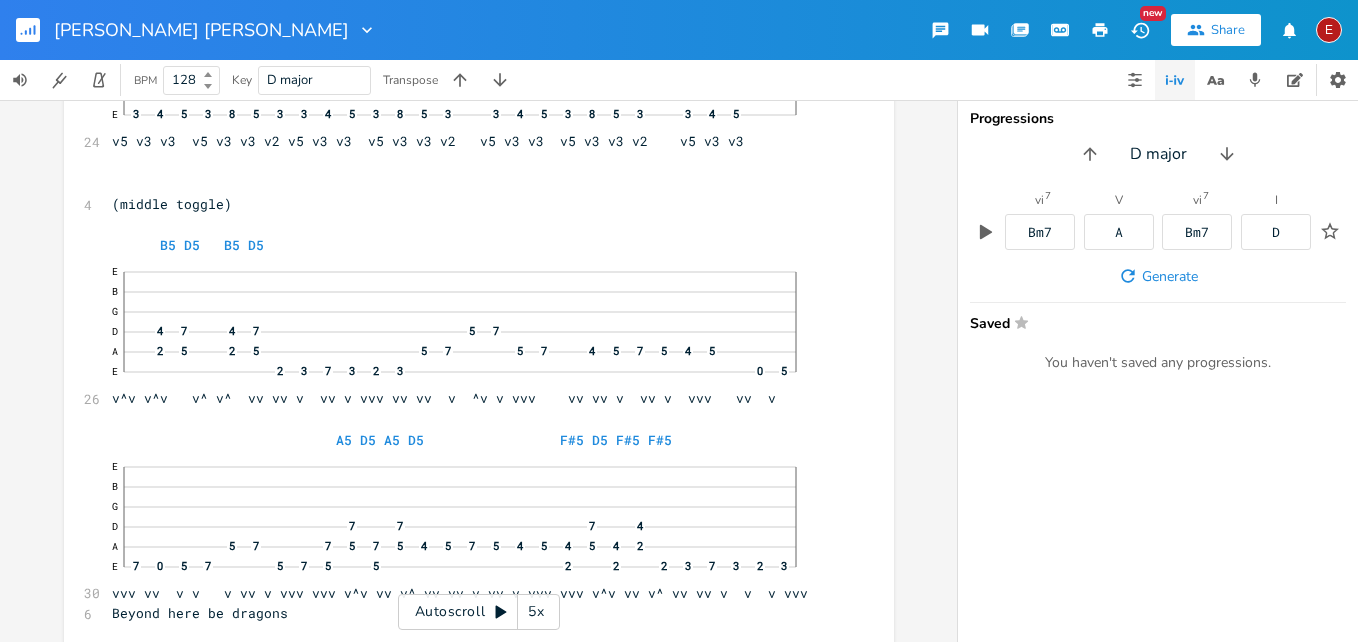 scroll, scrollTop: 6612, scrollLeft: 0, axis: vertical 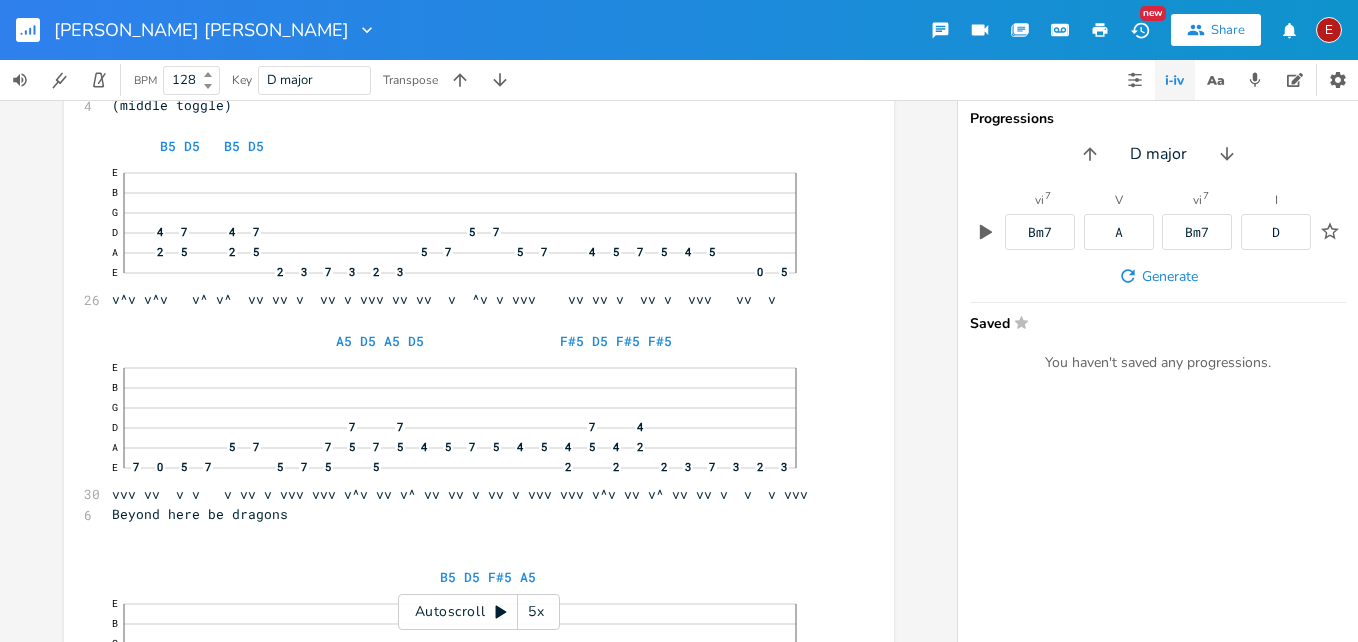 click 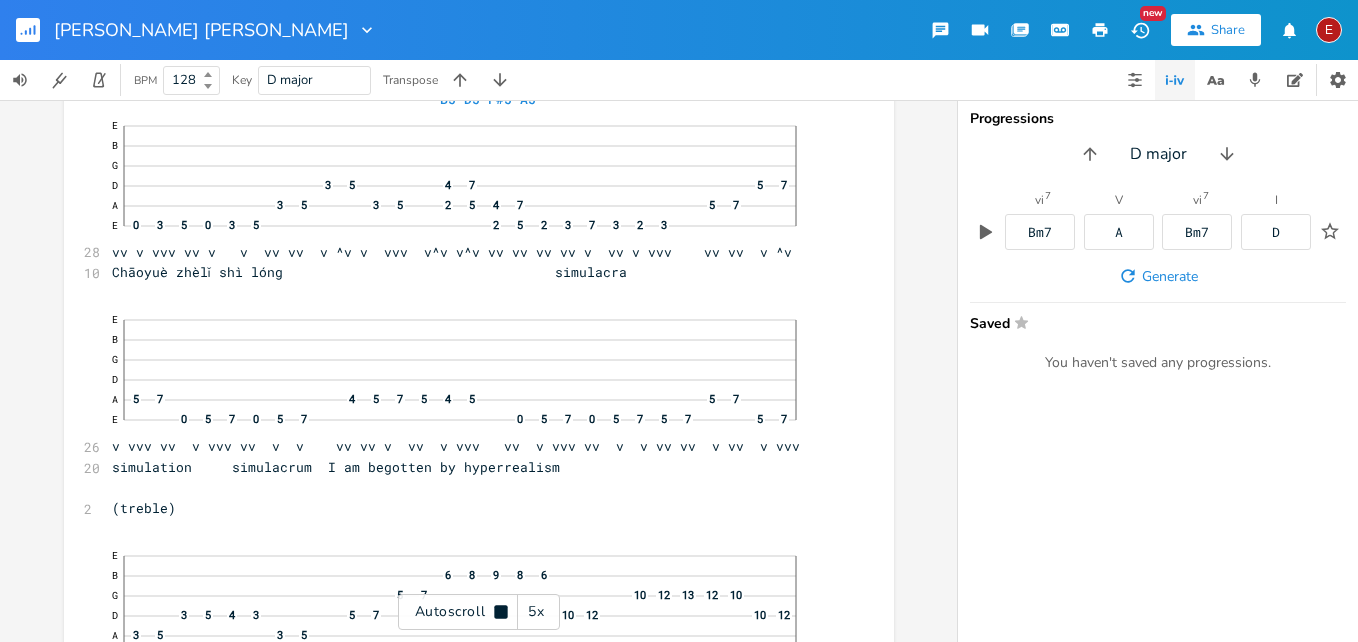 scroll, scrollTop: 7096, scrollLeft: 0, axis: vertical 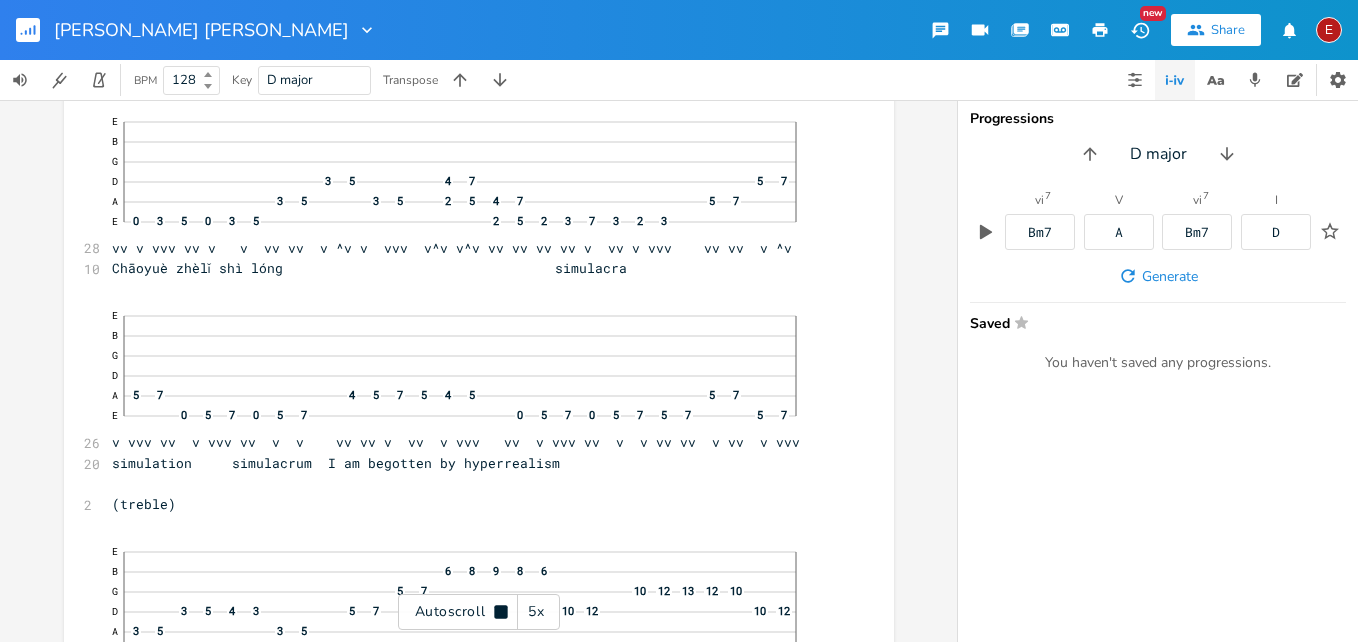 click 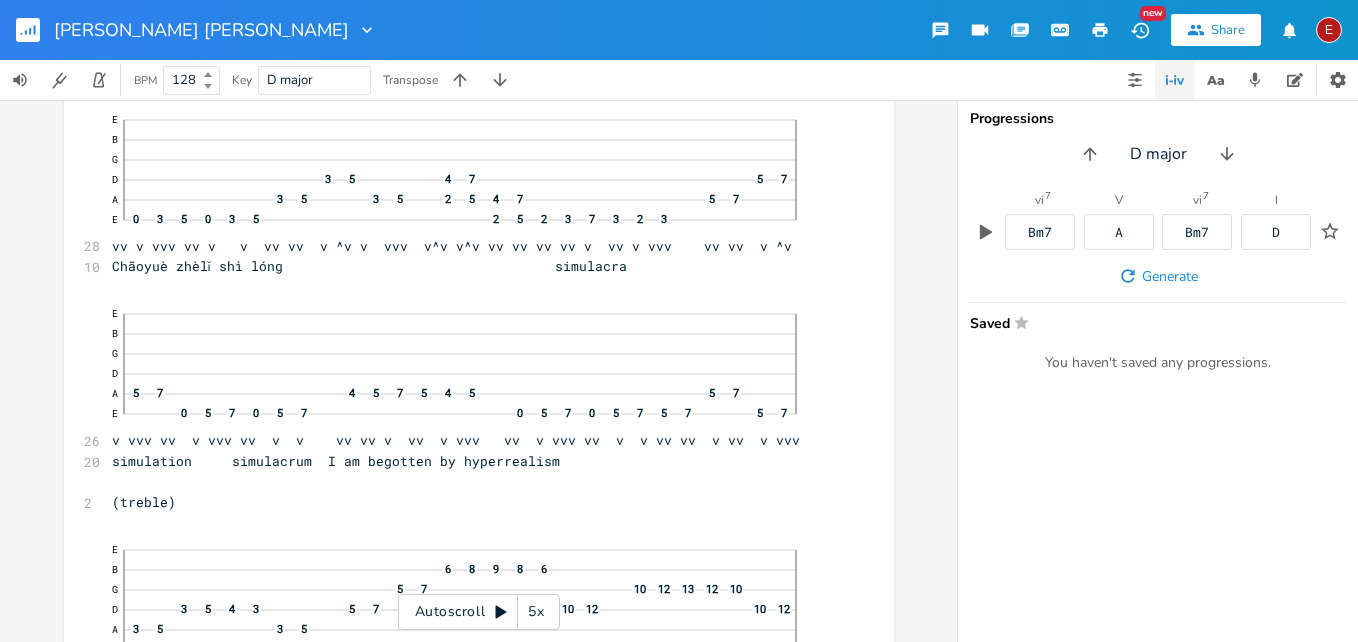 click 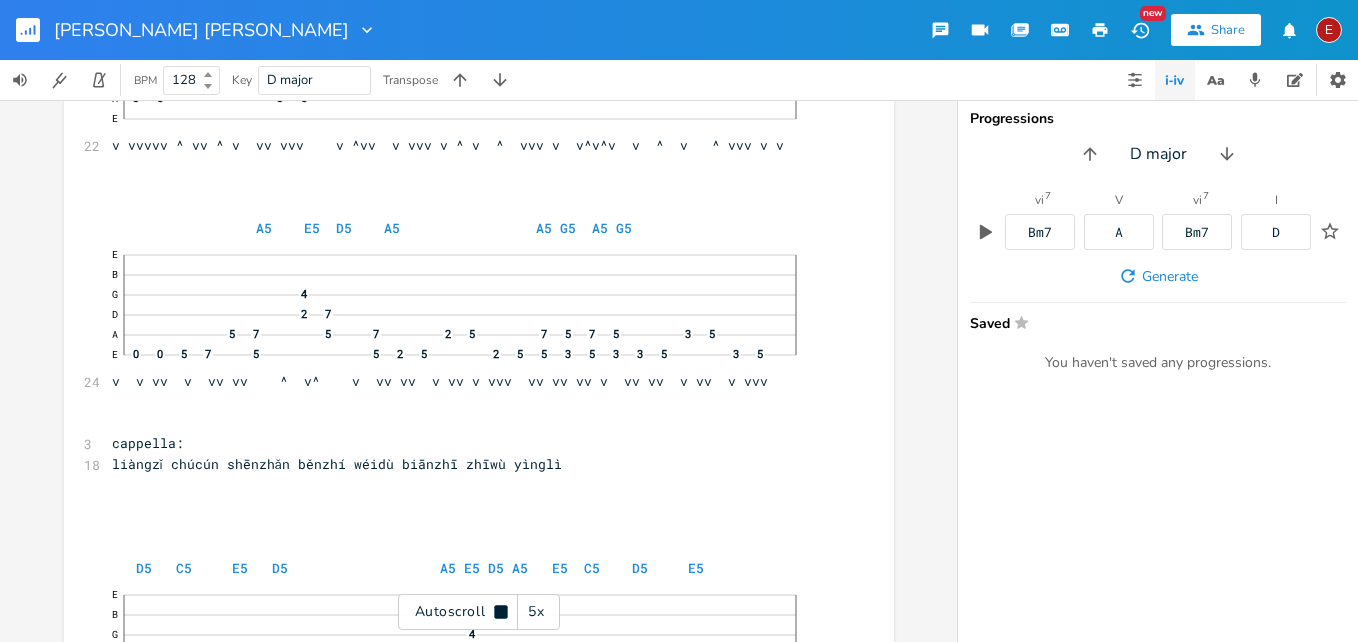 scroll, scrollTop: 7630, scrollLeft: 0, axis: vertical 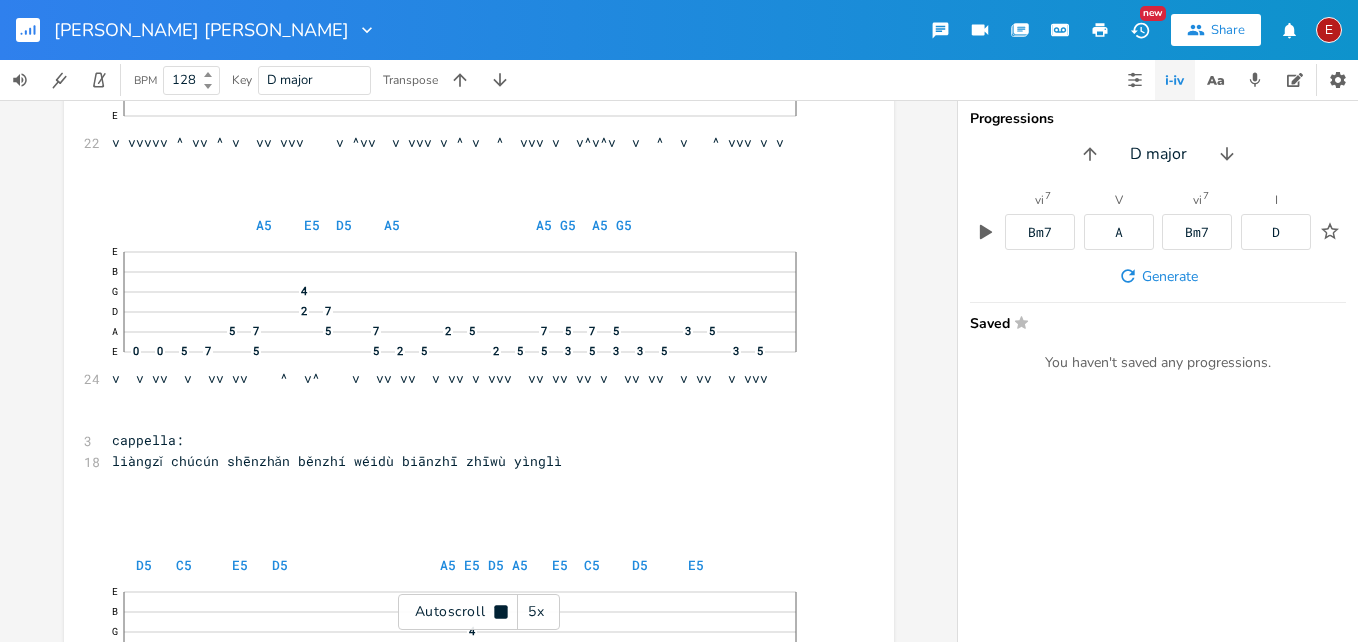 click 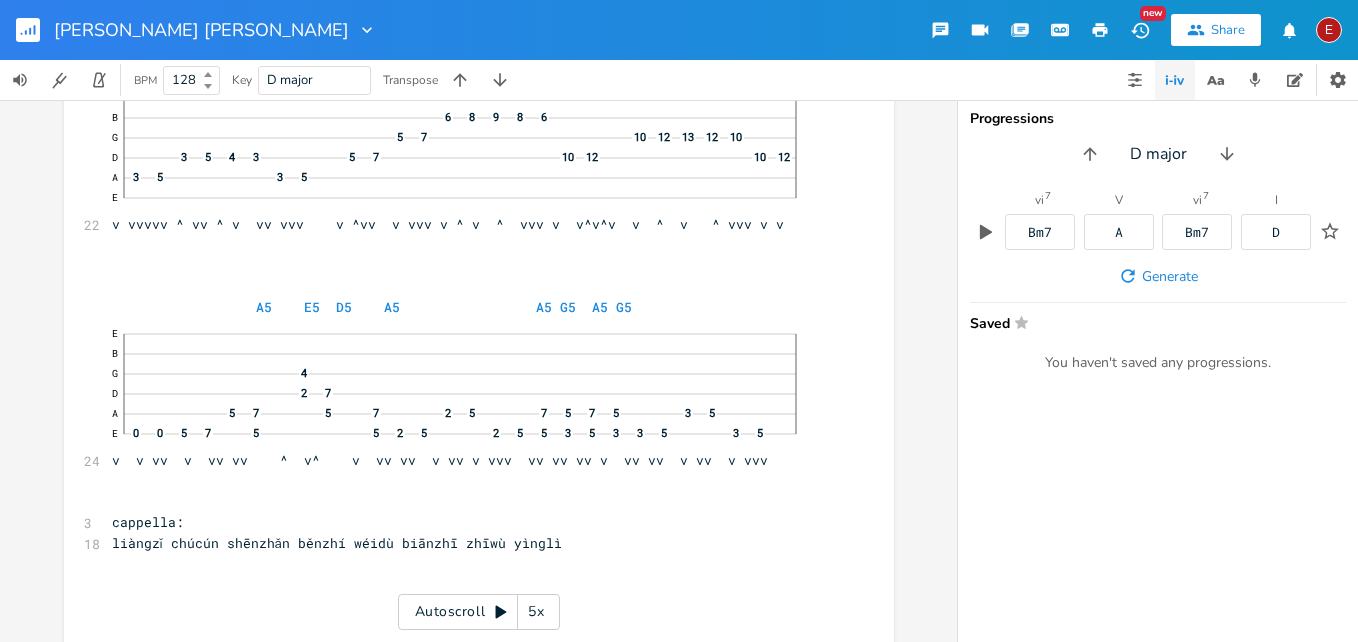 scroll, scrollTop: 7450, scrollLeft: 0, axis: vertical 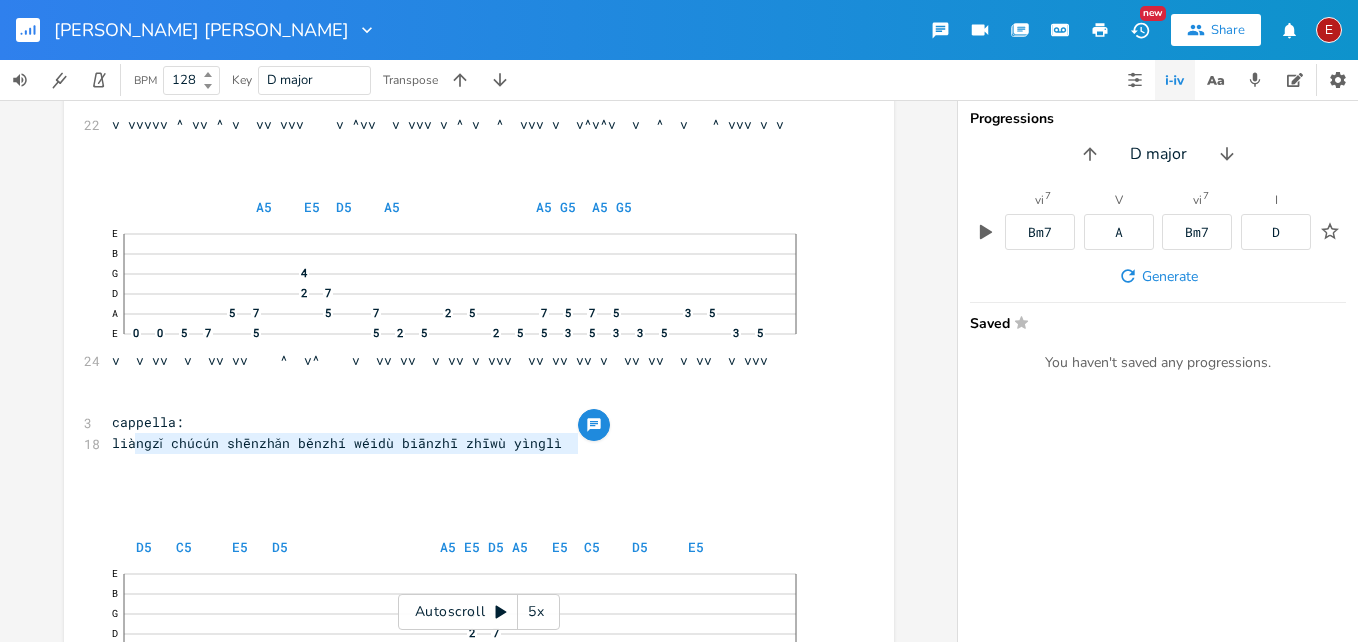 type on "liàngzǐ chúcún shēnzhǎn běnzhí wéidù biānzhī zhīwù yìnglì" 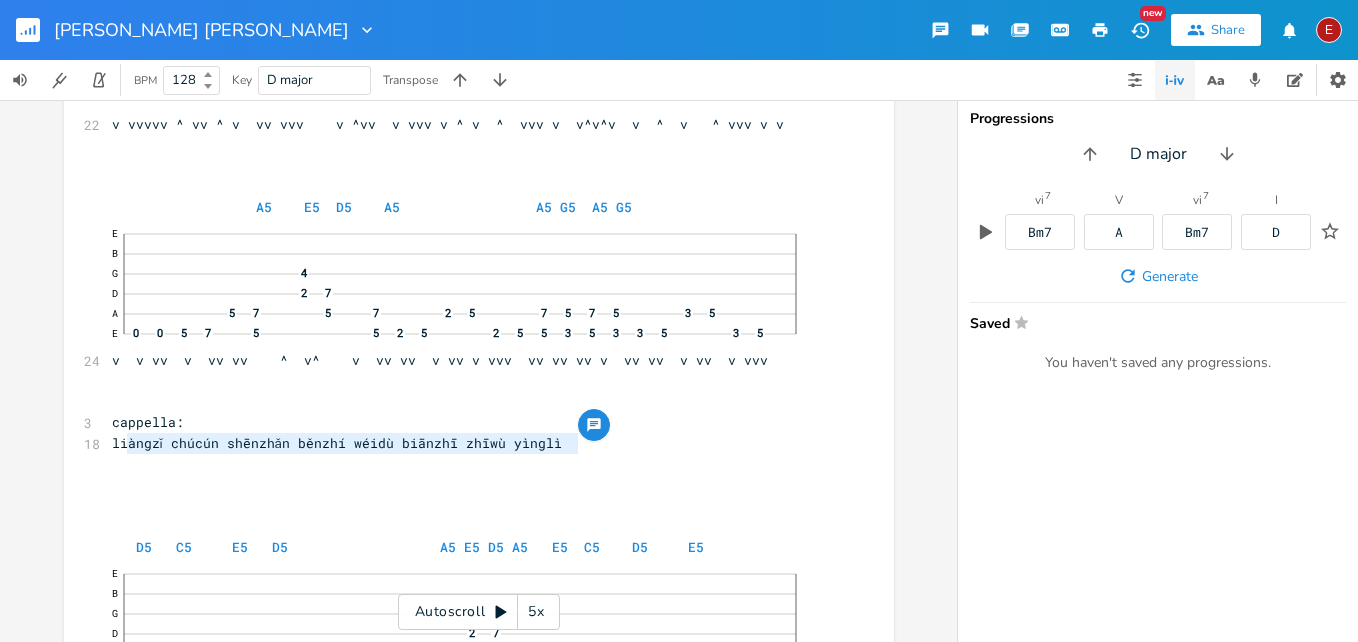 drag, startPoint x: 574, startPoint y: 445, endPoint x: 122, endPoint y: 445, distance: 452 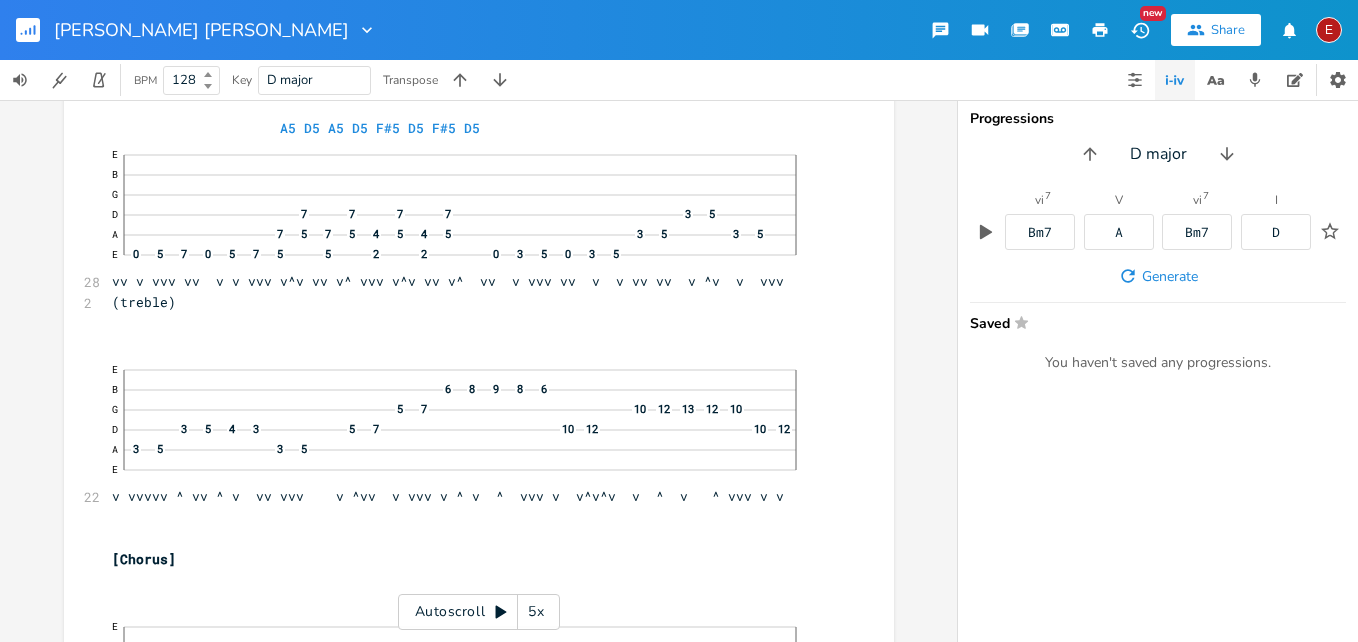 scroll, scrollTop: 8683, scrollLeft: 0, axis: vertical 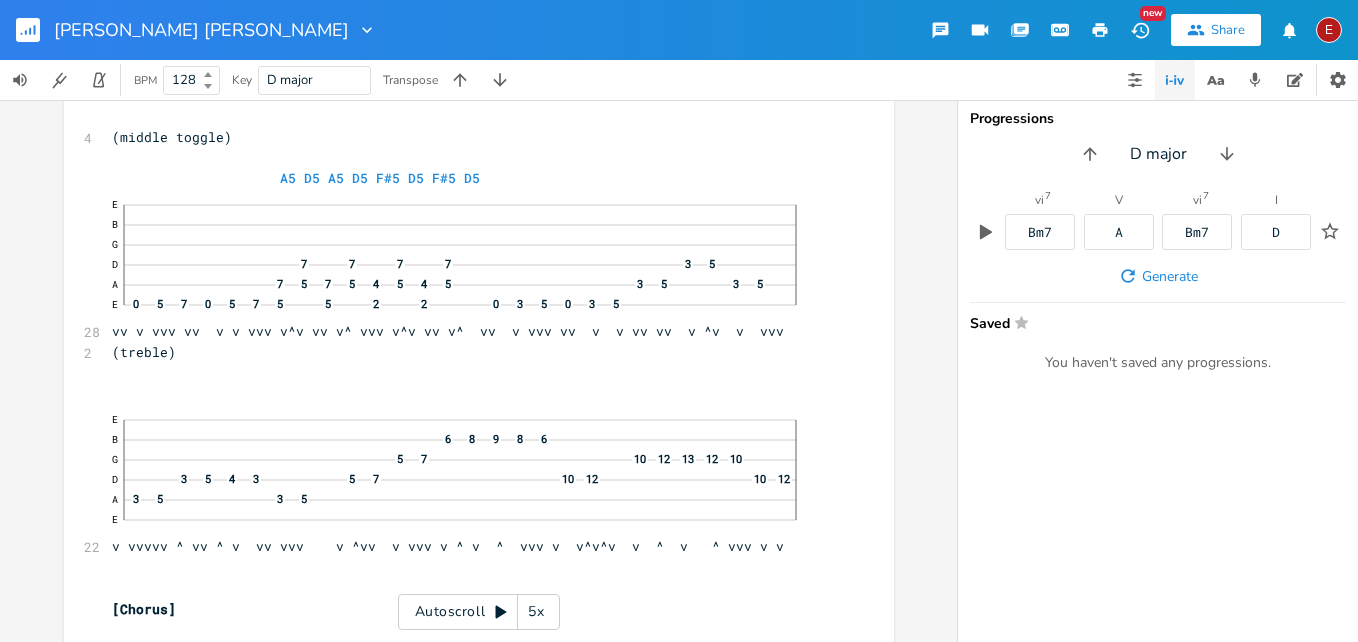 click 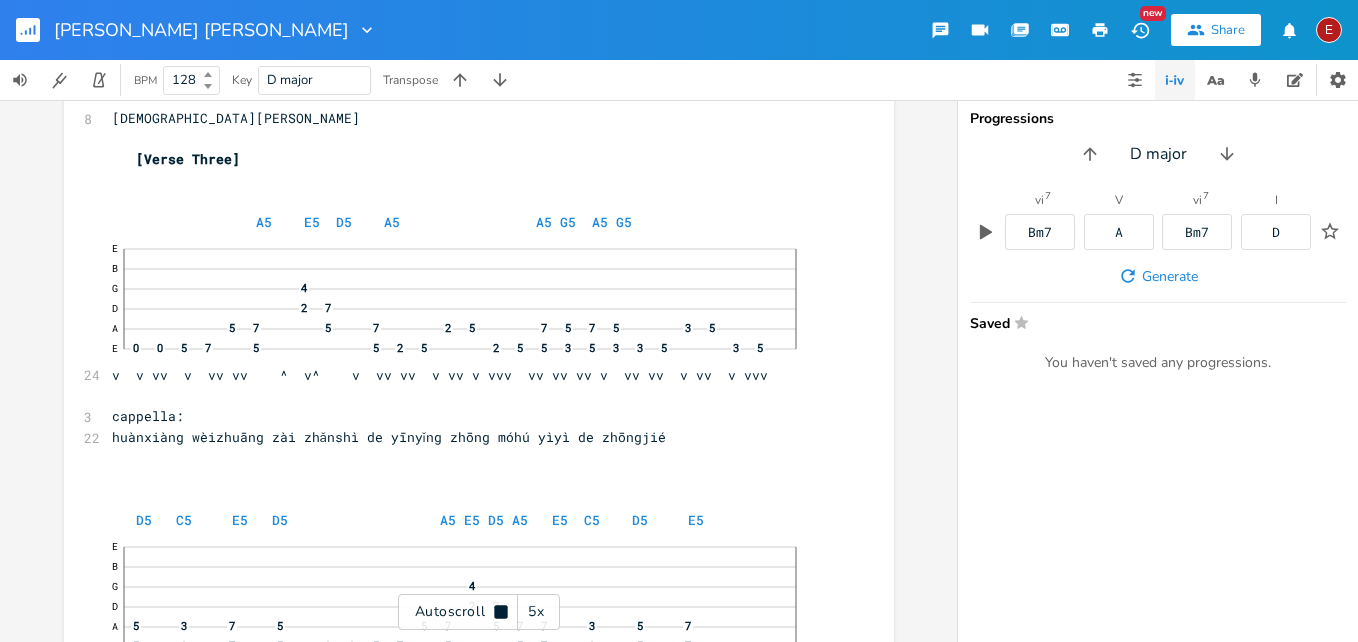 click 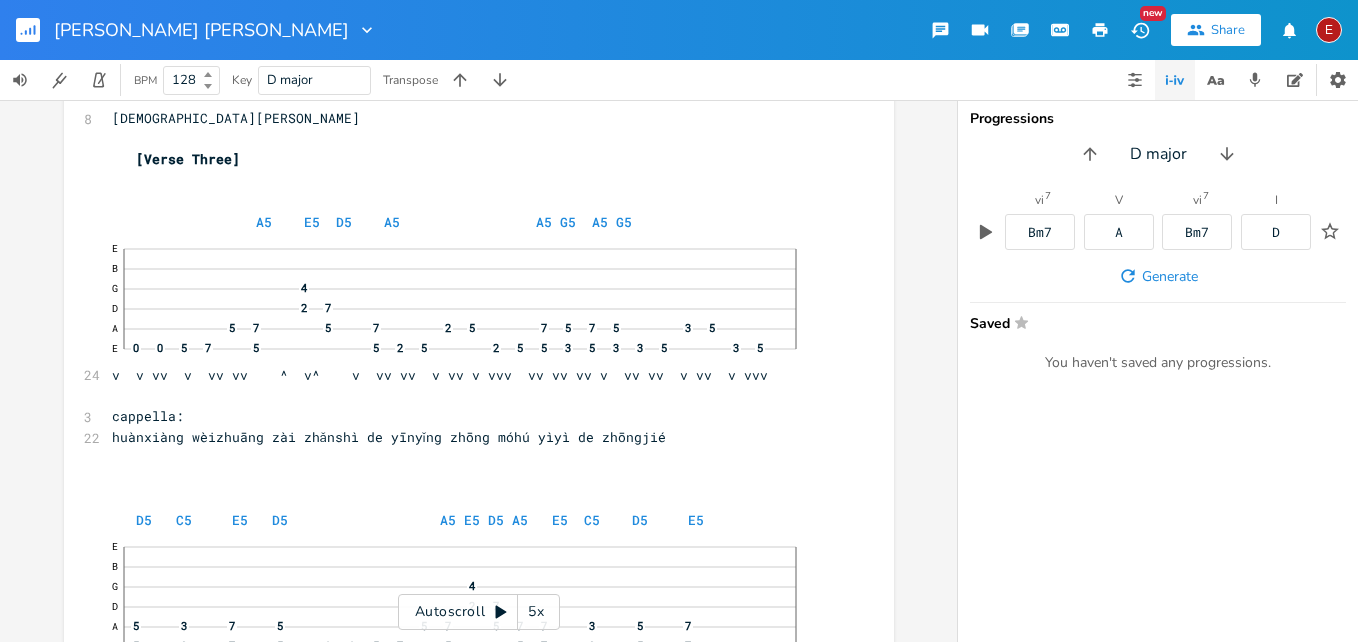 scroll, scrollTop: 10016, scrollLeft: 0, axis: vertical 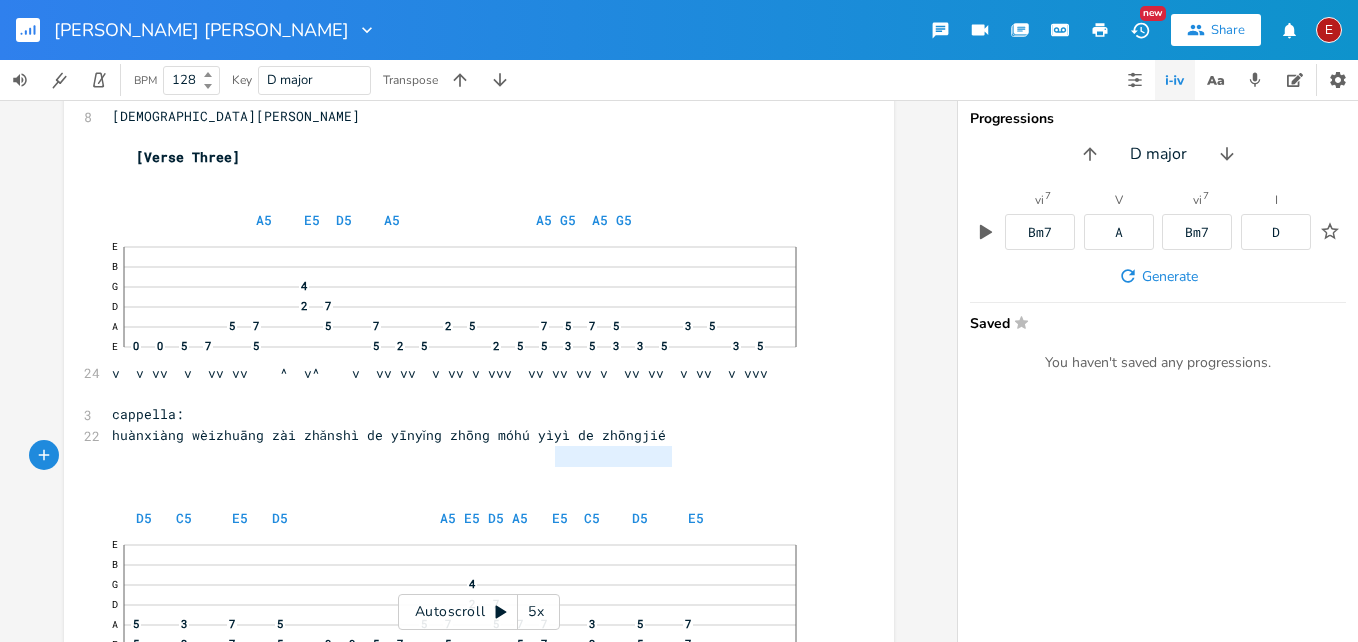 type on "ú yìyì de zhōngjié" 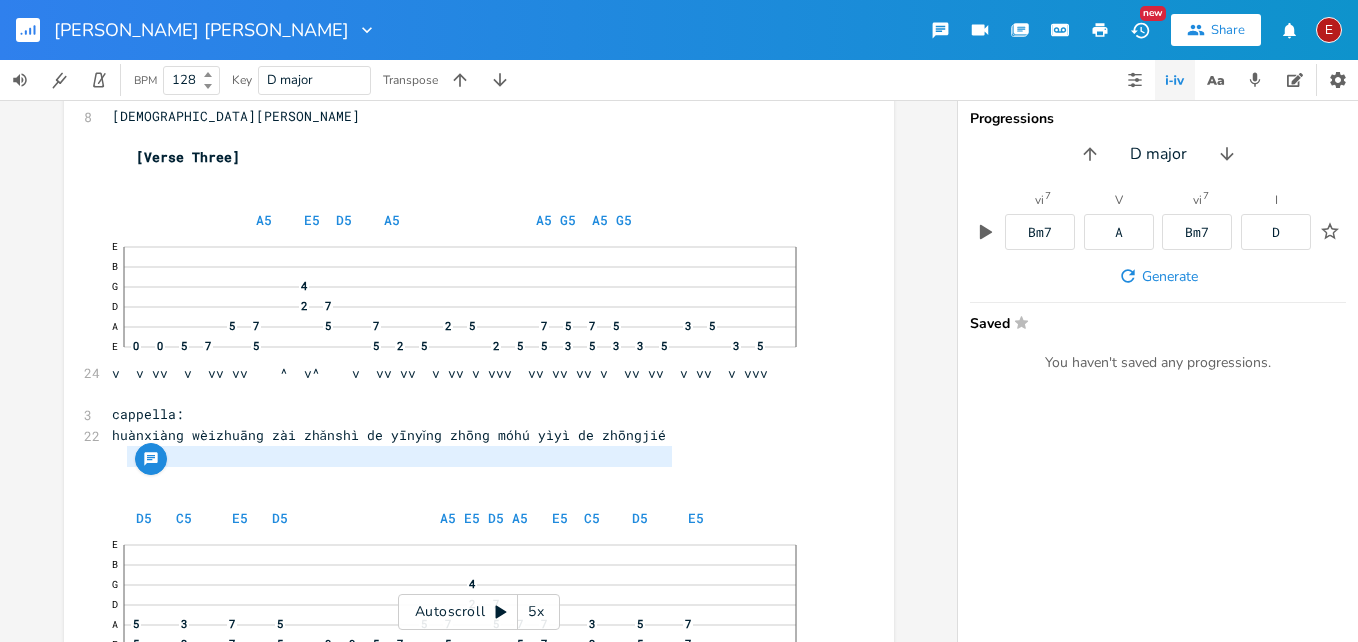 type on "huànxiàng wèizhuāng zài zhǎnshì de yīnyǐng zhōng móhú yìyì de zhōngjié" 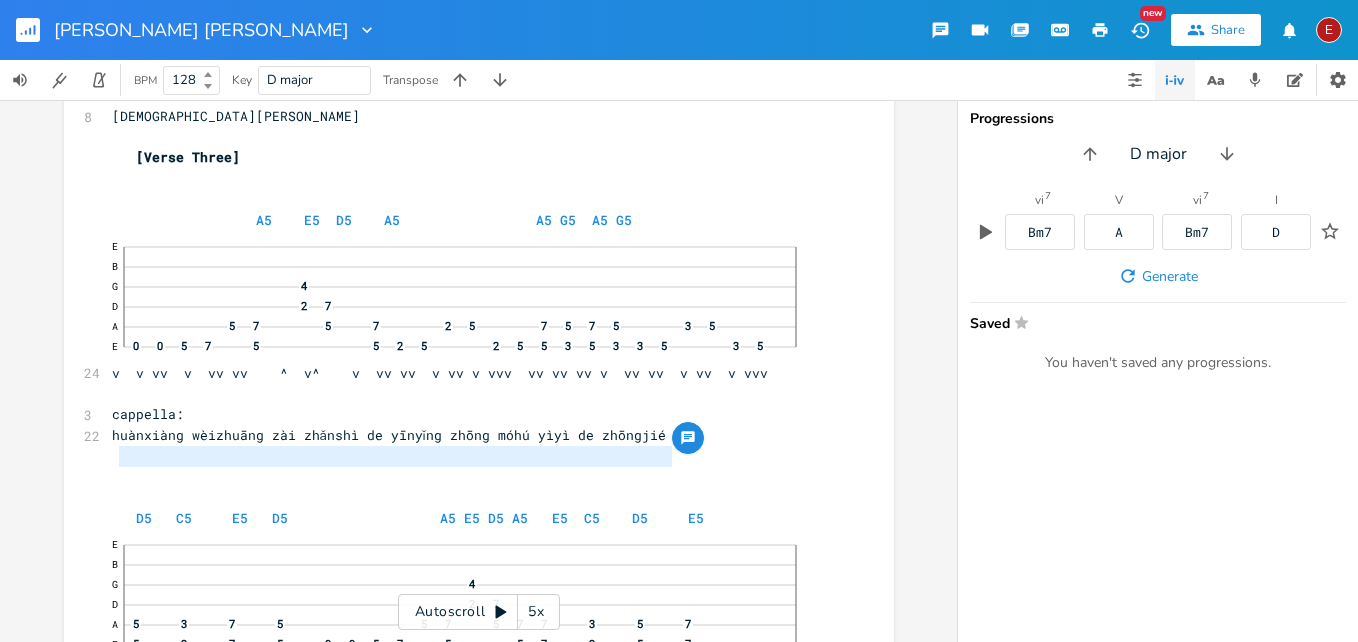 drag, startPoint x: 668, startPoint y: 456, endPoint x: 114, endPoint y: 454, distance: 554.0036 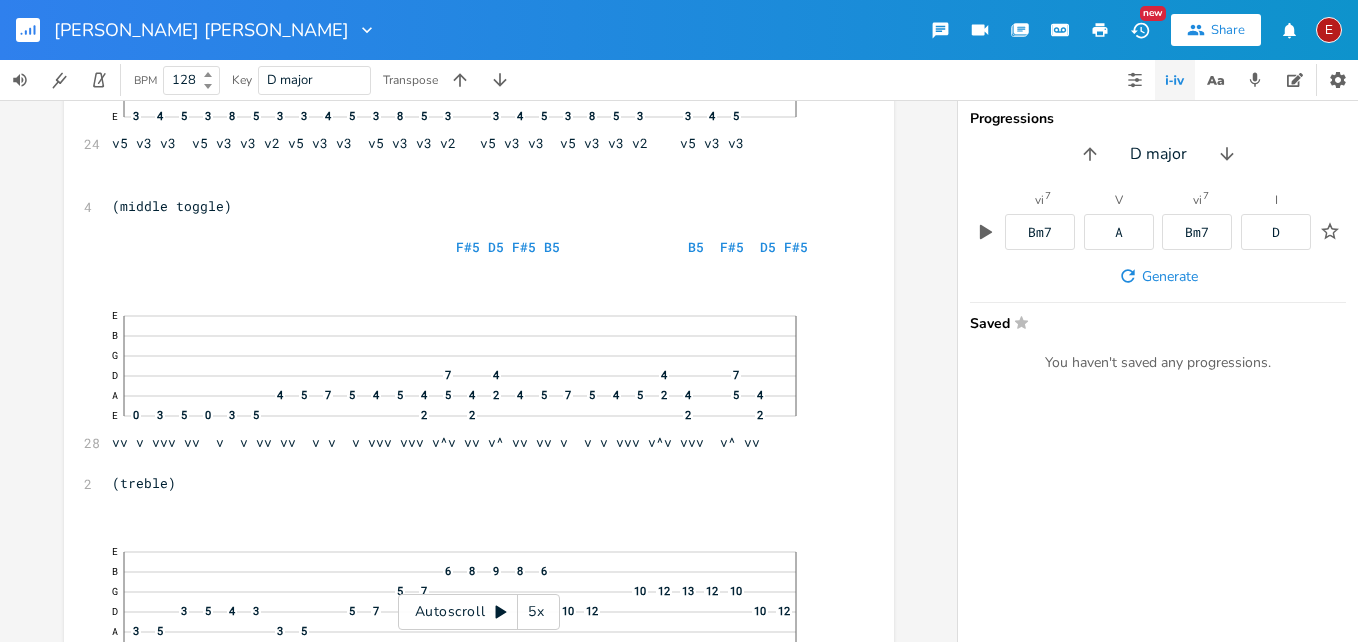 scroll, scrollTop: 11052, scrollLeft: 0, axis: vertical 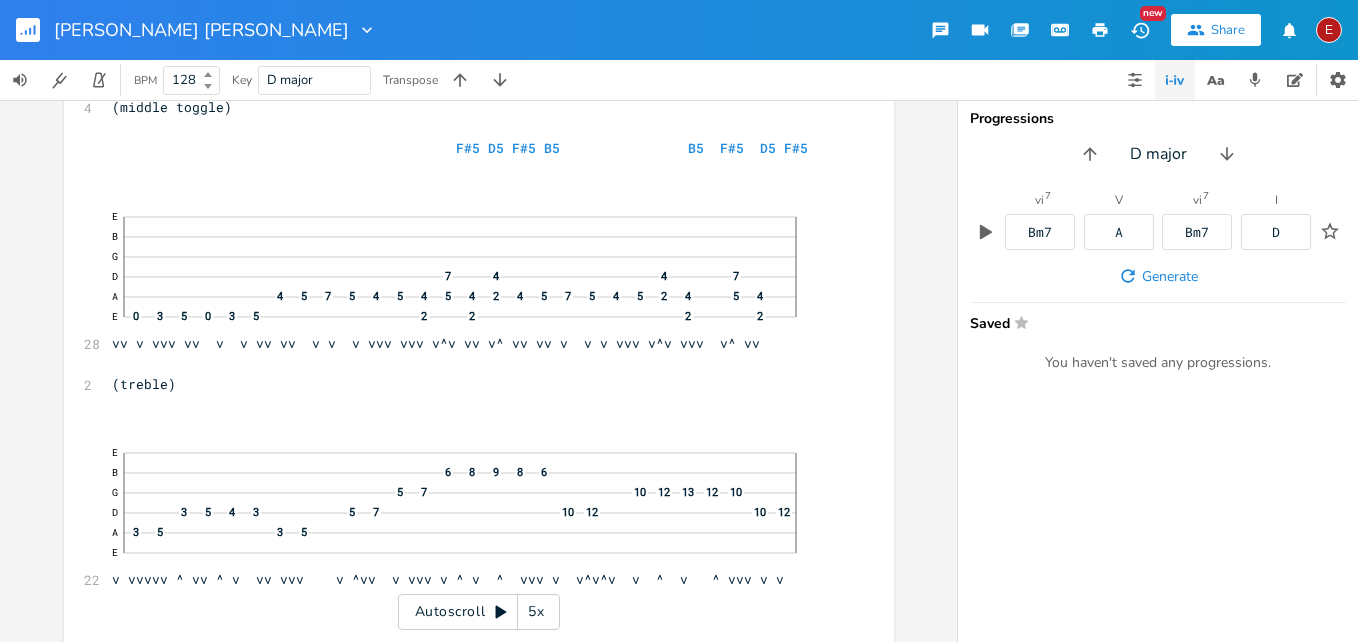 click 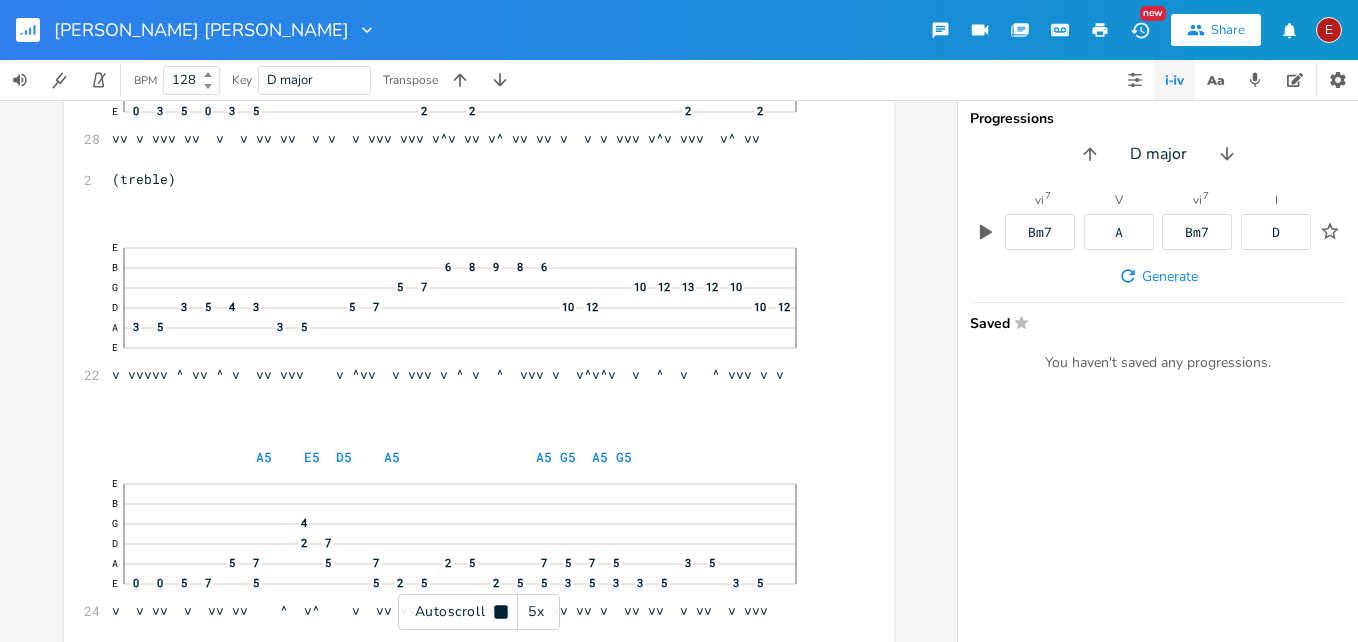 scroll, scrollTop: 11261, scrollLeft: 0, axis: vertical 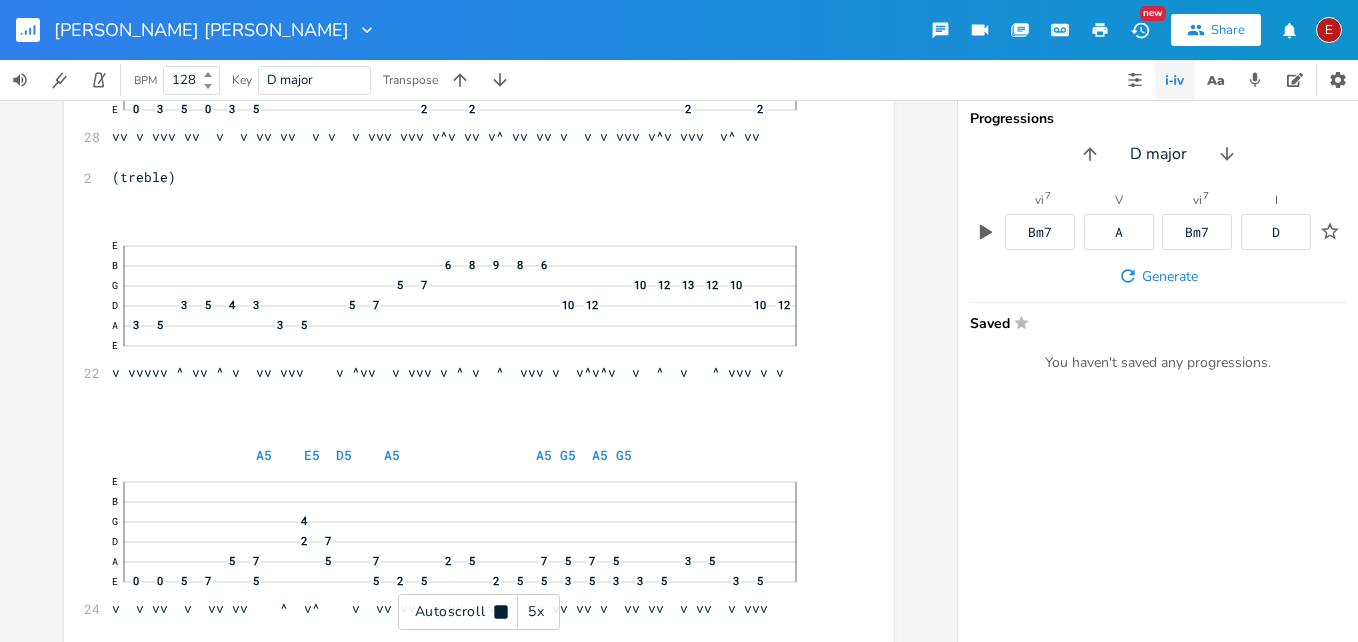 click 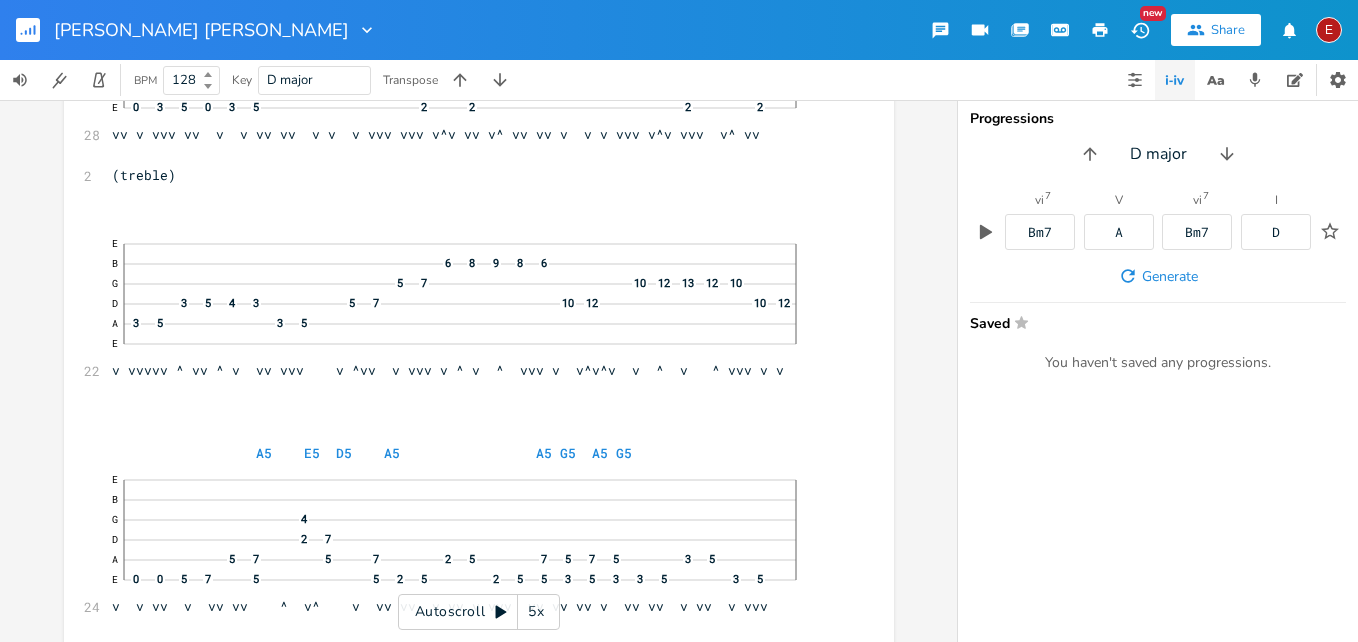 click 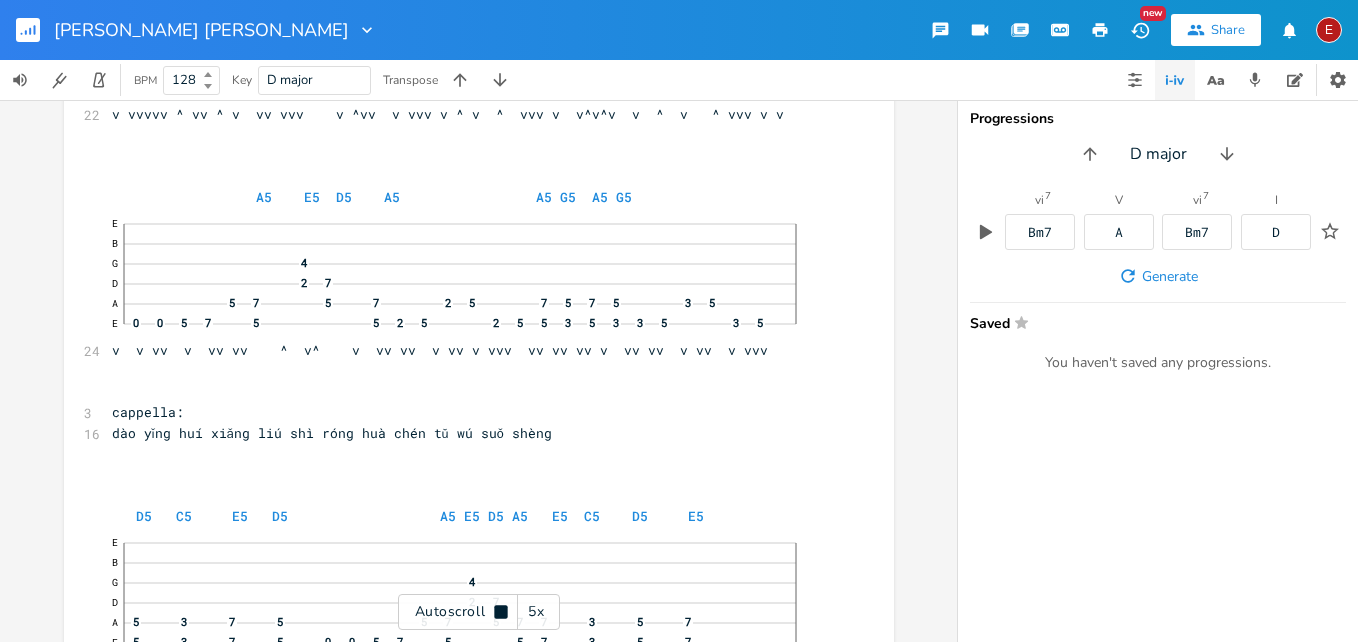 click 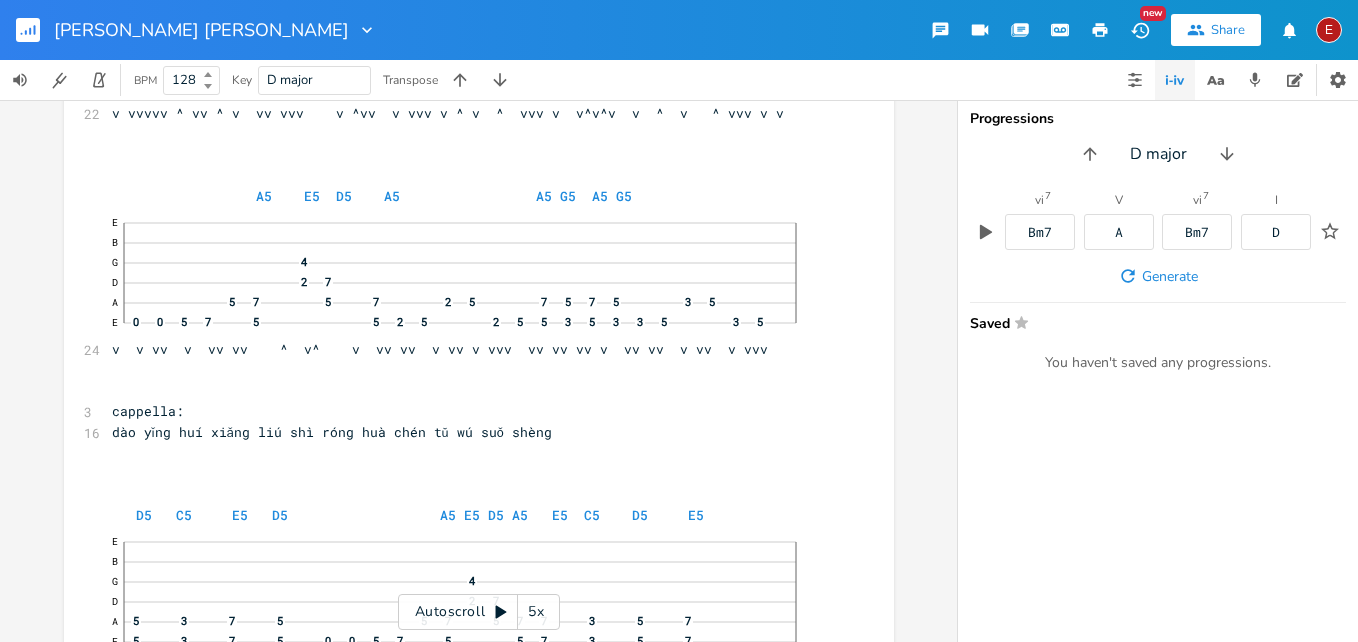 click 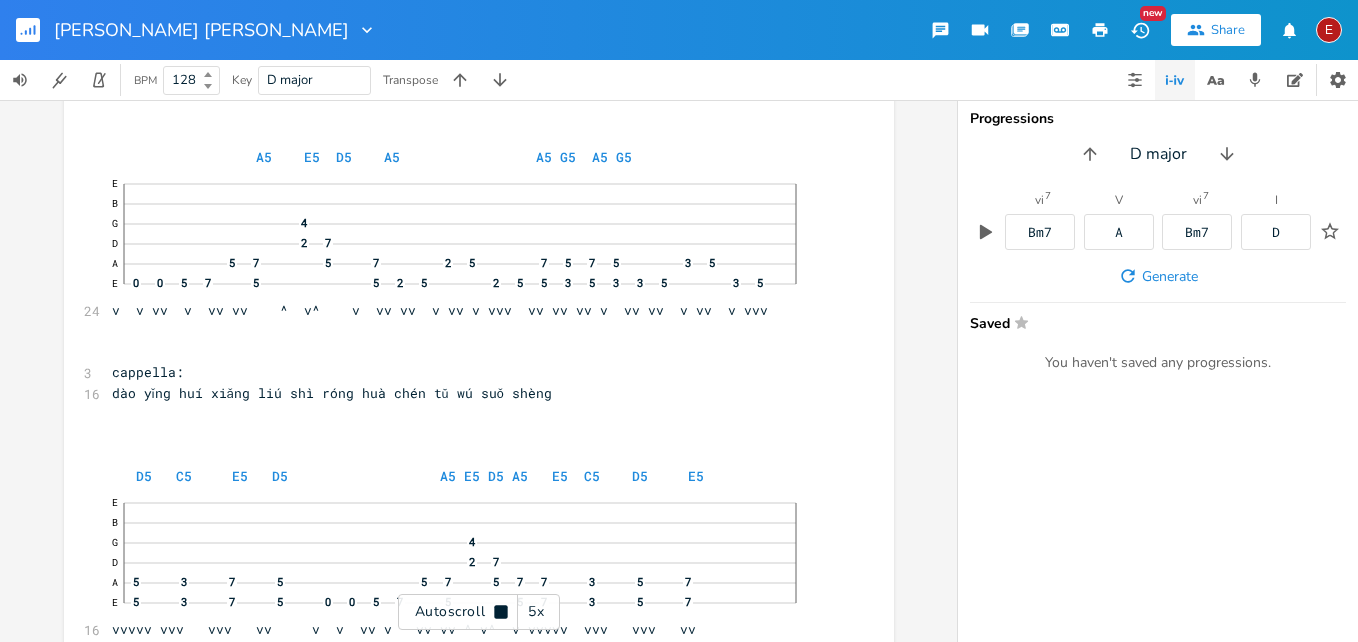 scroll, scrollTop: 11562, scrollLeft: 0, axis: vertical 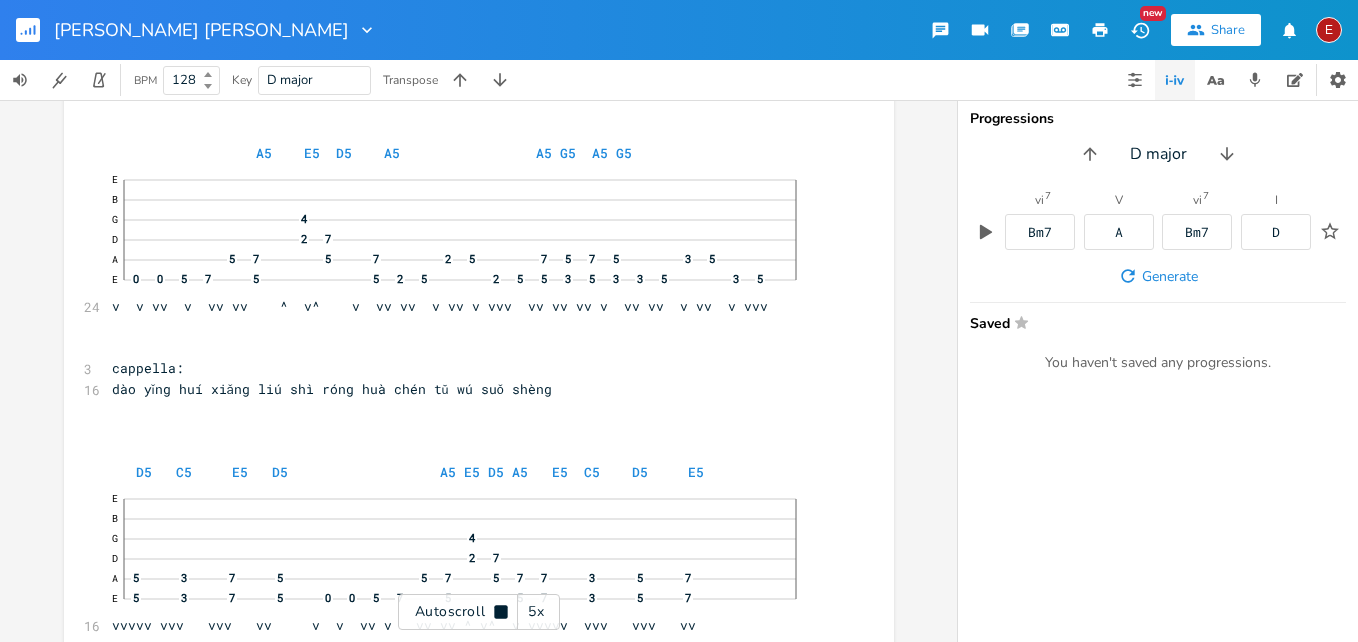 click 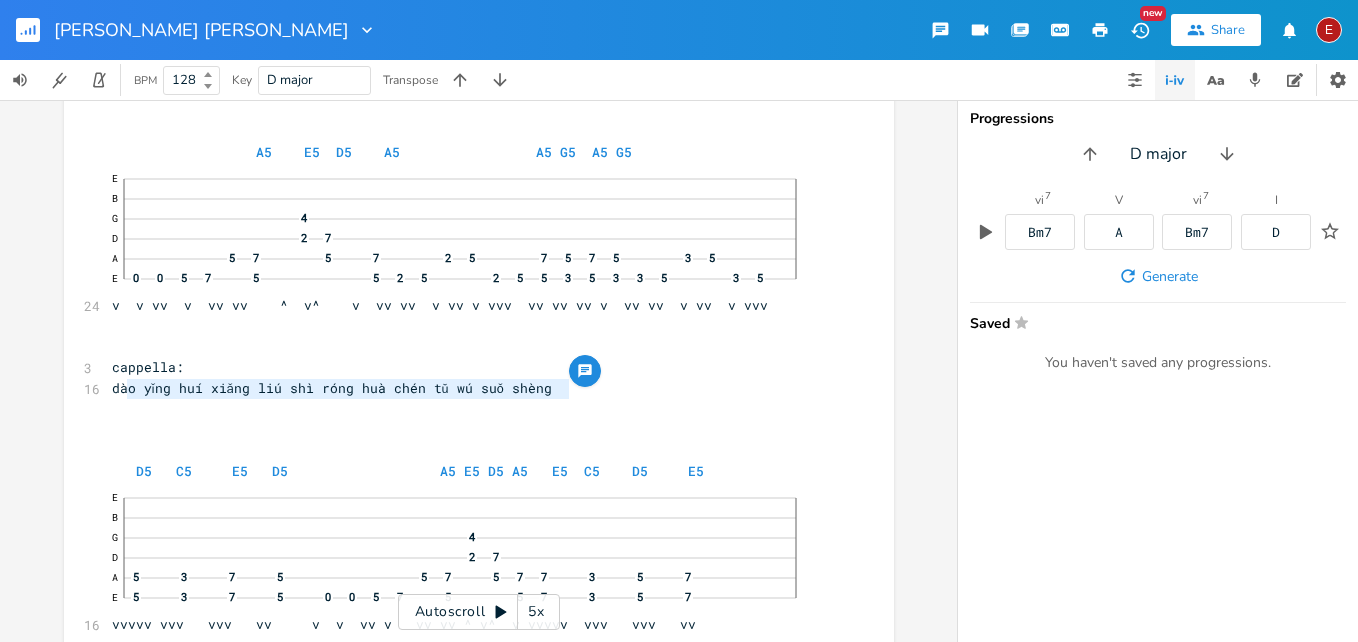 type on "dào yǐng huí xiǎng liú shì róng huà chén tǔ wú suǒ shèng" 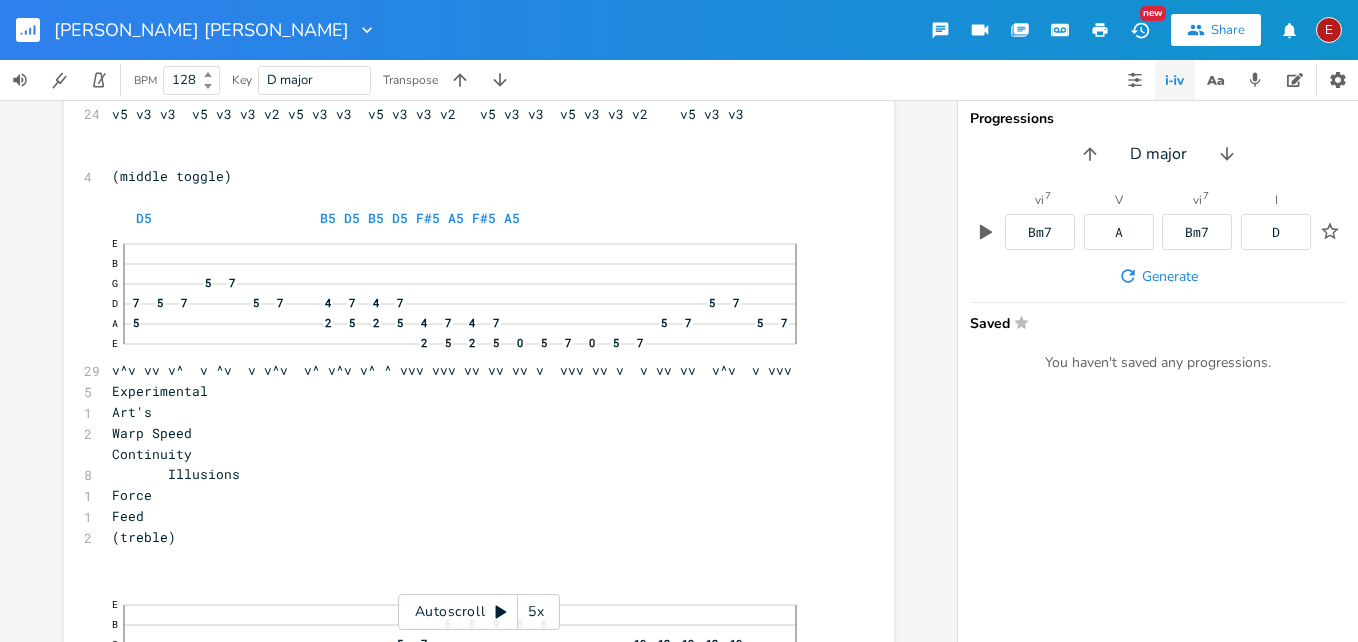 scroll, scrollTop: 12531, scrollLeft: 0, axis: vertical 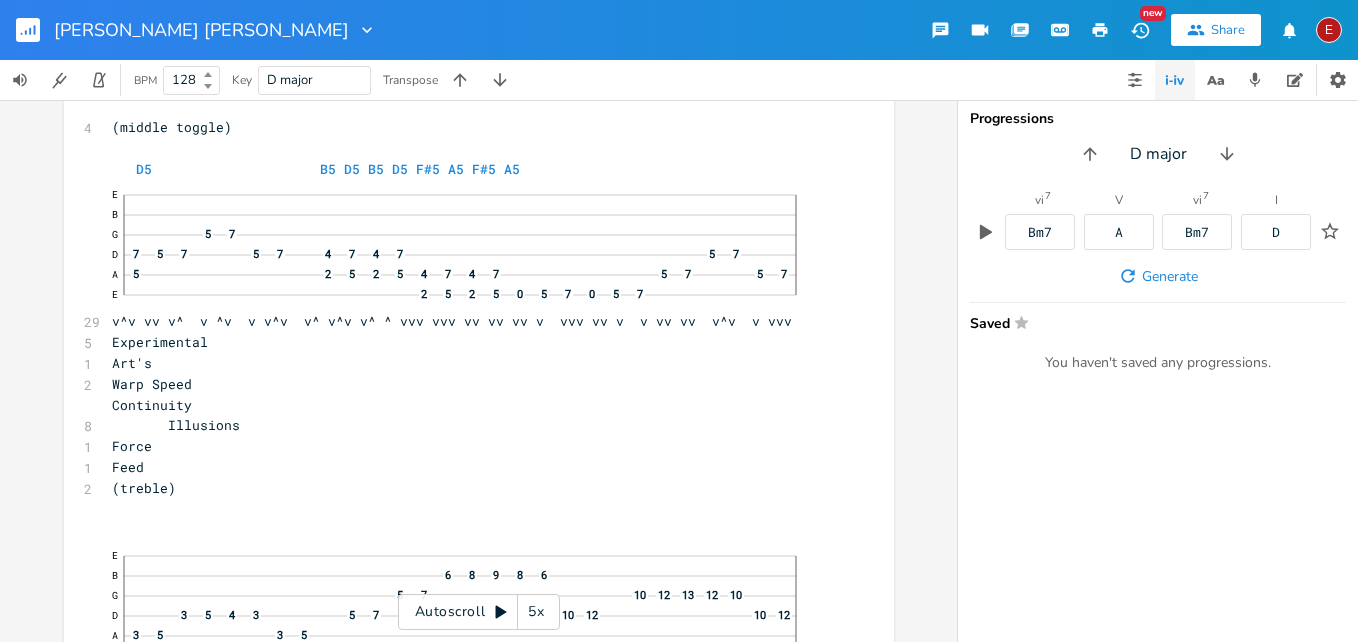 click 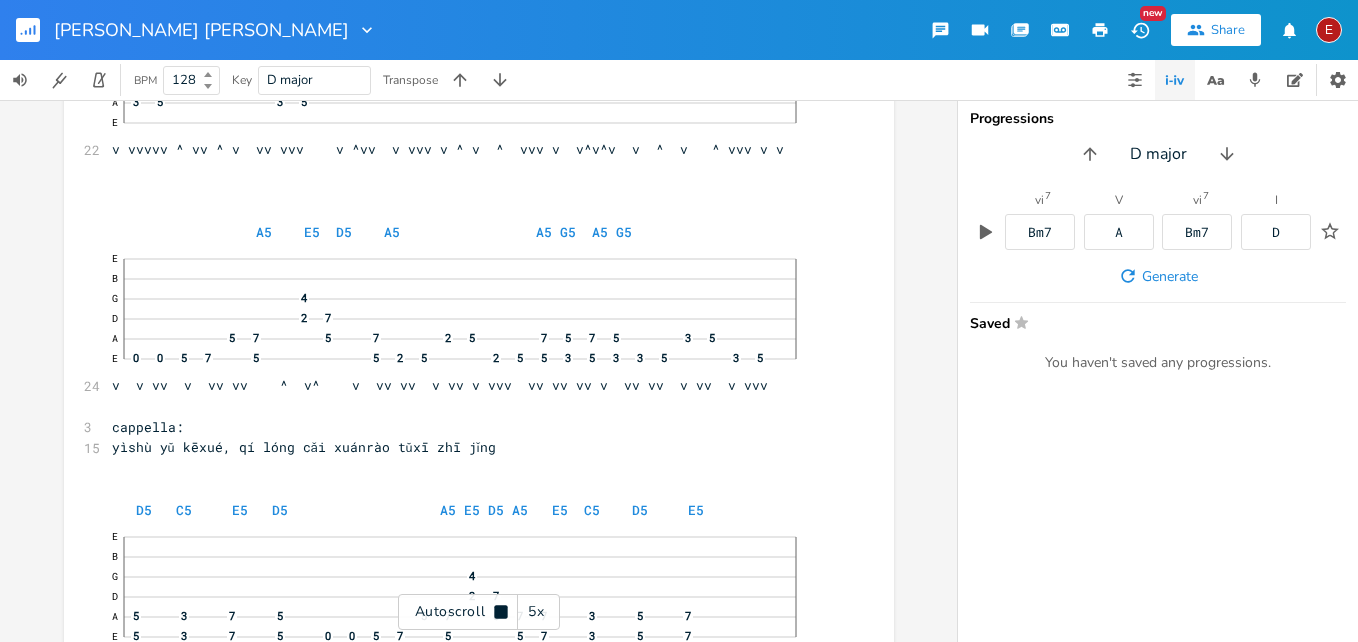 scroll, scrollTop: 13067, scrollLeft: 0, axis: vertical 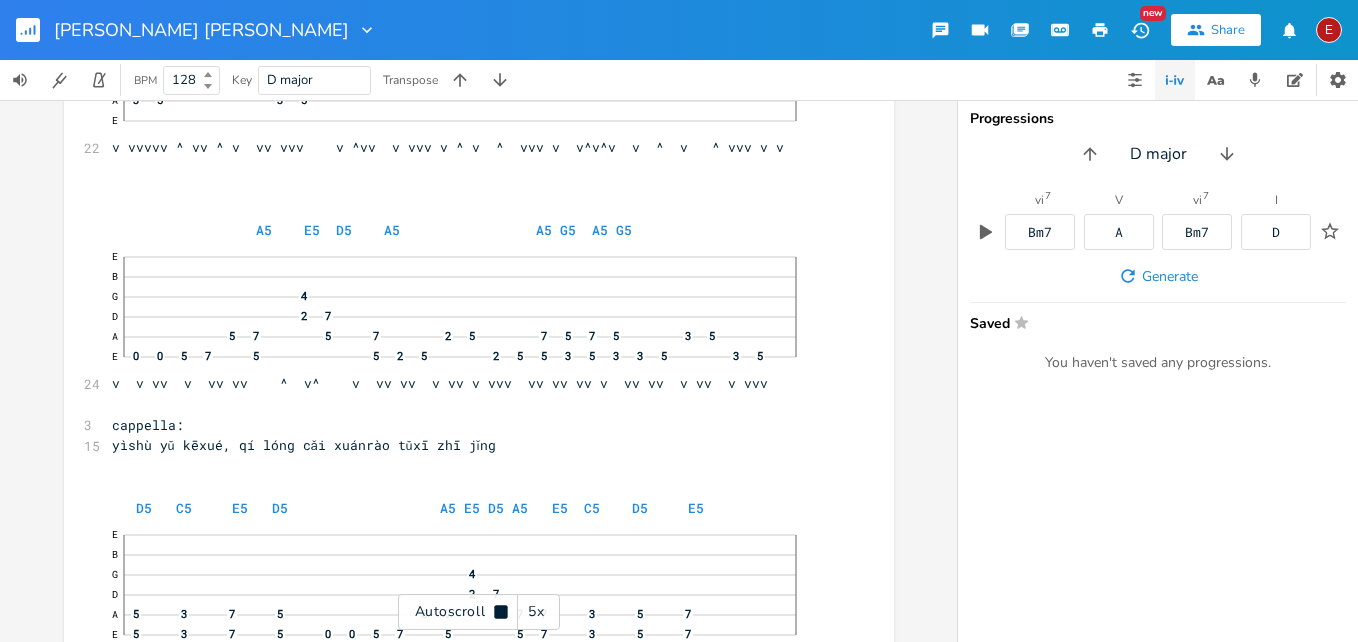 click 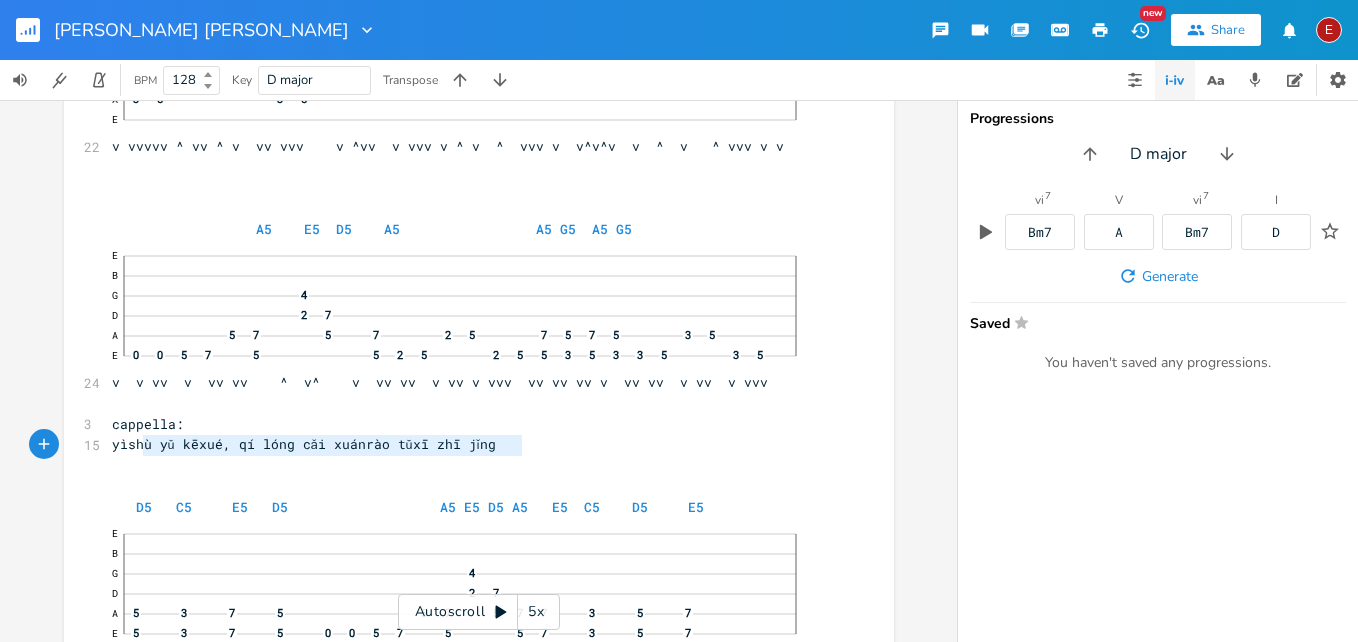 type on "yìshù yǔ kēxué, qí lóng cǎi xuánrào tǔxī zhī jǐng" 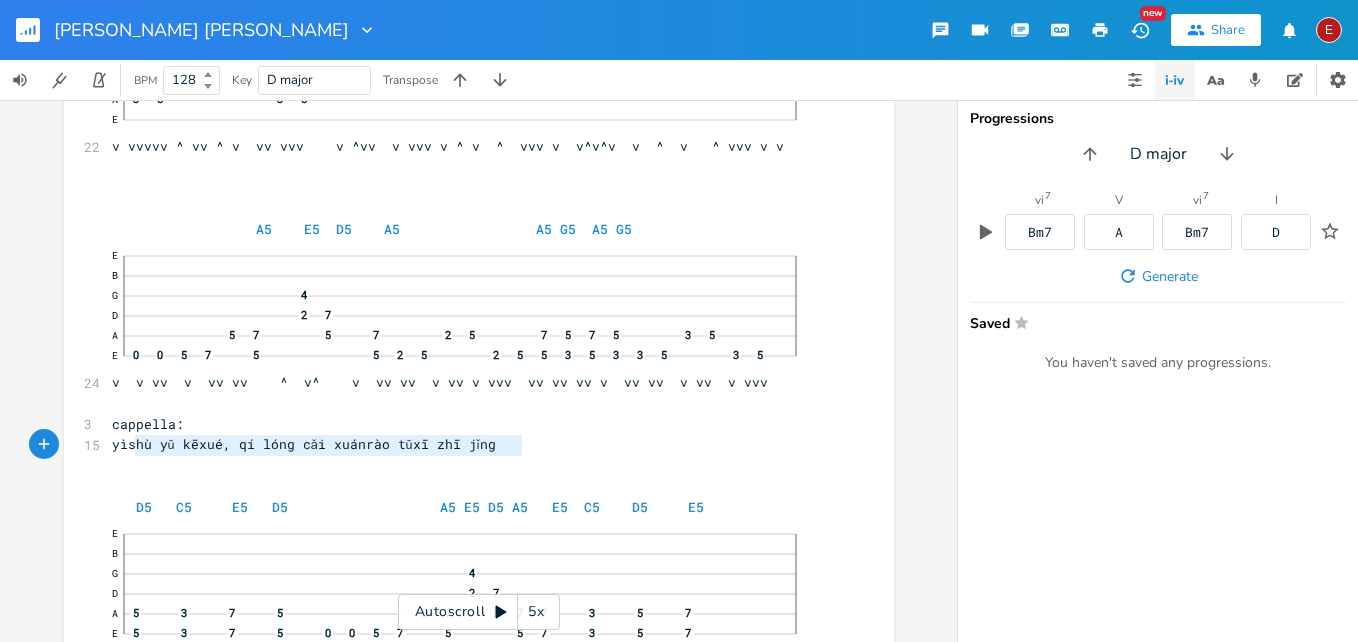 drag, startPoint x: 514, startPoint y: 445, endPoint x: 127, endPoint y: 446, distance: 387.00128 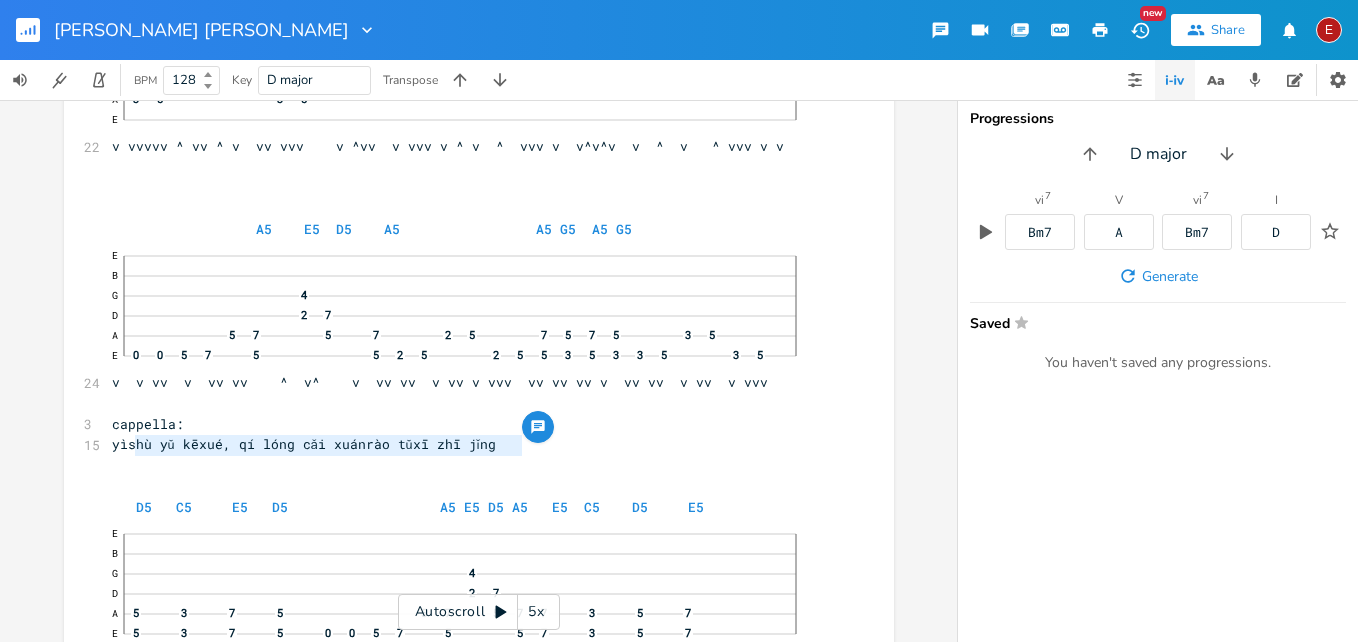click on "yìshù yǔ kēxué, qí lóng cǎi xuánrào tǔxī zhī jǐng x 14 Edward McCready Copyright 2025 operatic sing first    ​ ​ 2 (treble)                          A5      E5    D5      A5                   A5   G5    A5   G5 24 E B G 4 D 2 7 A 5 7 5 7 2 5 7 5 7 5 3 5 E 0 0 5 7 5 5 2 5 2 5 5 3 5 3 3 5 3 5    v  v vv  v  vv vv    ^  v^    v  vv vv  v vv v vvv  vv vv vv v  vv vv  v vv  v vvv ​ 3   capella:  16   dào yǐng huí xiǎng liú shì róng huà chén tǔ wú suǒ shèng               D5     C5       E5      D5                      A5   E5   D5   A5     E5    C5      D5       E5 16 E B G 4 D 2 7 A 5 3 7 5 5 7 5 7 7 3 5 7 E 5 3 7 5 0 0 5 7 5 5 7 3 5 7   vvvvv vvv   vvv   vv     v  v  vv v   vv vv ^ v^  v vvvvv  vvv   vvv   vv ​ ​ 14 E B G D A 3 9 3 9 3 9 3 9 3 9 3 9 4 5 E 3 9 3 9 3 9 3 9 3 9 3 9 2 3   vvvvv vvv   vvv   vv   vvvvv  vvv    vvv    vv  vvvvv   vvv  vvv    vv    vvv   vvv         24 E B G D A 5 10 7 5 5 10 7 5 5 10" at bounding box center [478, 371] 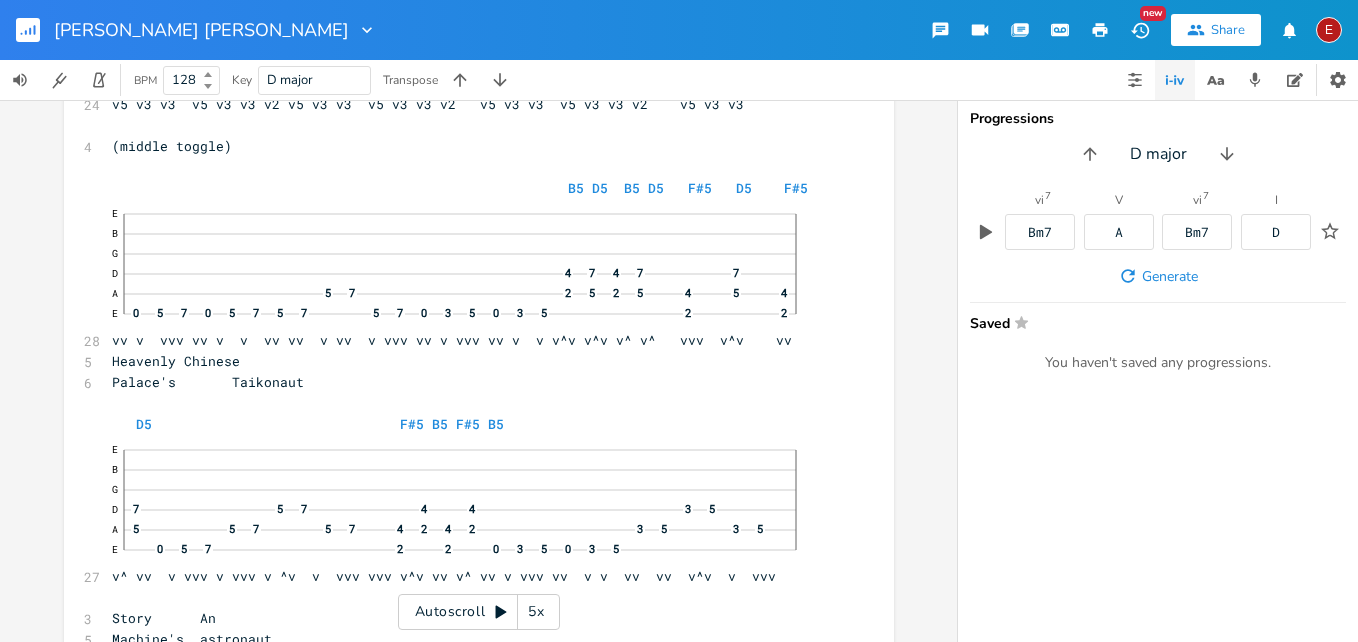 scroll, scrollTop: 14061, scrollLeft: 0, axis: vertical 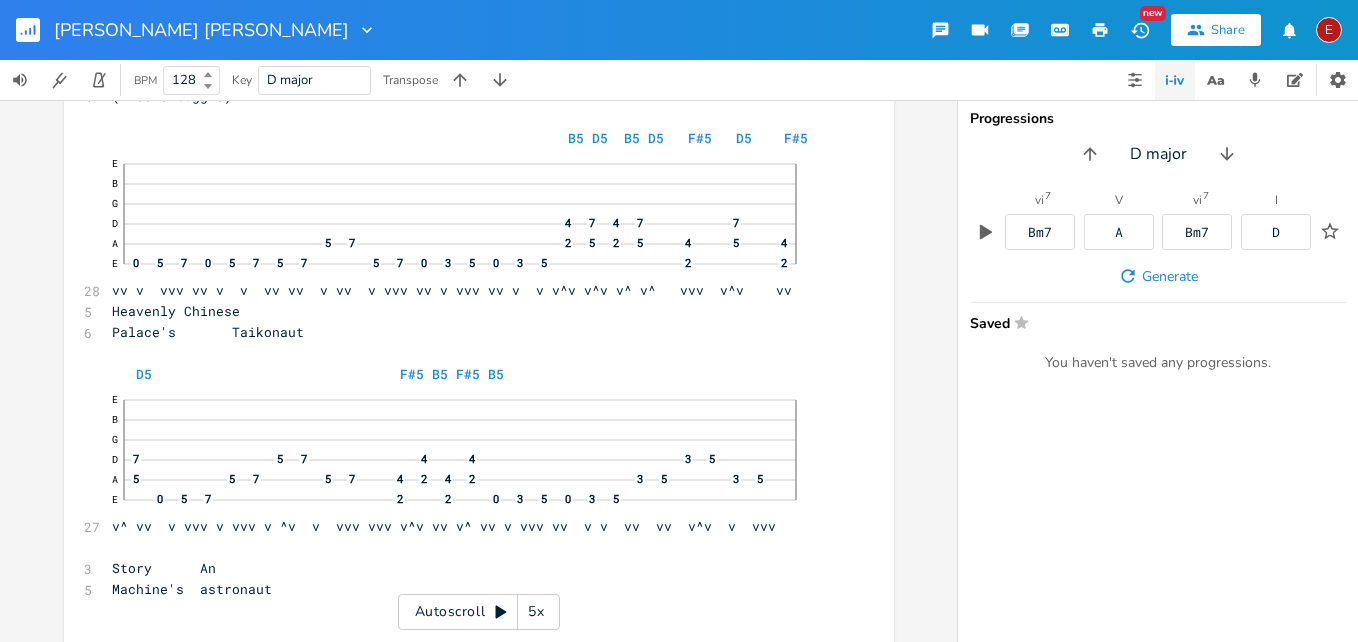 click 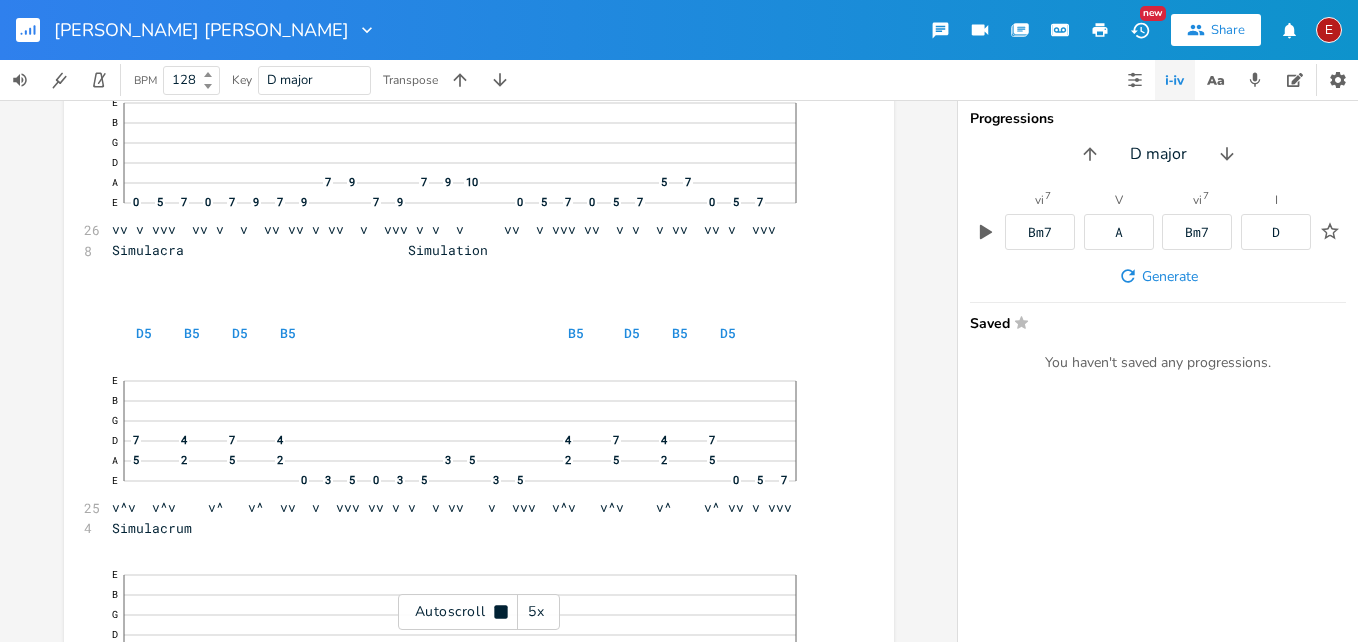 click 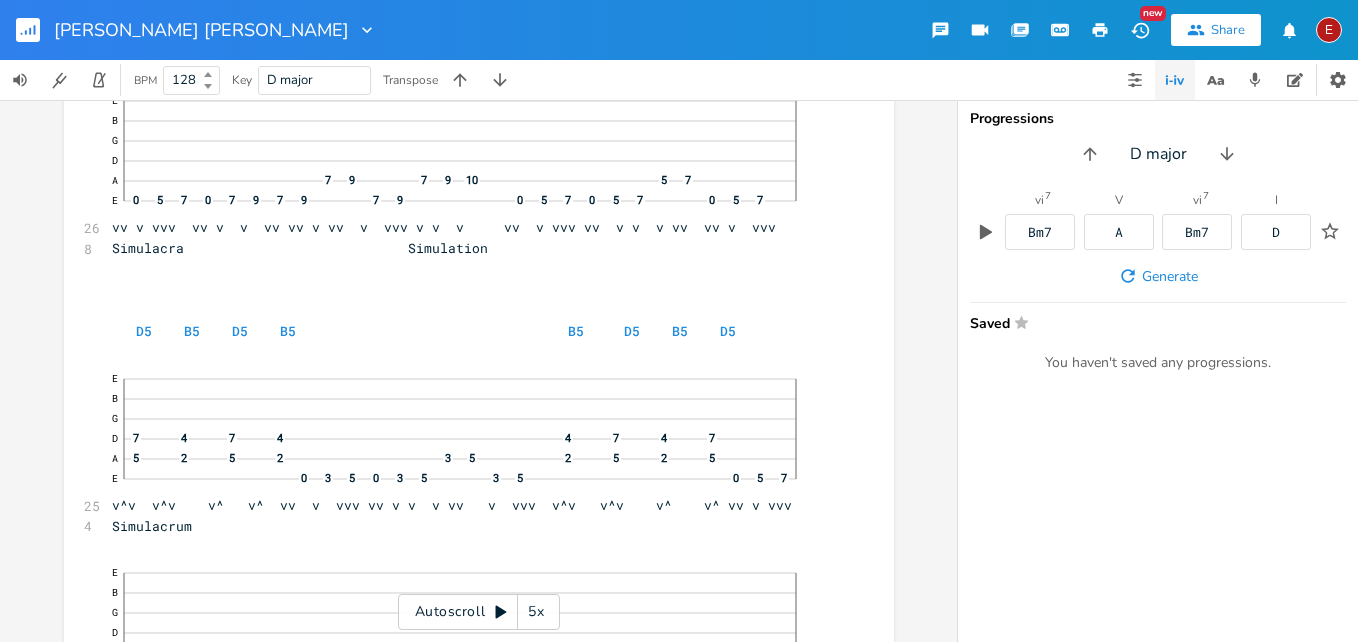click 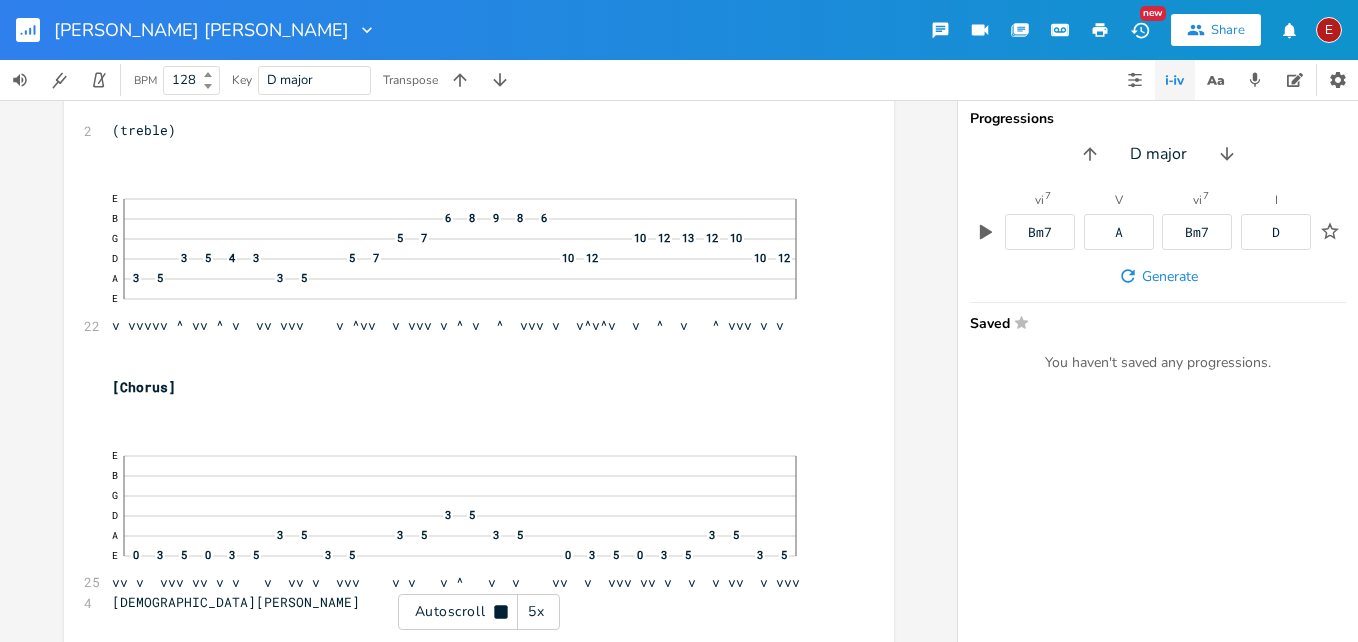 click 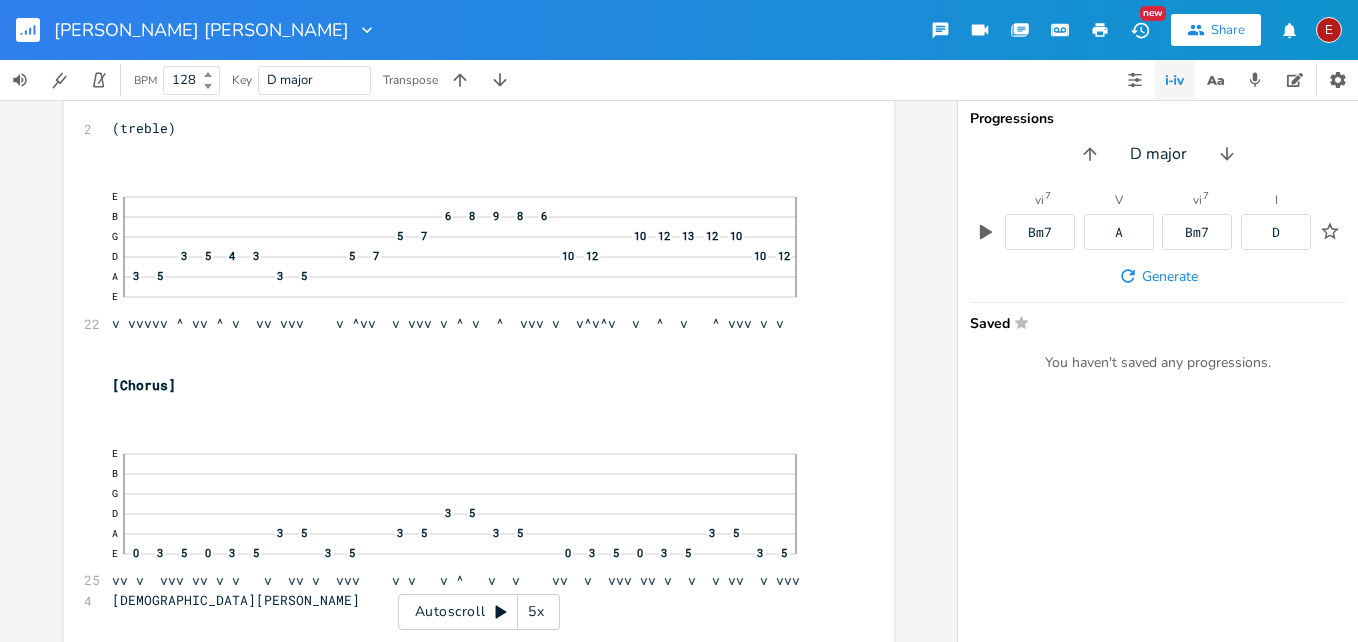 click 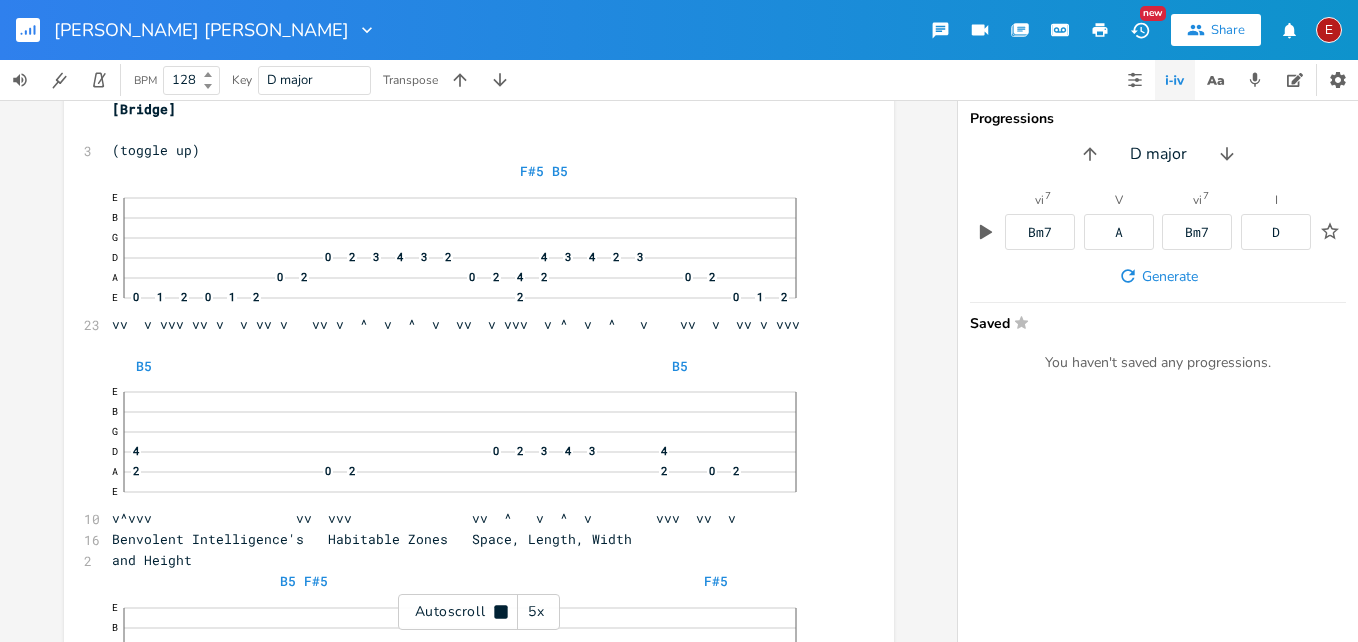 click 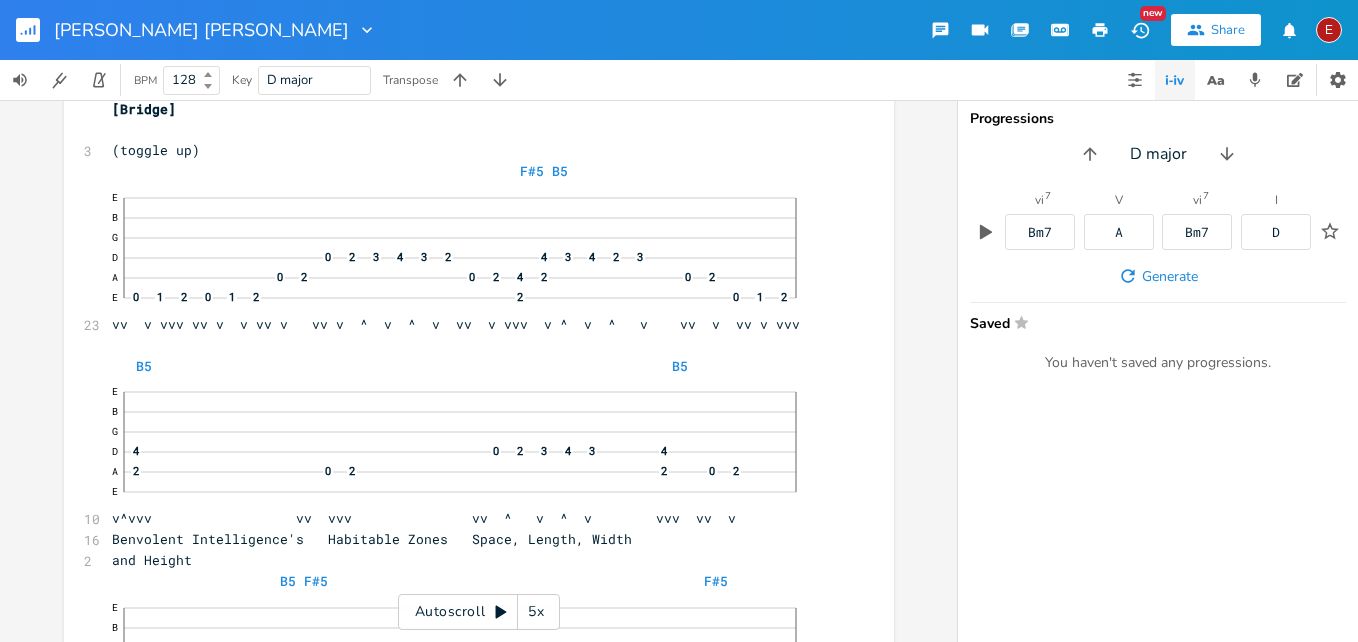 scroll, scrollTop: 16409, scrollLeft: 0, axis: vertical 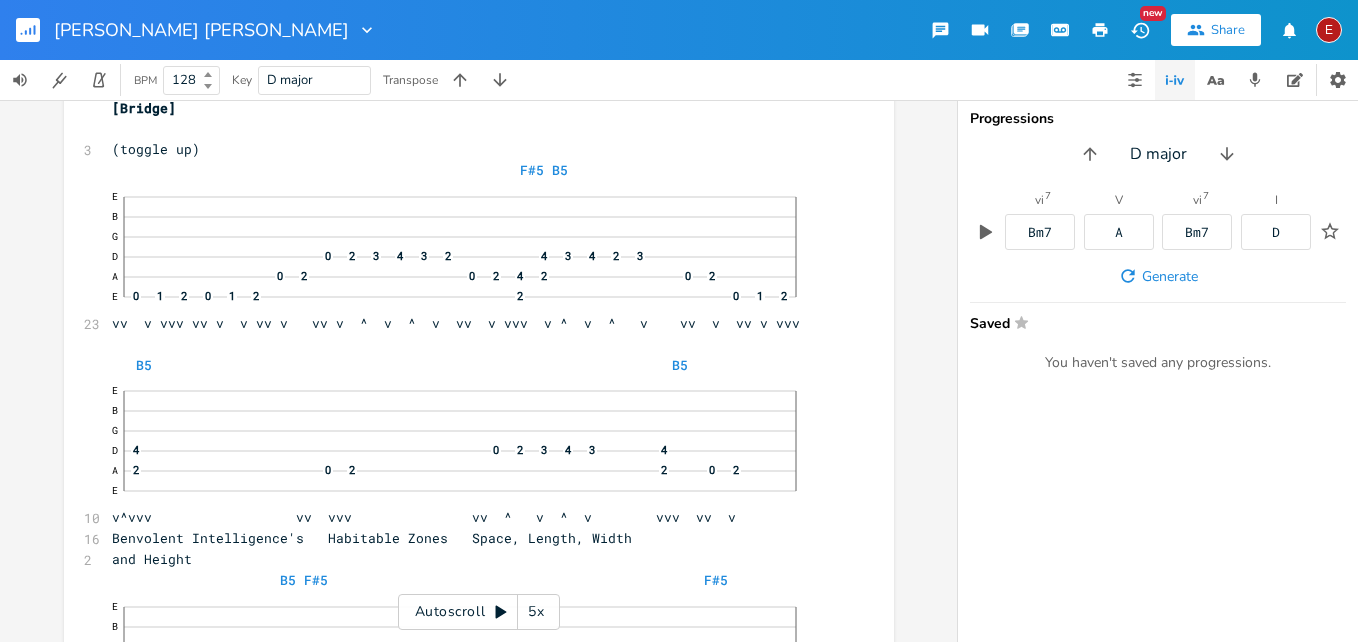 click 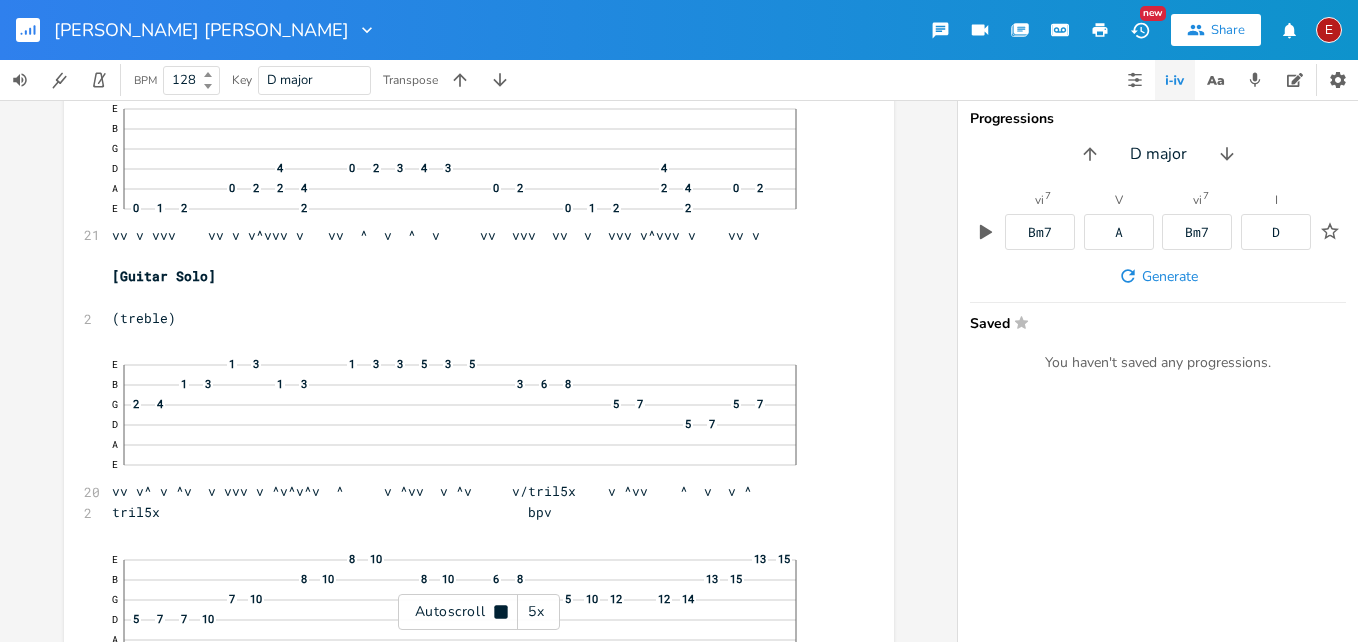 click 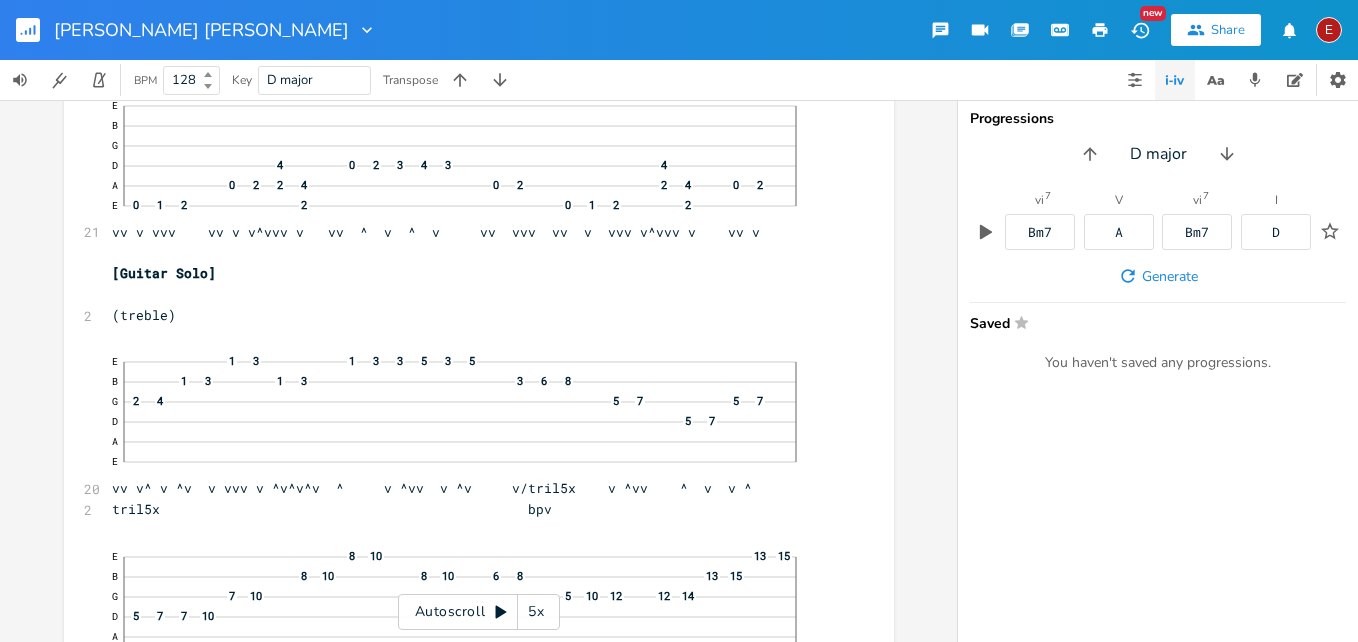 click 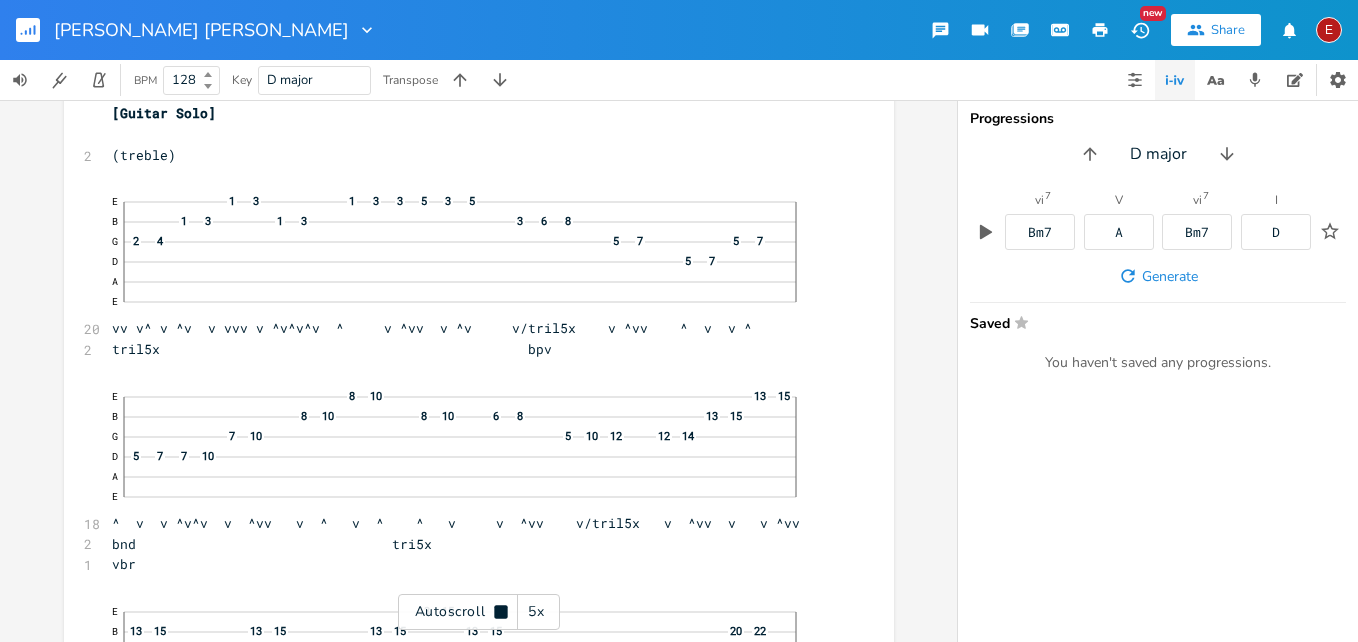 click 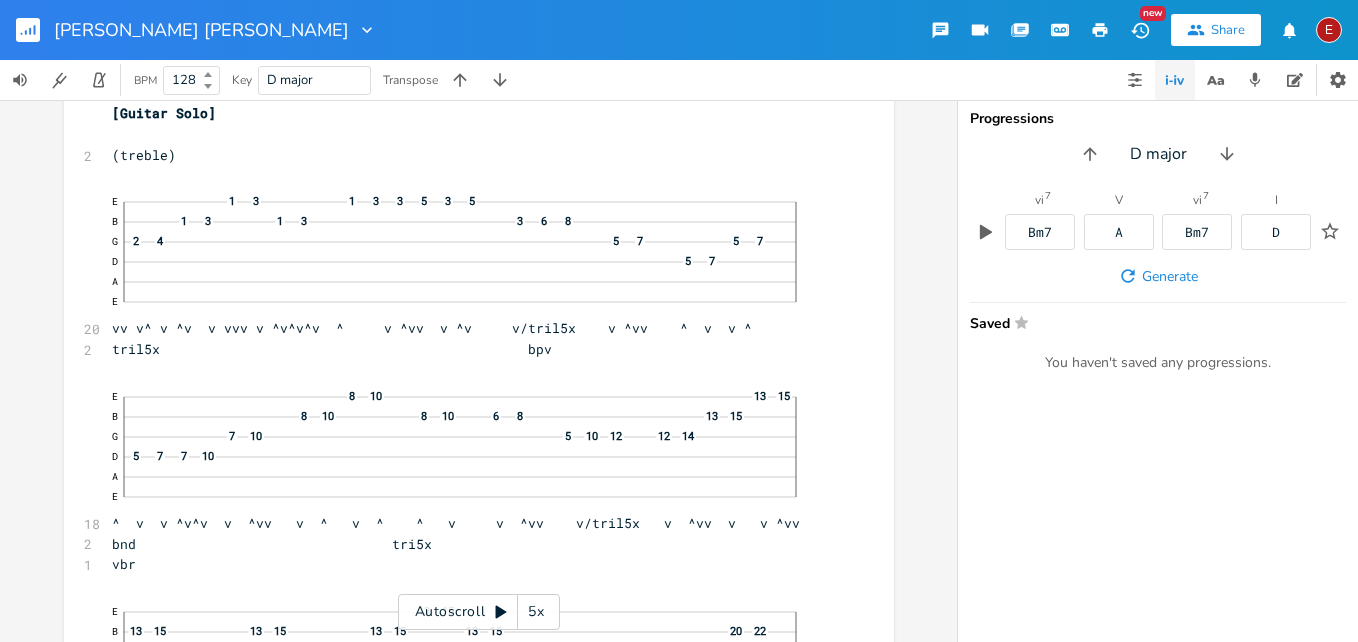 scroll, scrollTop: 17072, scrollLeft: 0, axis: vertical 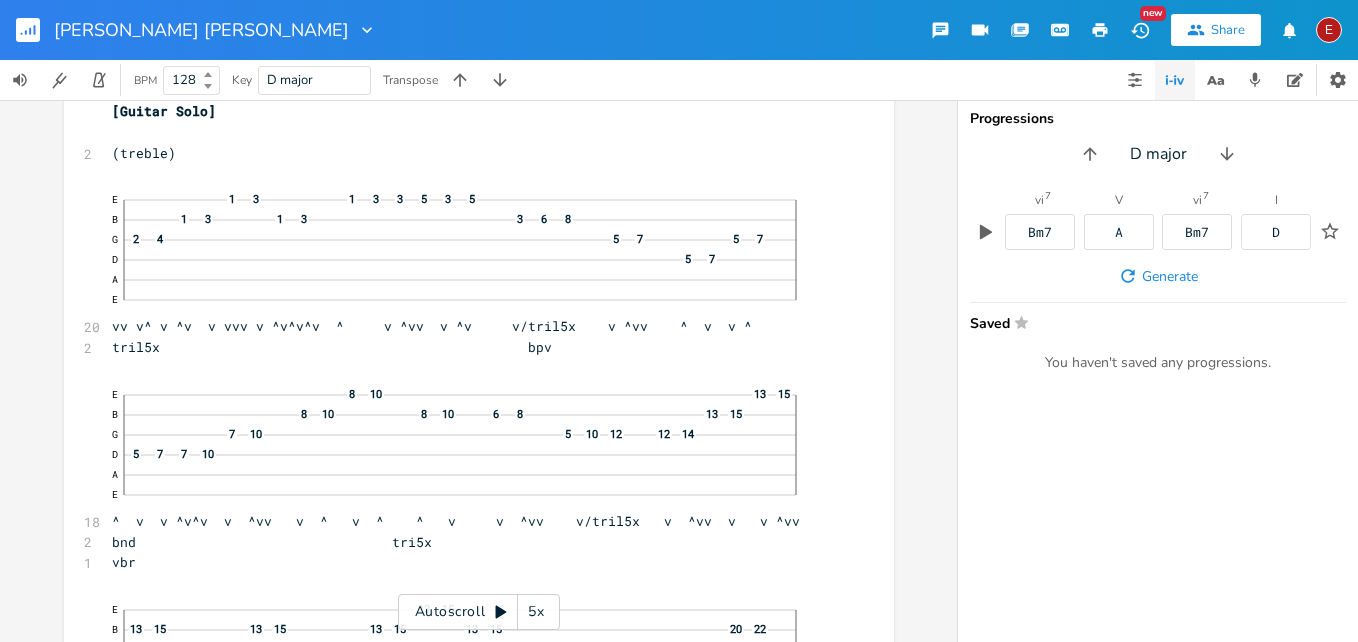 click 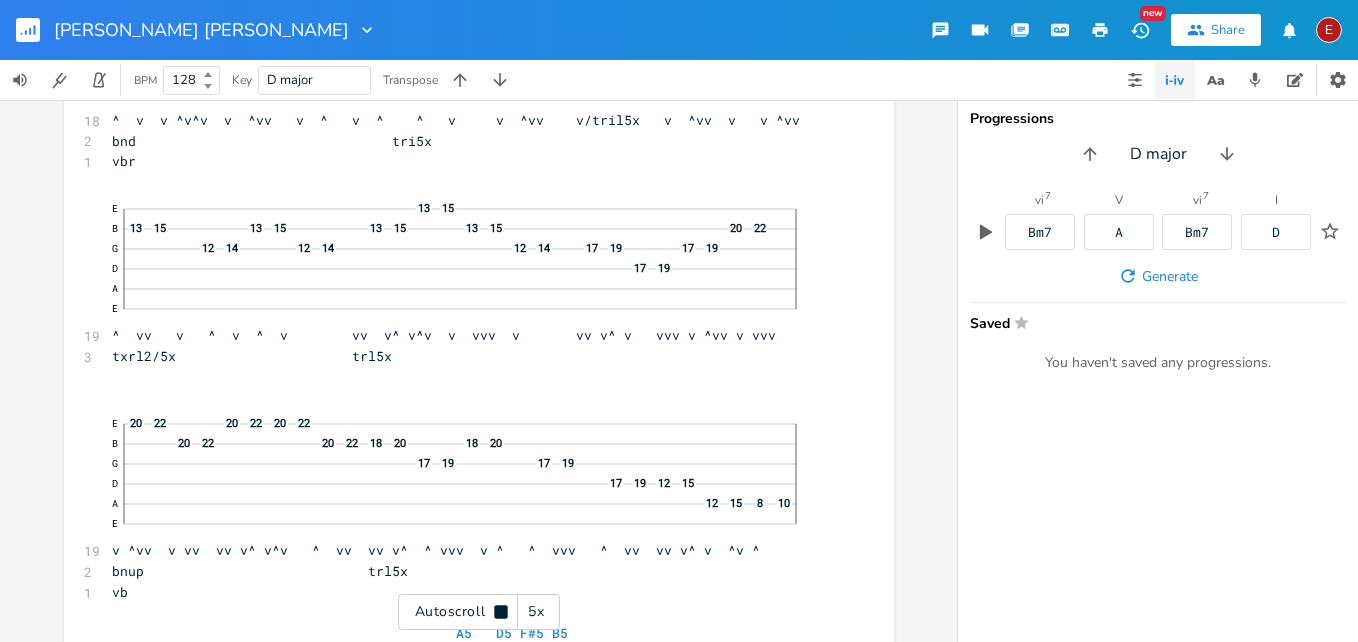 click 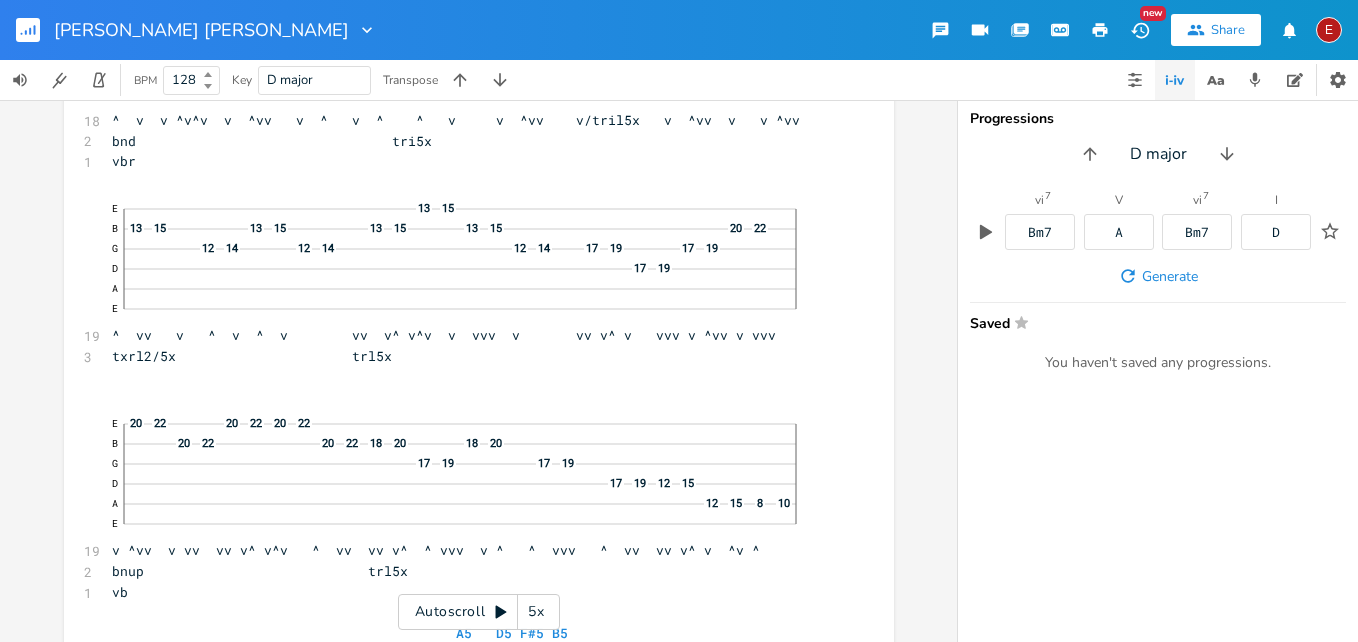 scroll, scrollTop: 17474, scrollLeft: 0, axis: vertical 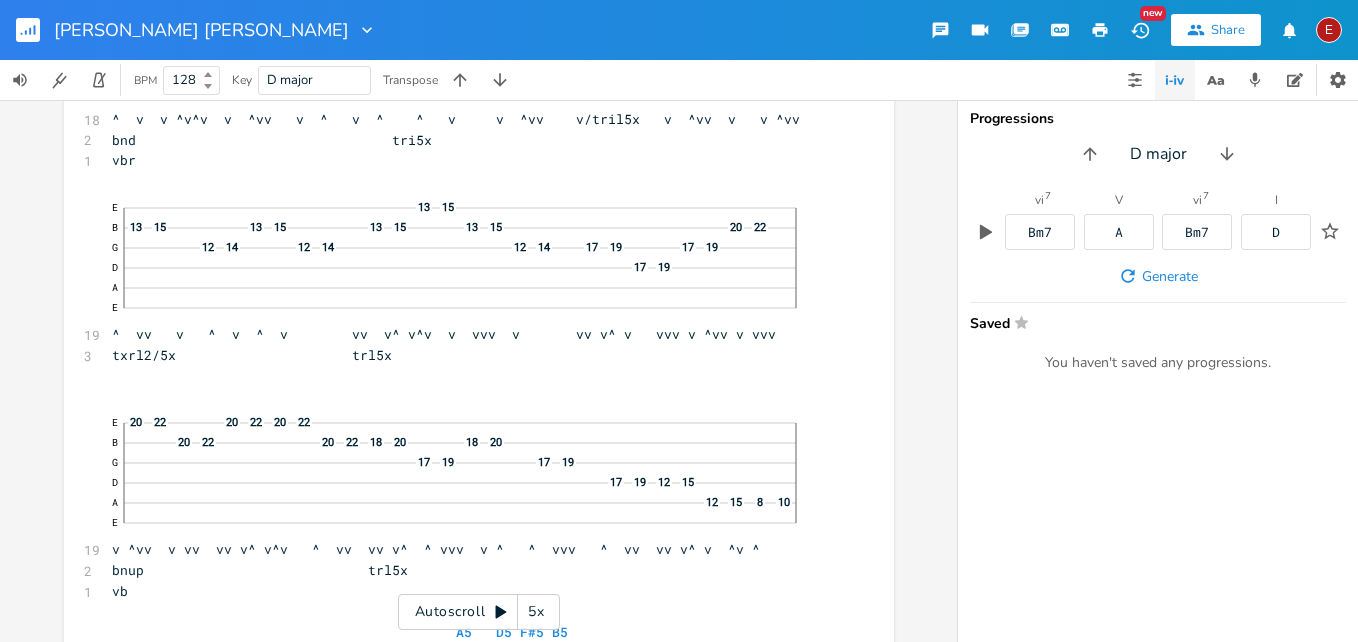 click 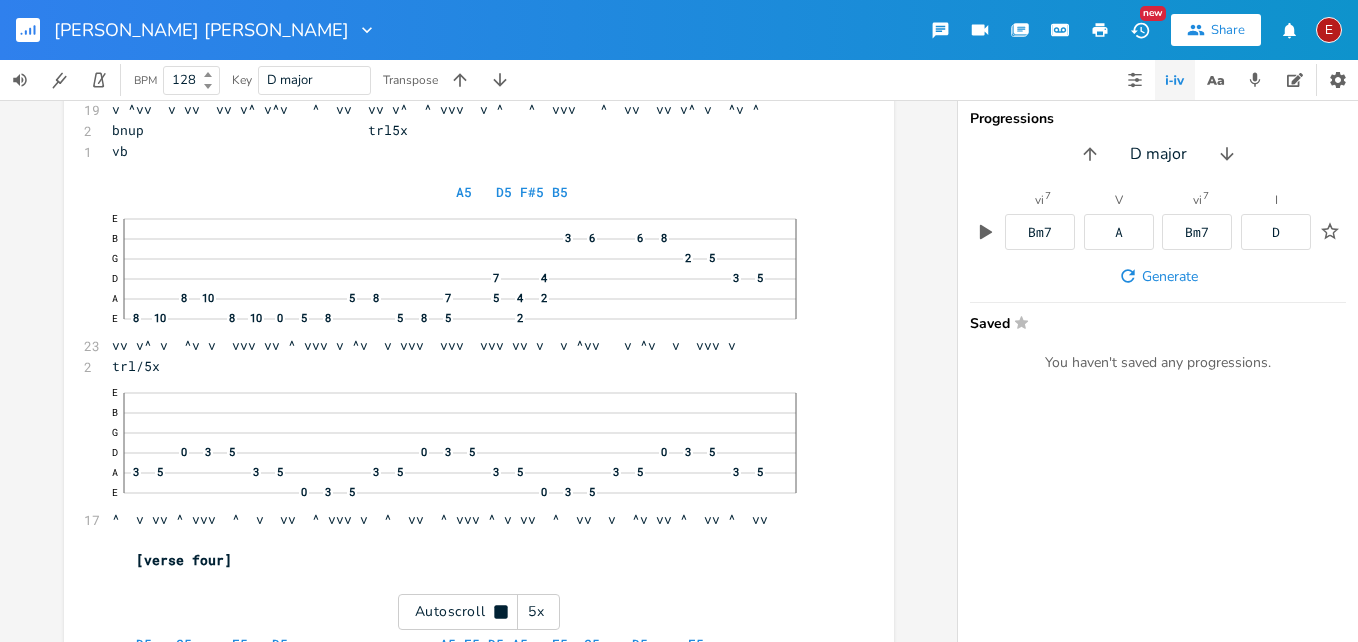 click 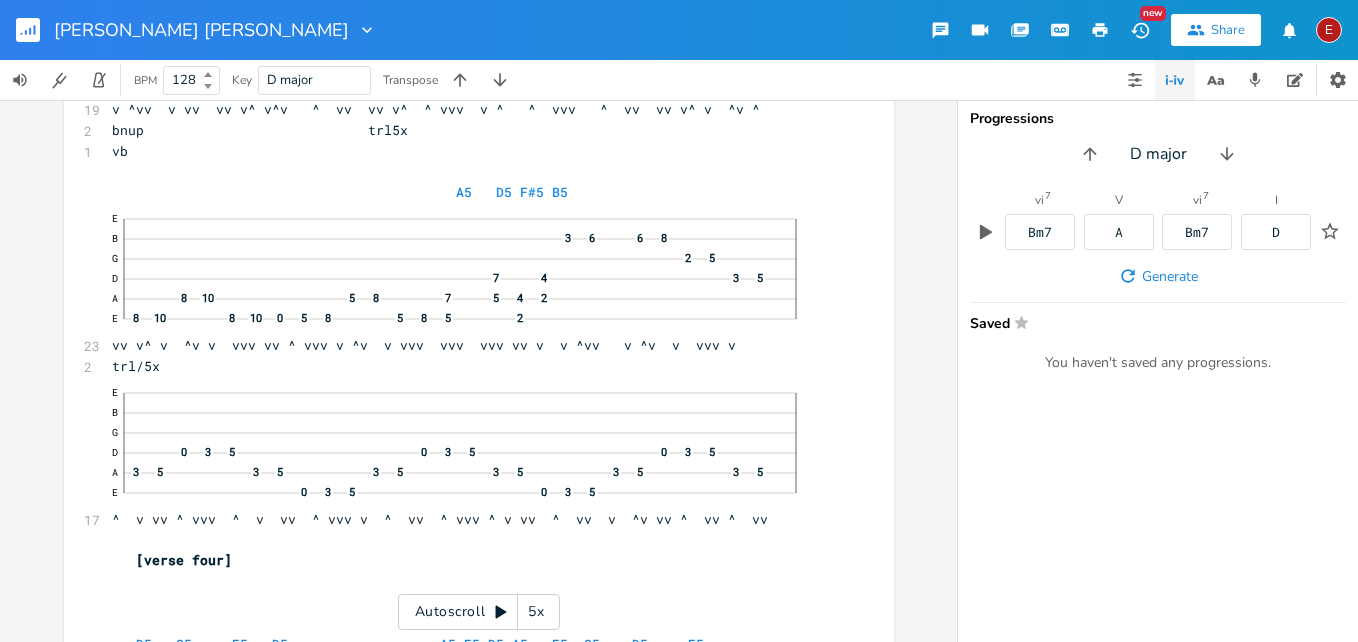 scroll, scrollTop: 17916, scrollLeft: 0, axis: vertical 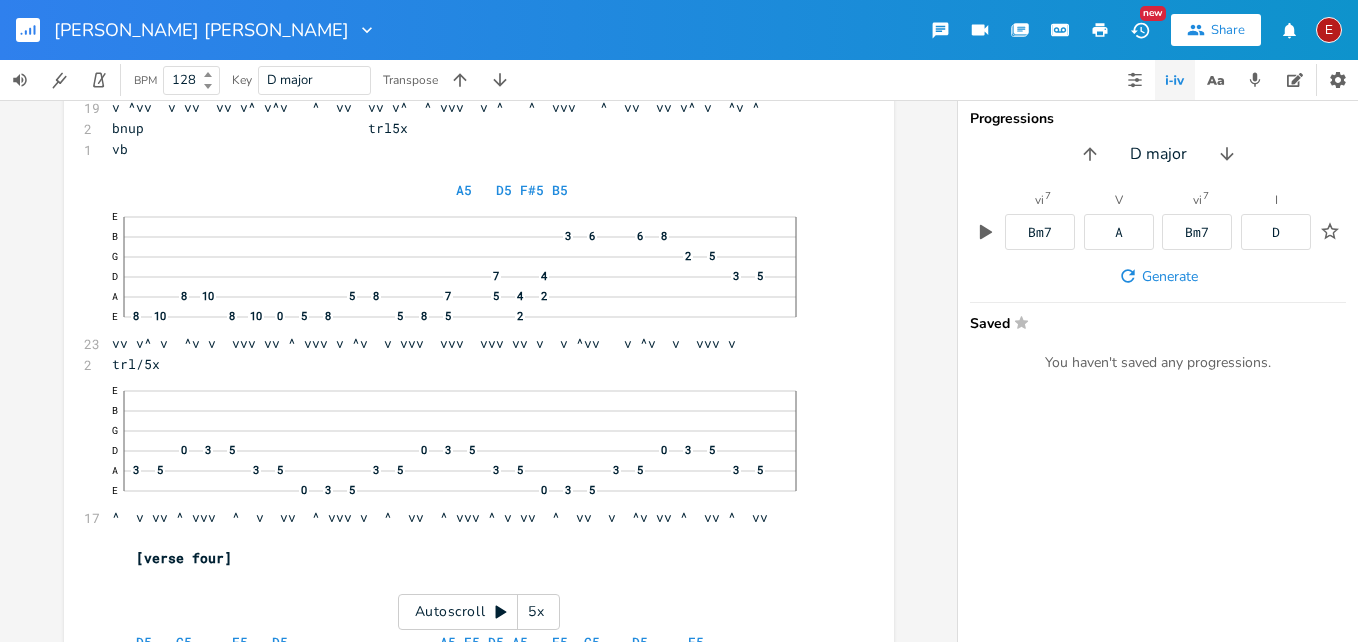 click 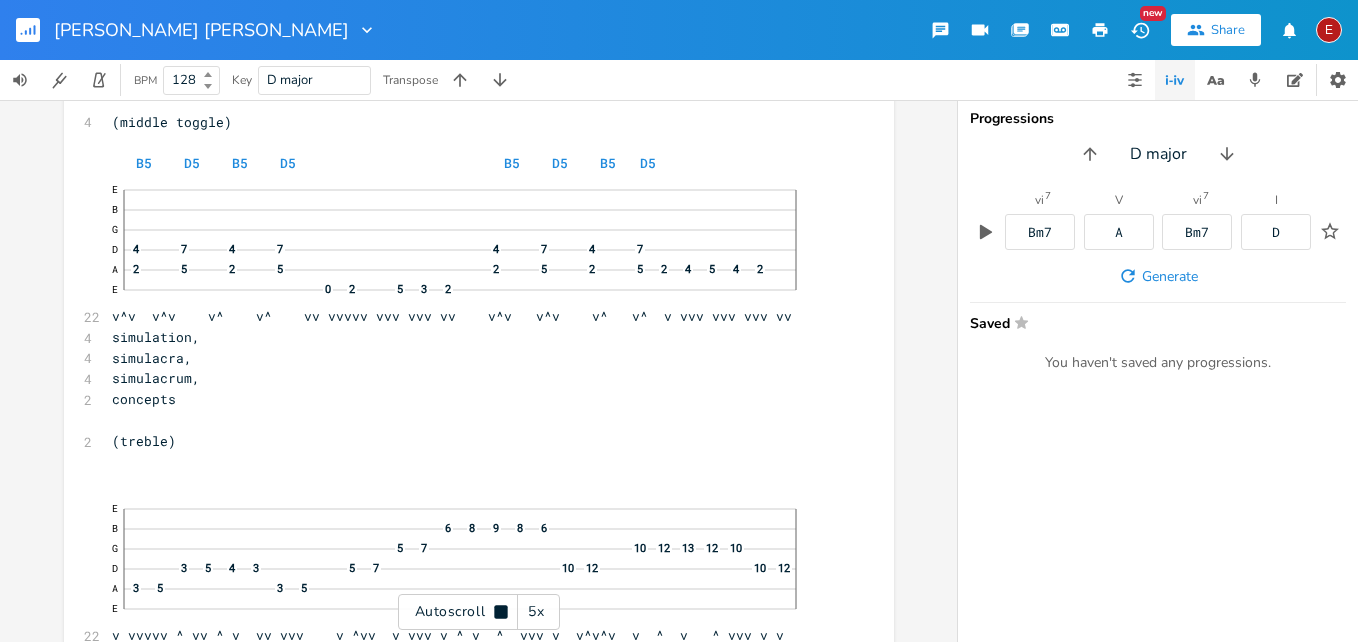 click 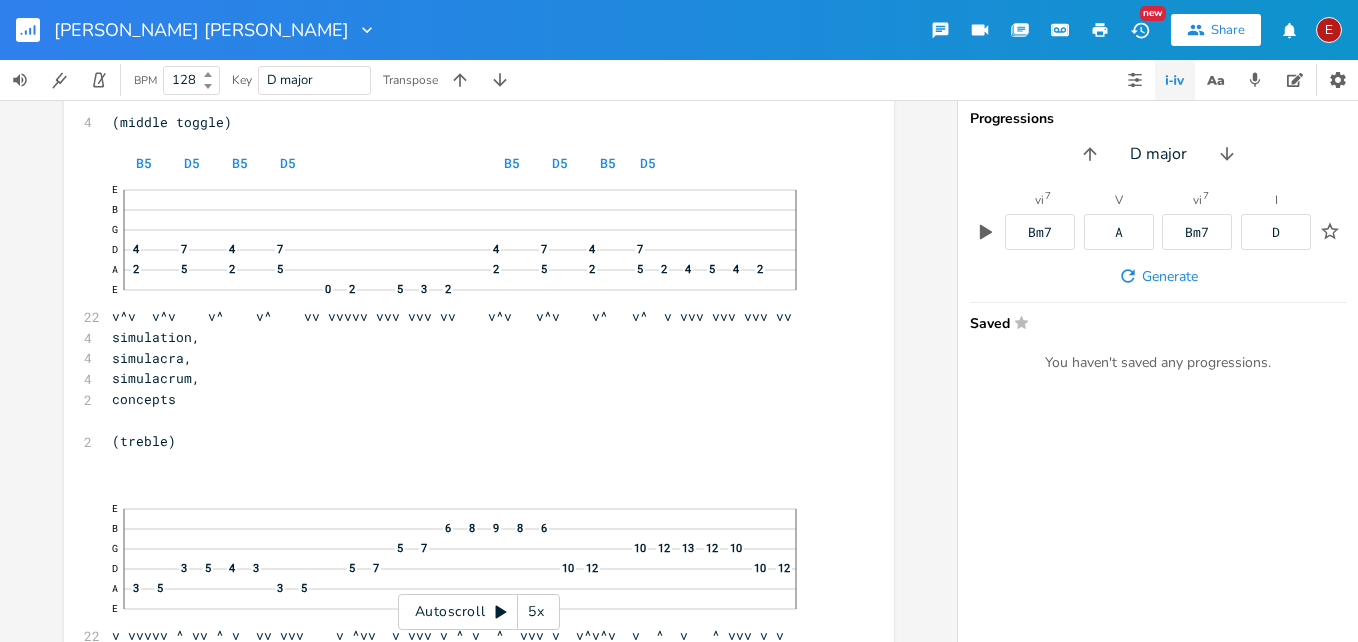 scroll, scrollTop: 19042, scrollLeft: 0, axis: vertical 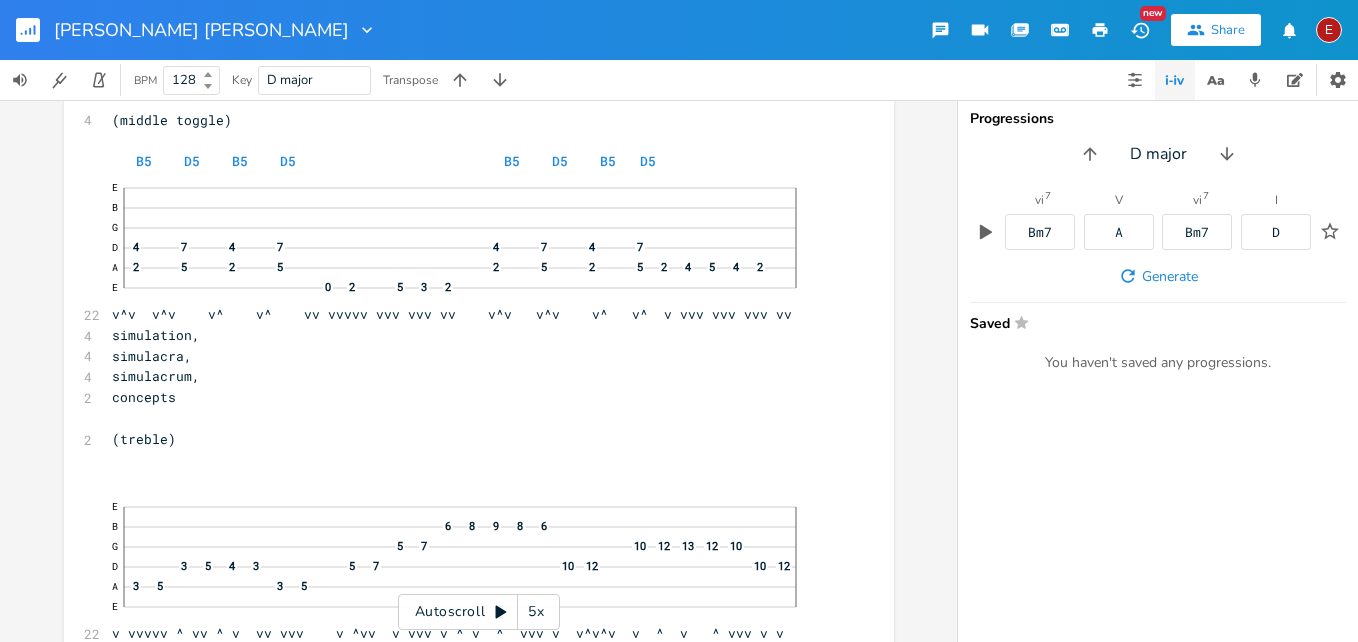 click 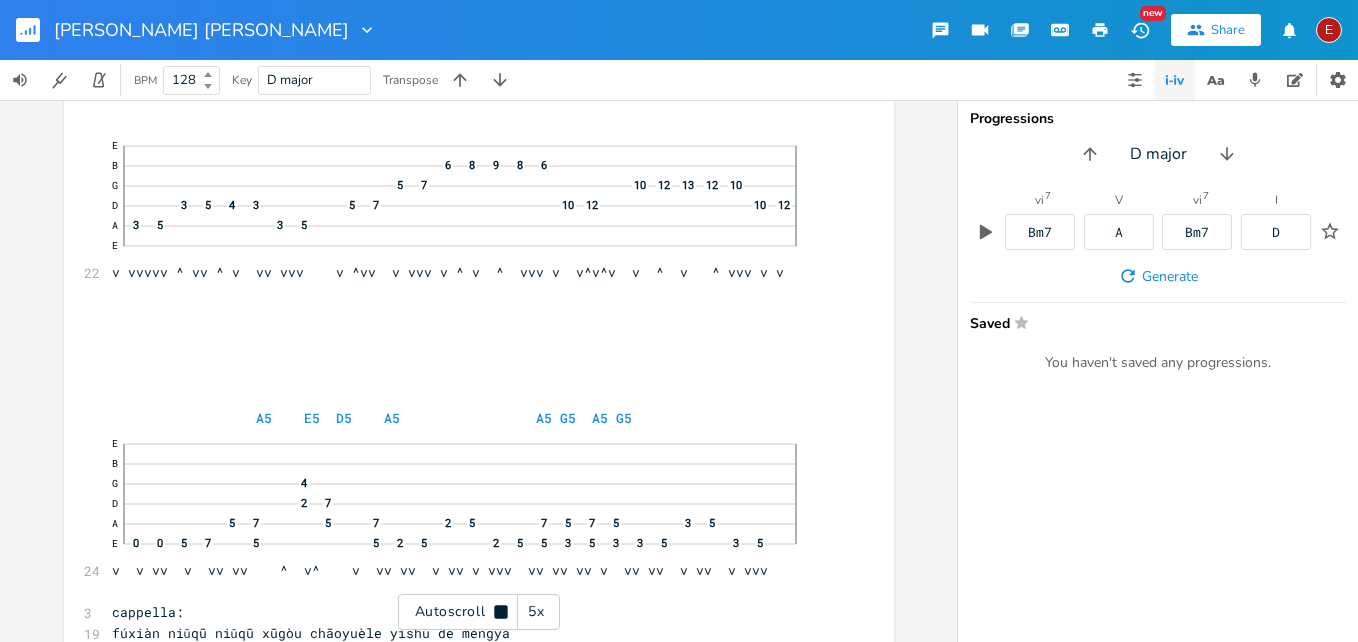 click 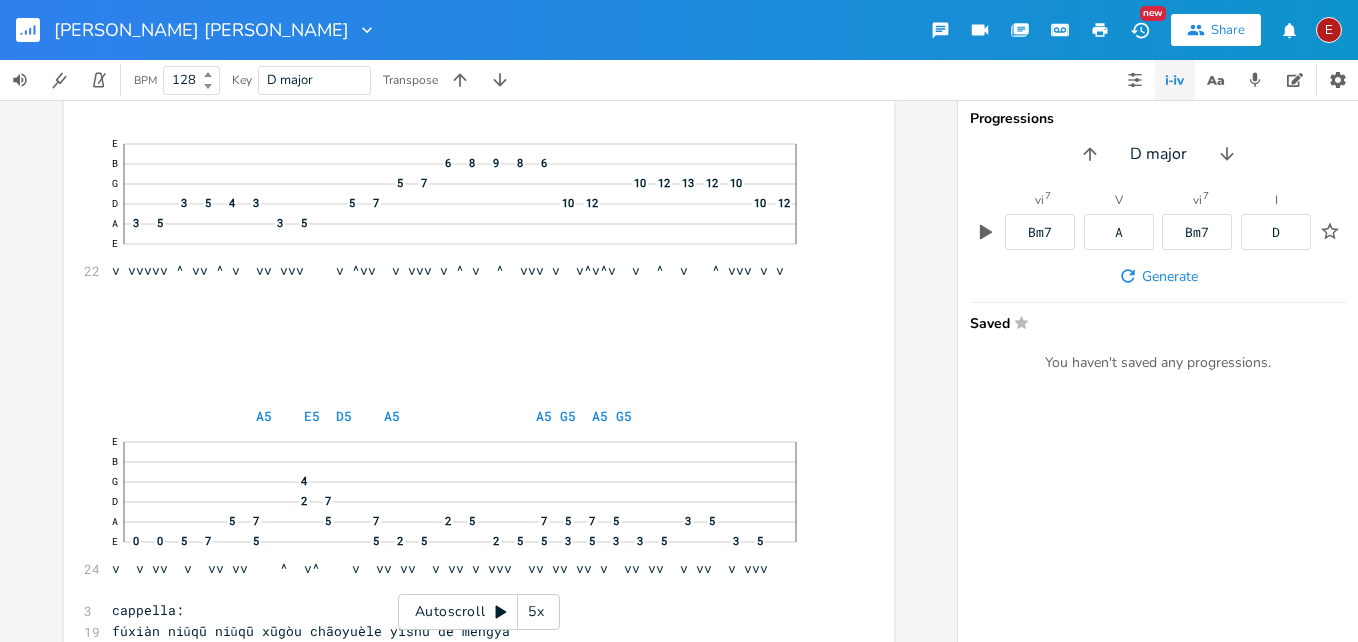 click 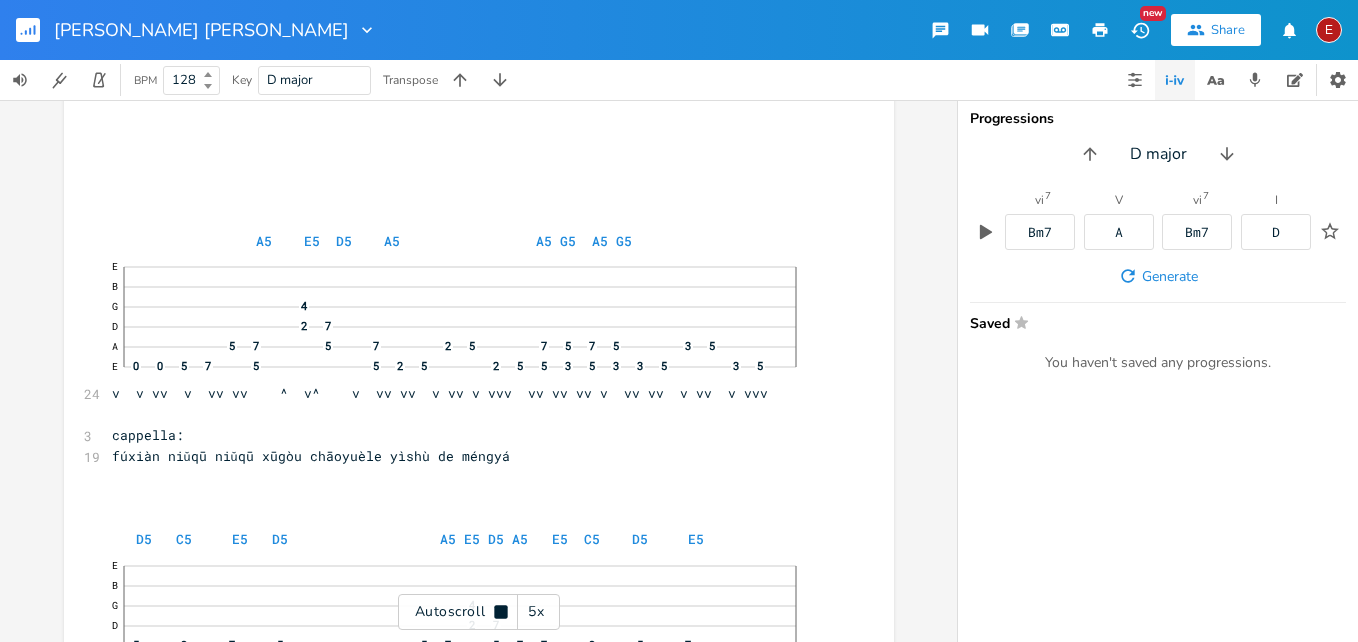 scroll, scrollTop: 19584, scrollLeft: 0, axis: vertical 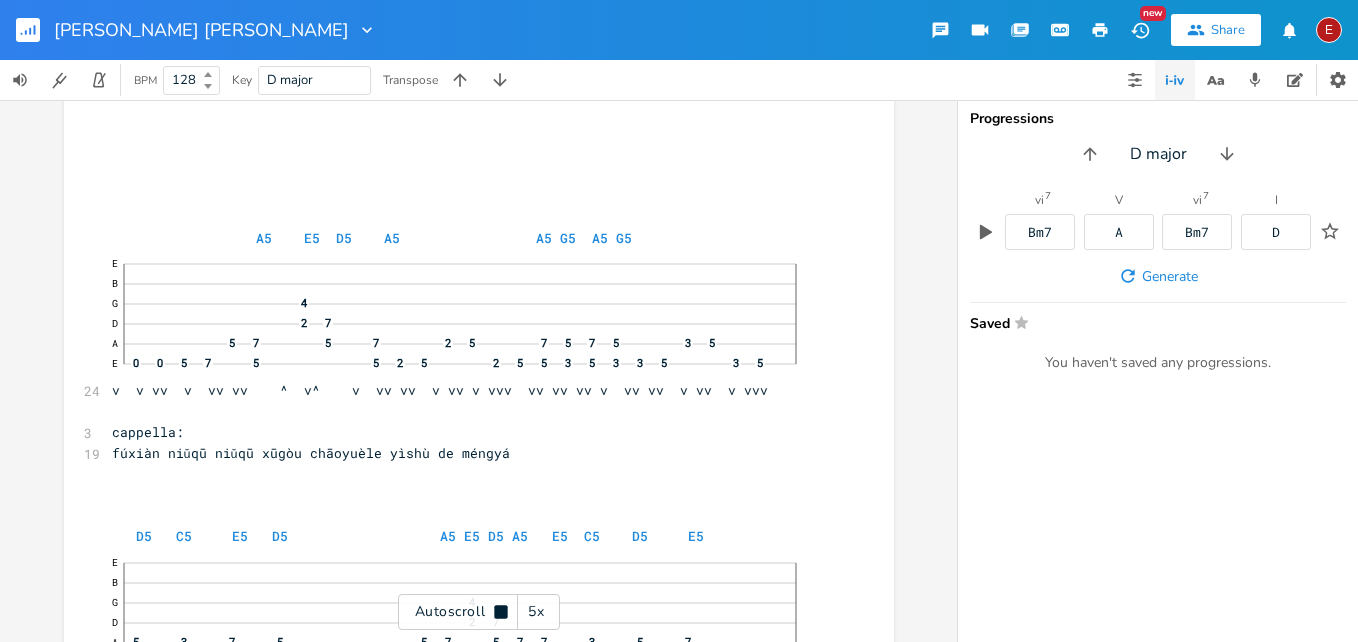 click 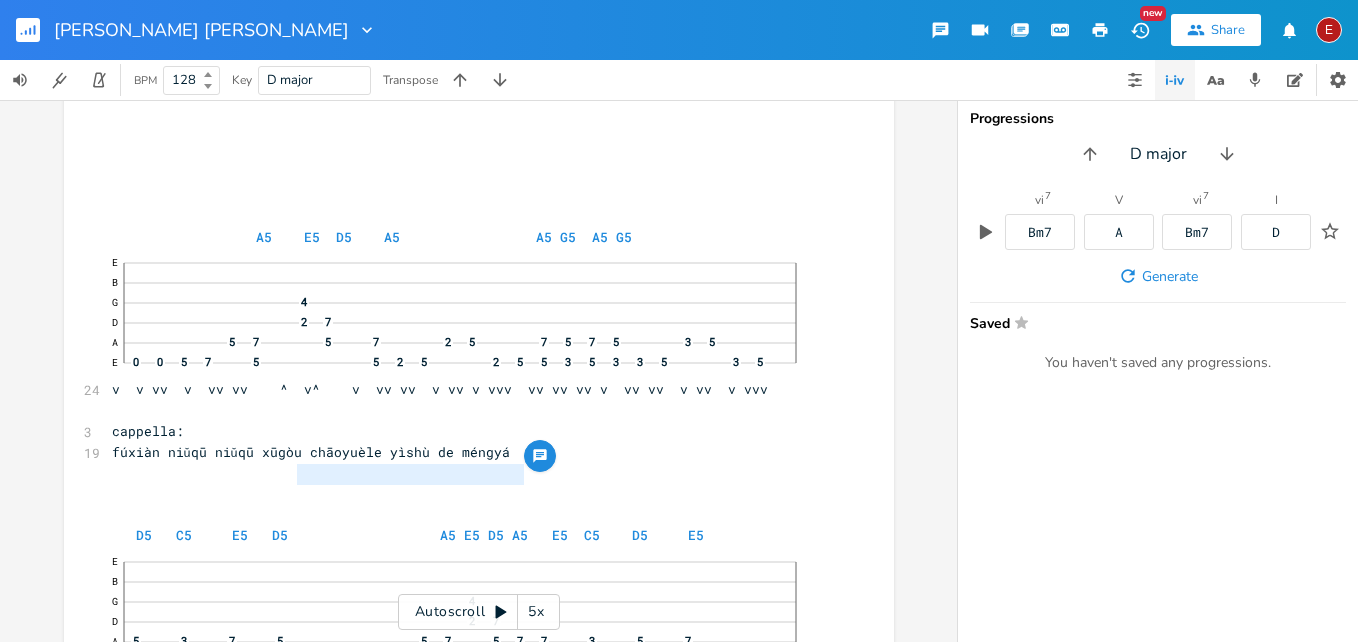 type on "xūgòu chāoyuèle yìshù de méngyá" 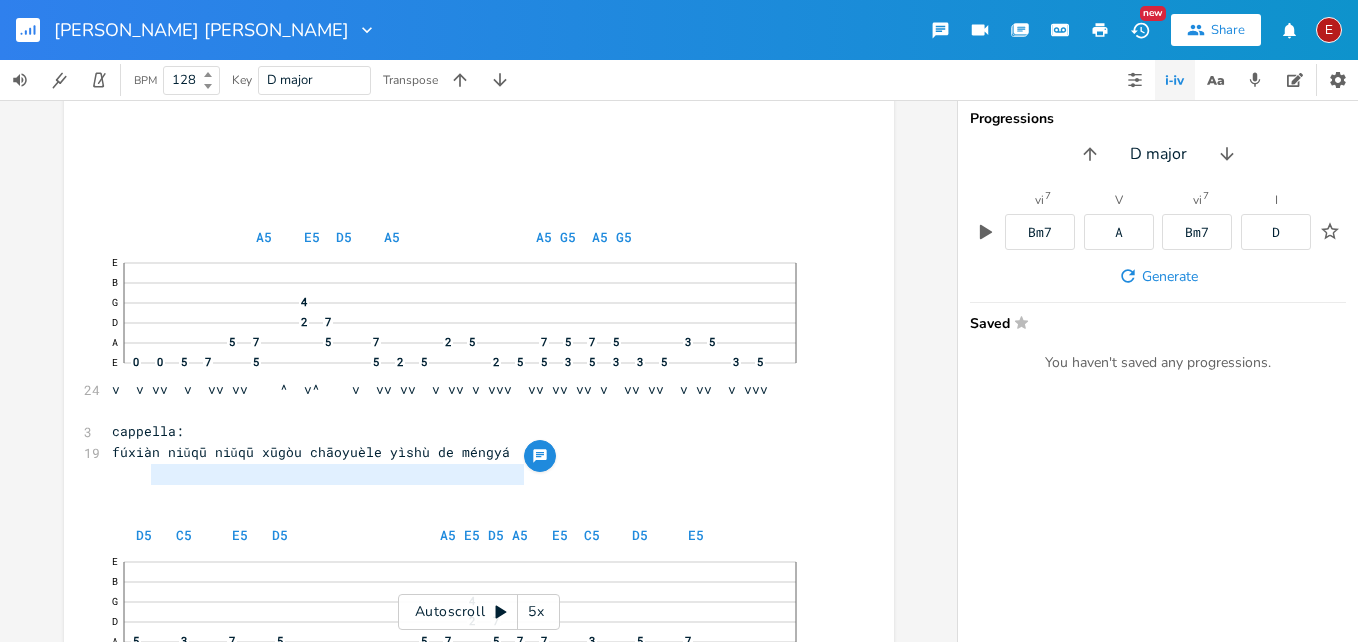type on "fúxiàn niǔqū niǔqū xūgòu chāoyuèle yìshù de méngyá" 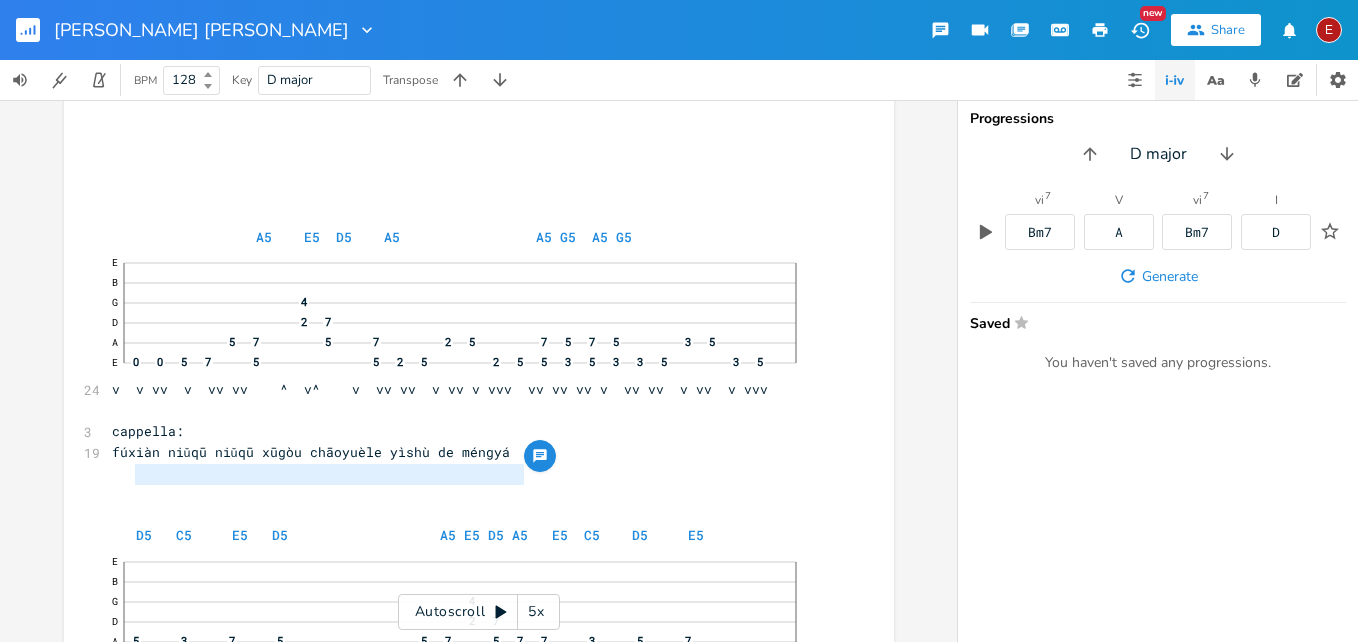 drag, startPoint x: 527, startPoint y: 473, endPoint x: 128, endPoint y: 474, distance: 399.00125 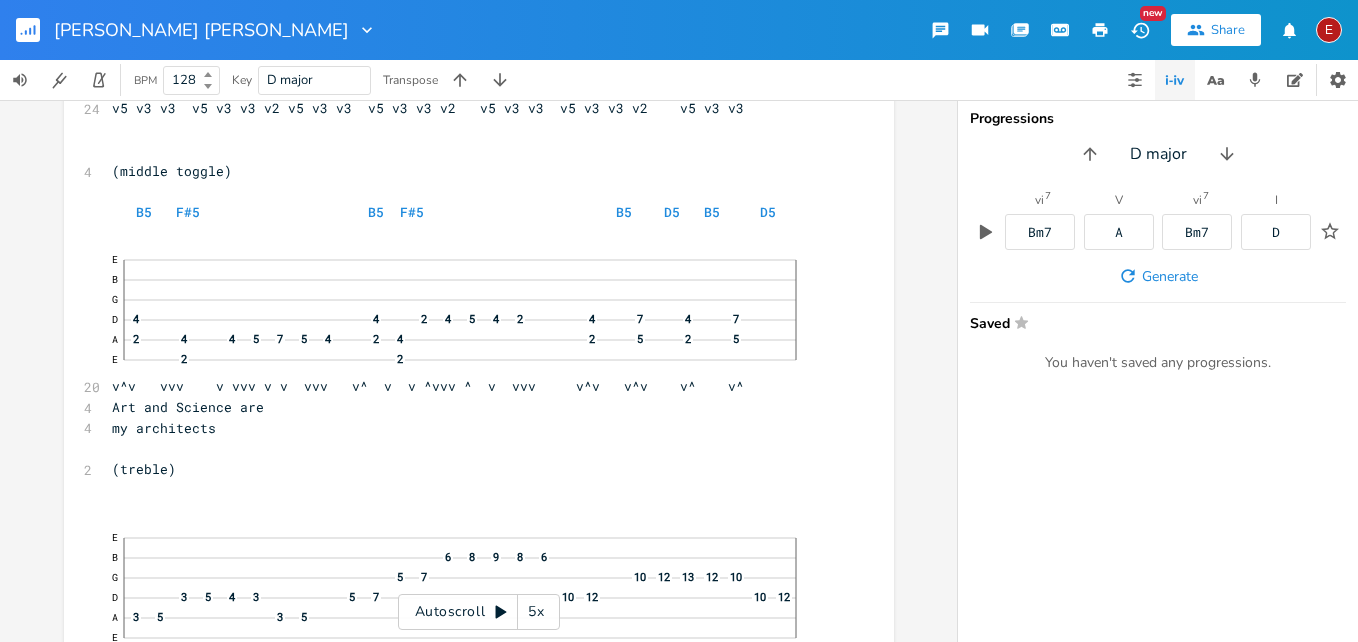 scroll, scrollTop: 20623, scrollLeft: 0, axis: vertical 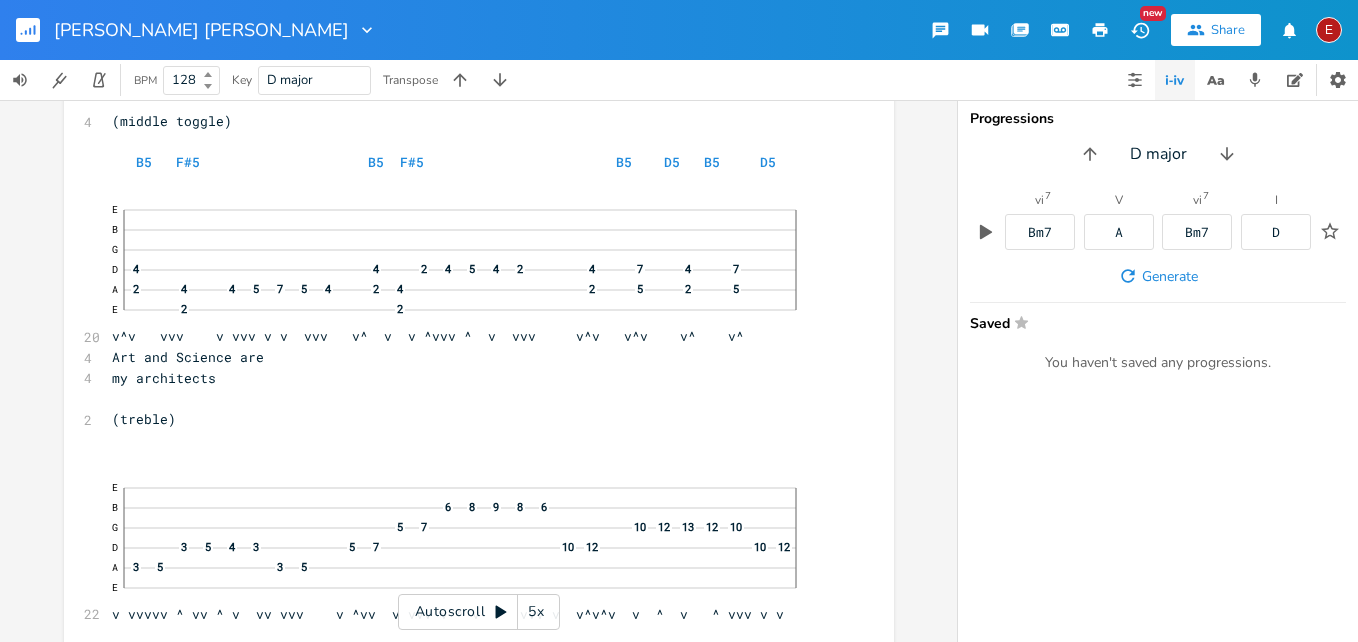 click 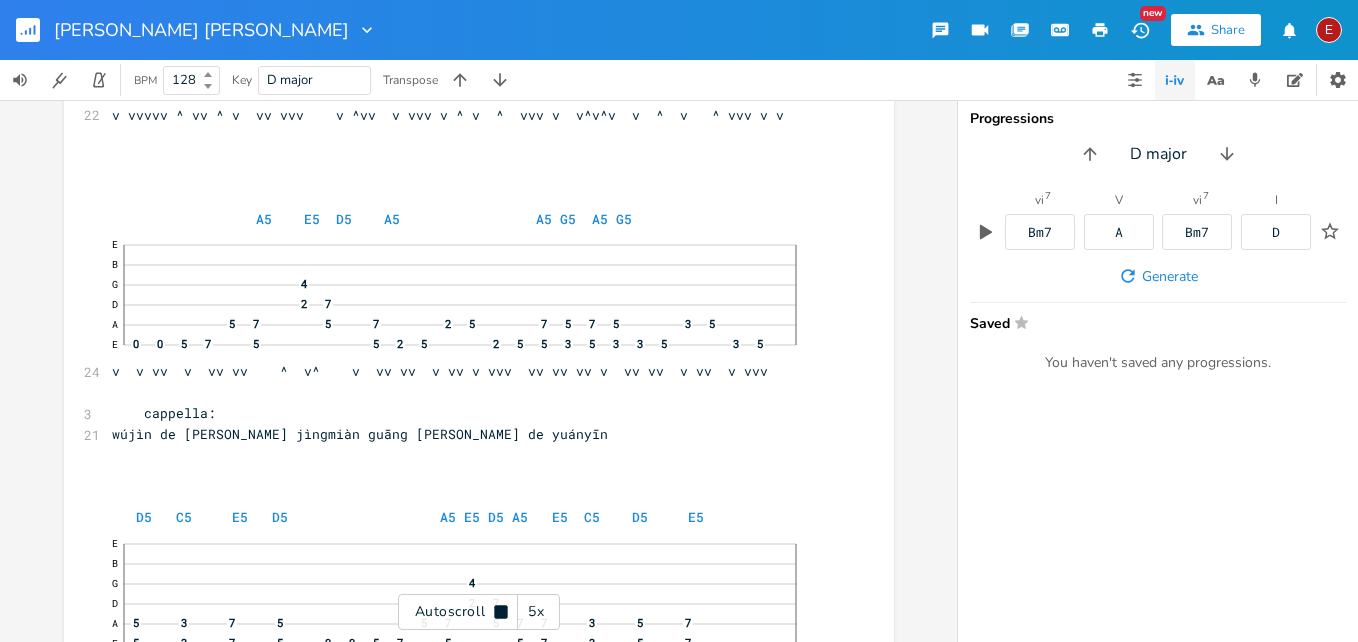 click 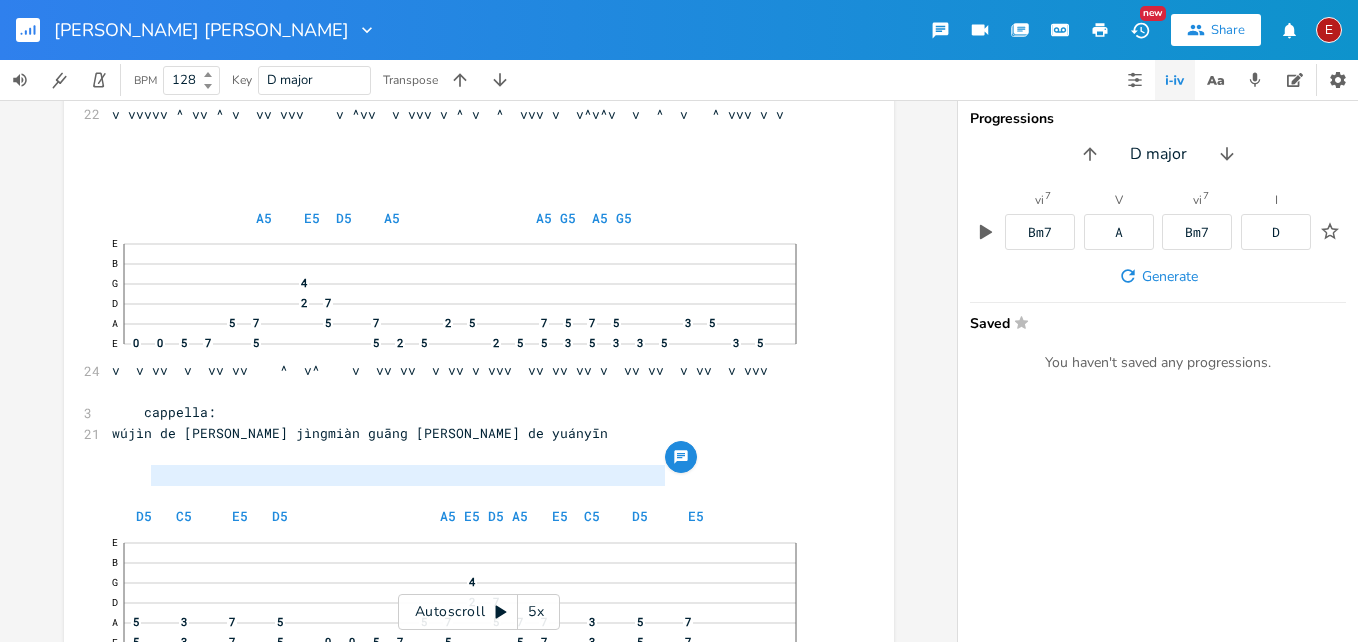 type on "wújìn de [PERSON_NAME] jìngmiàn guāng [PERSON_NAME] de yuányīn" 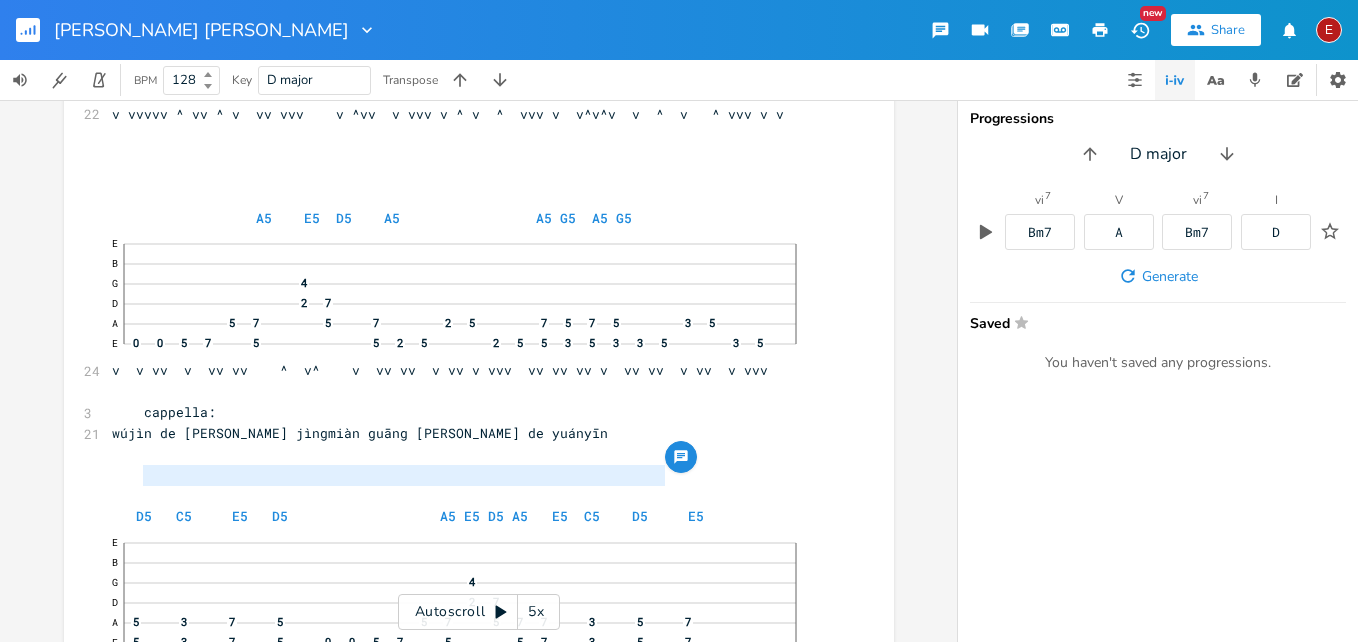 drag, startPoint x: 662, startPoint y: 474, endPoint x: 135, endPoint y: 472, distance: 527.0038 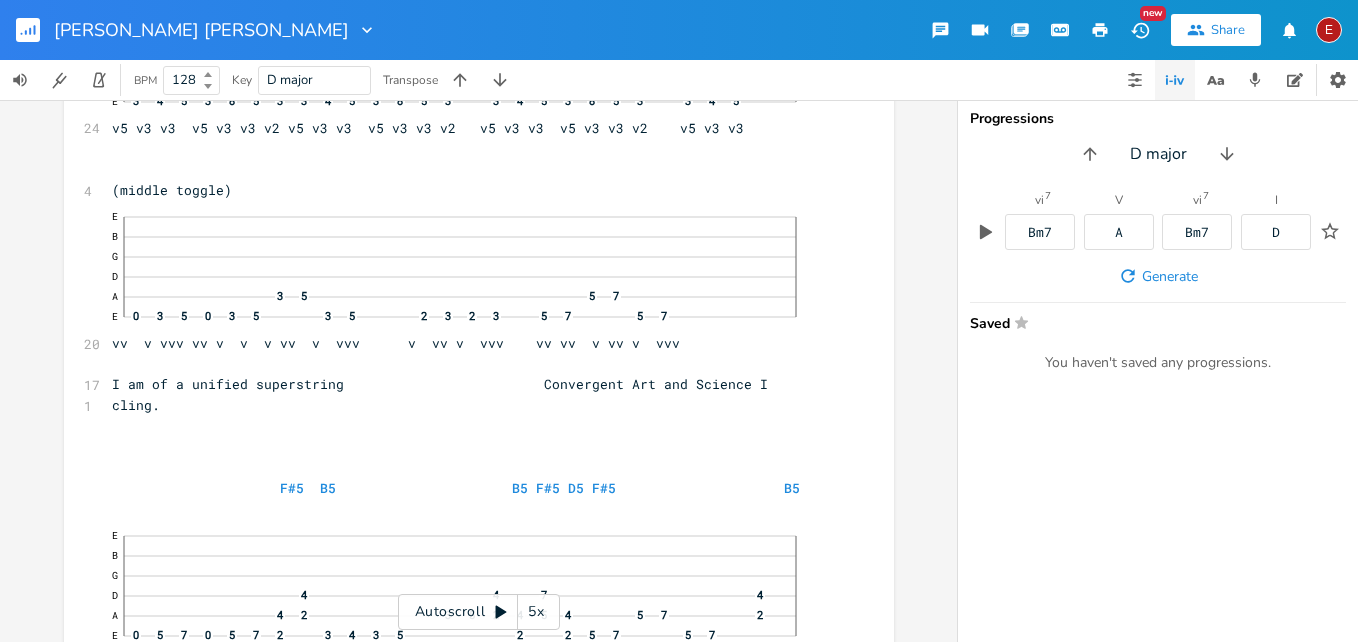 scroll, scrollTop: 22103, scrollLeft: 0, axis: vertical 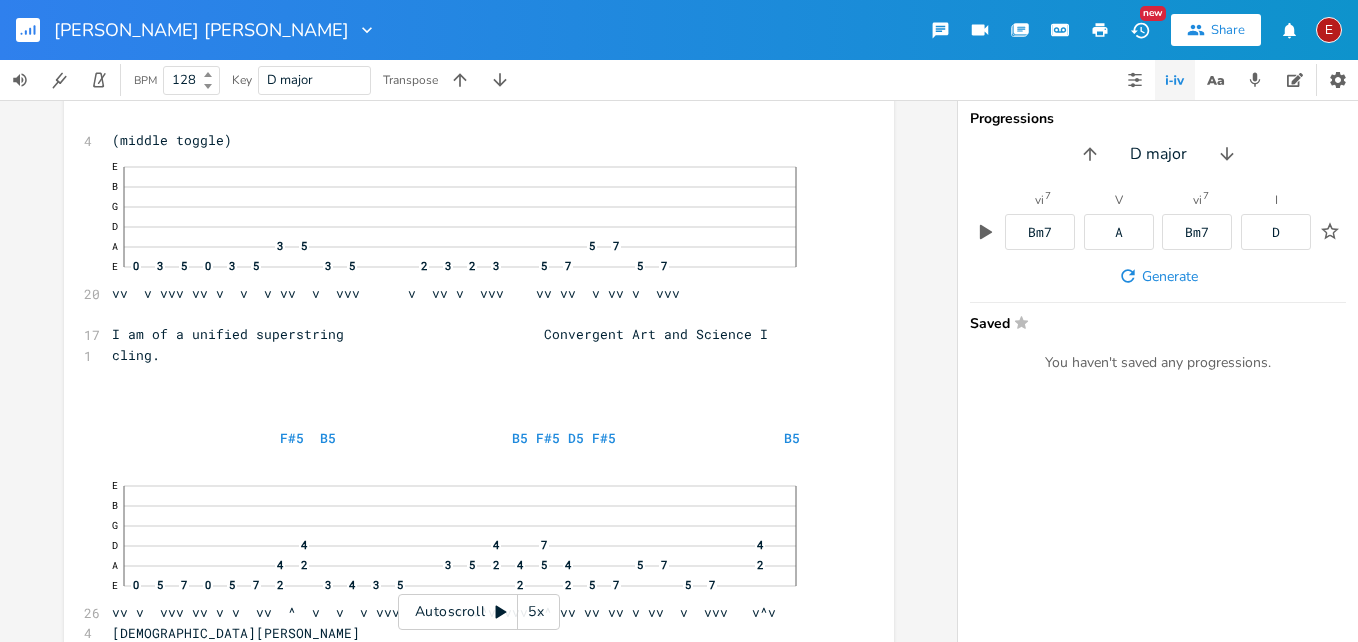 click 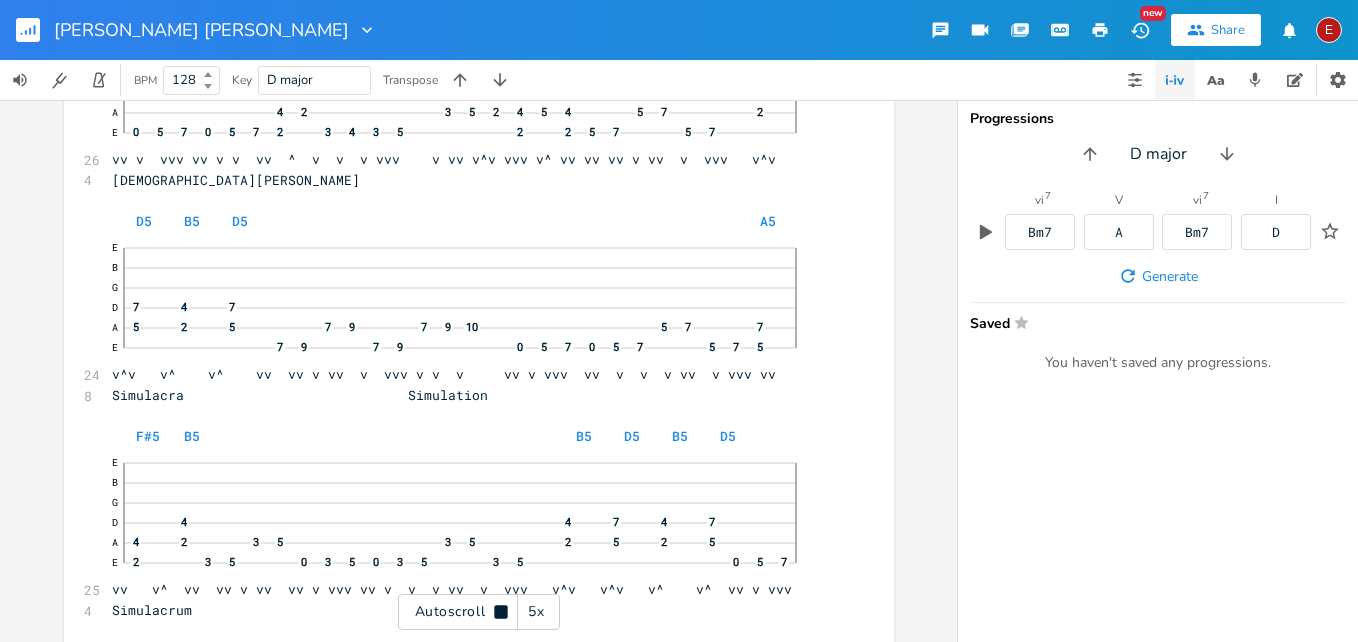 scroll, scrollTop: 22560, scrollLeft: 0, axis: vertical 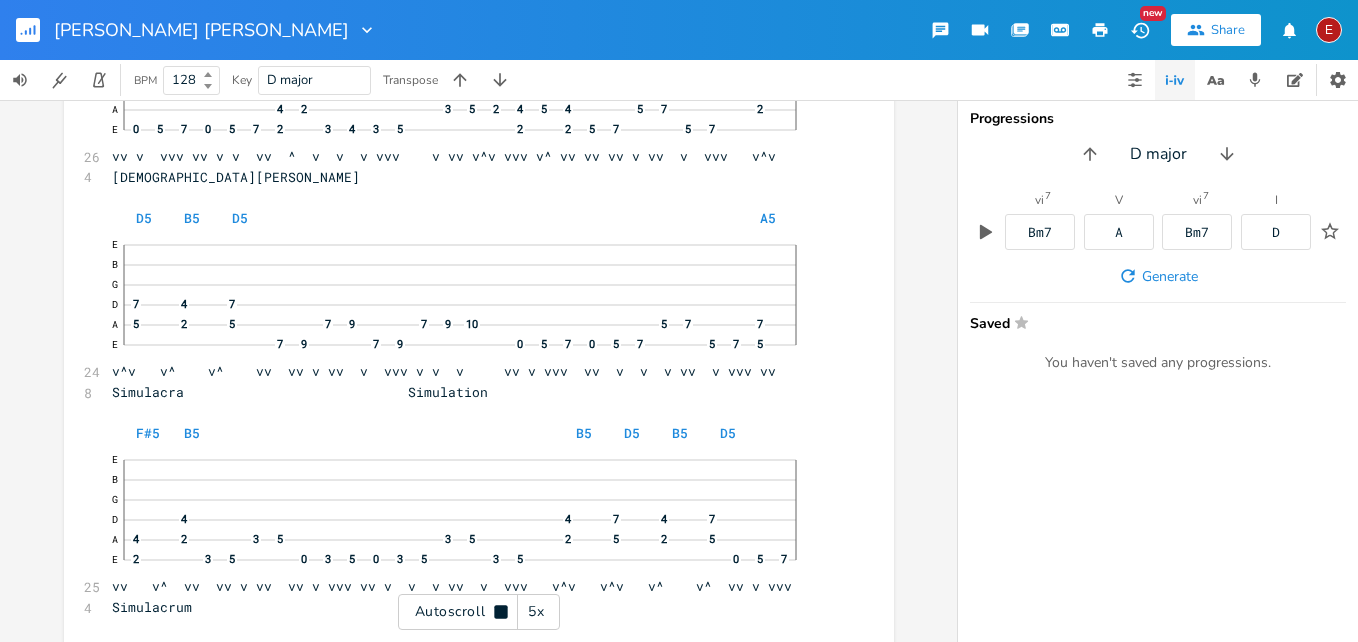 click 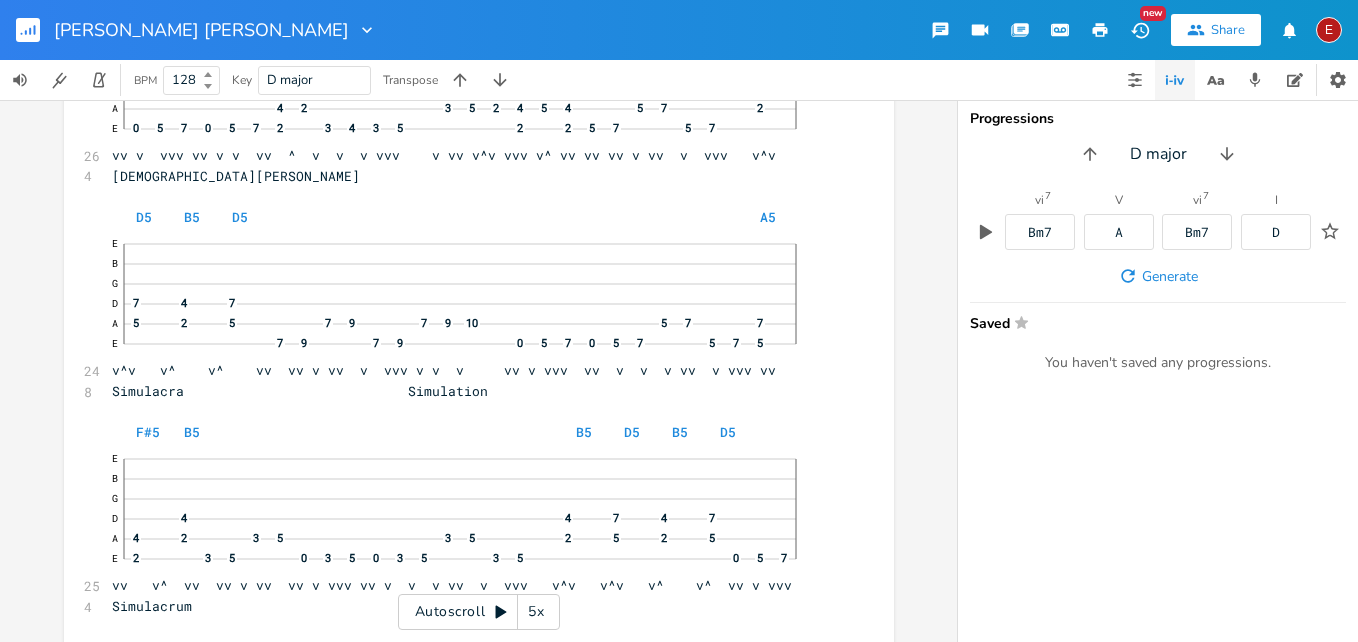 click 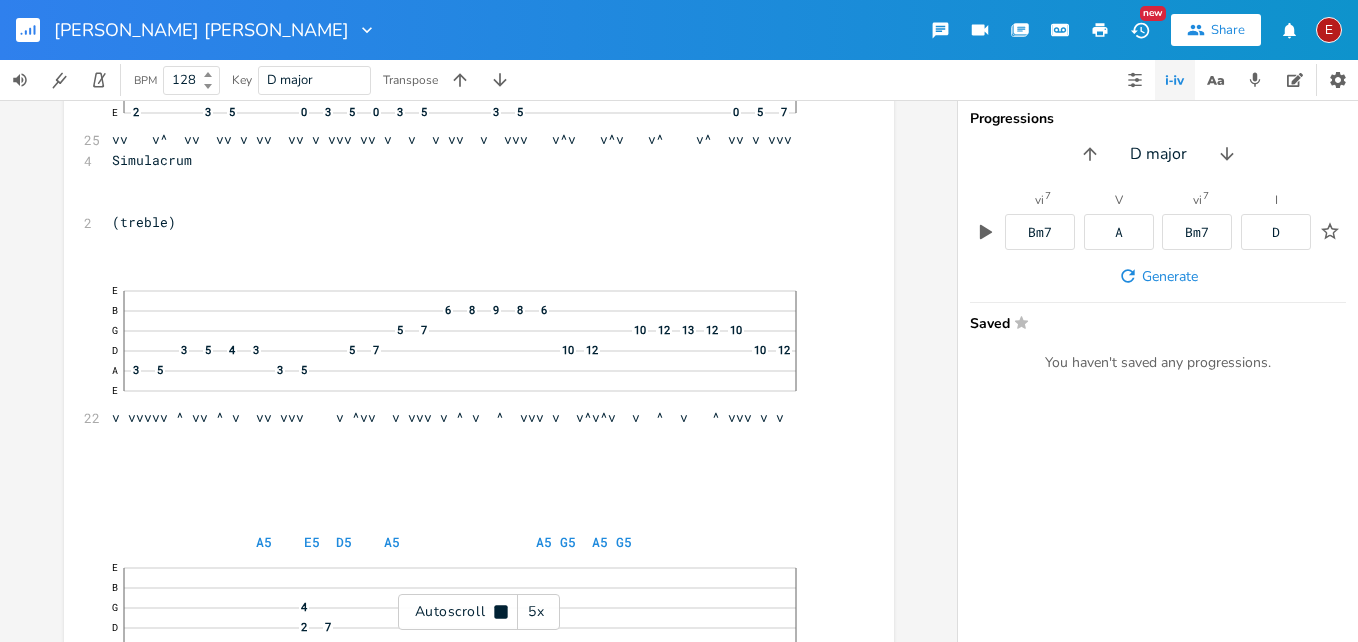 click 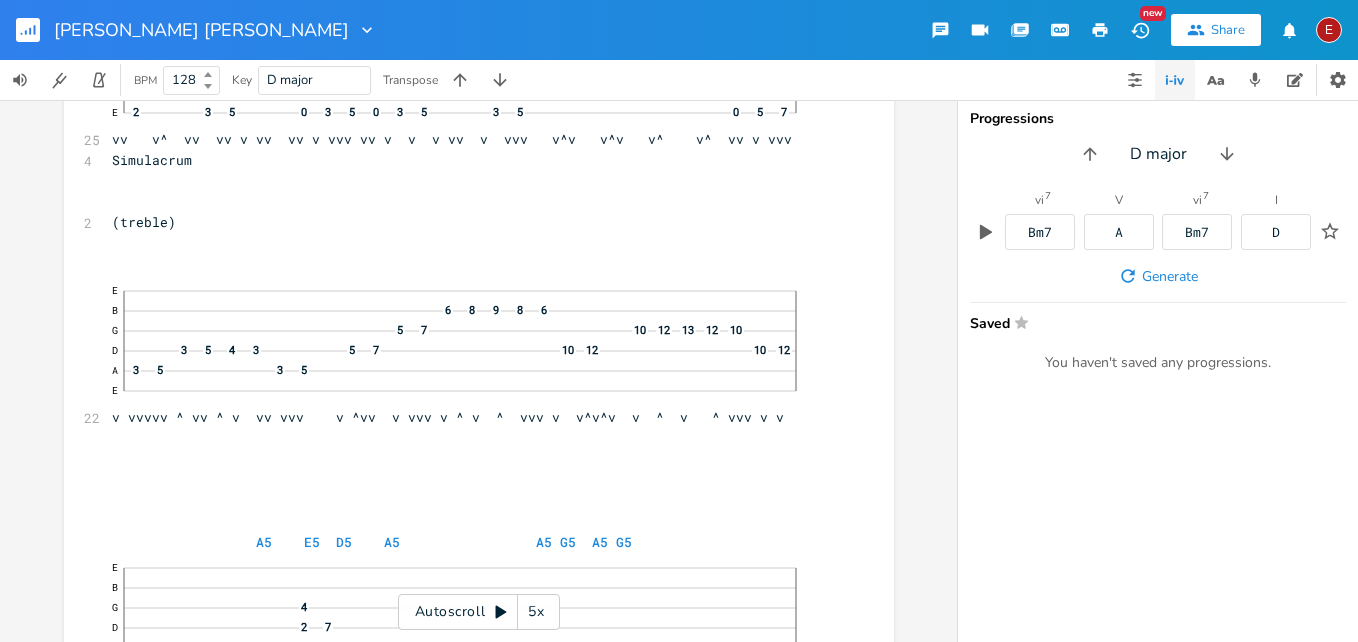 scroll, scrollTop: 23009, scrollLeft: 0, axis: vertical 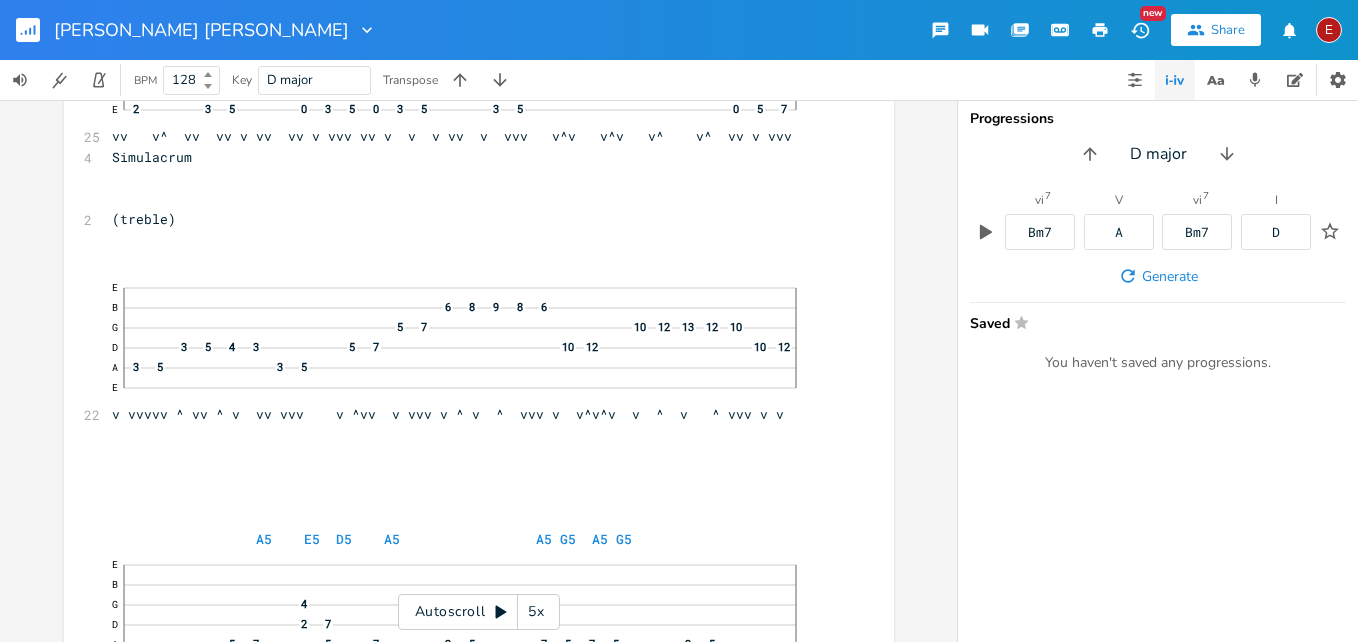 click 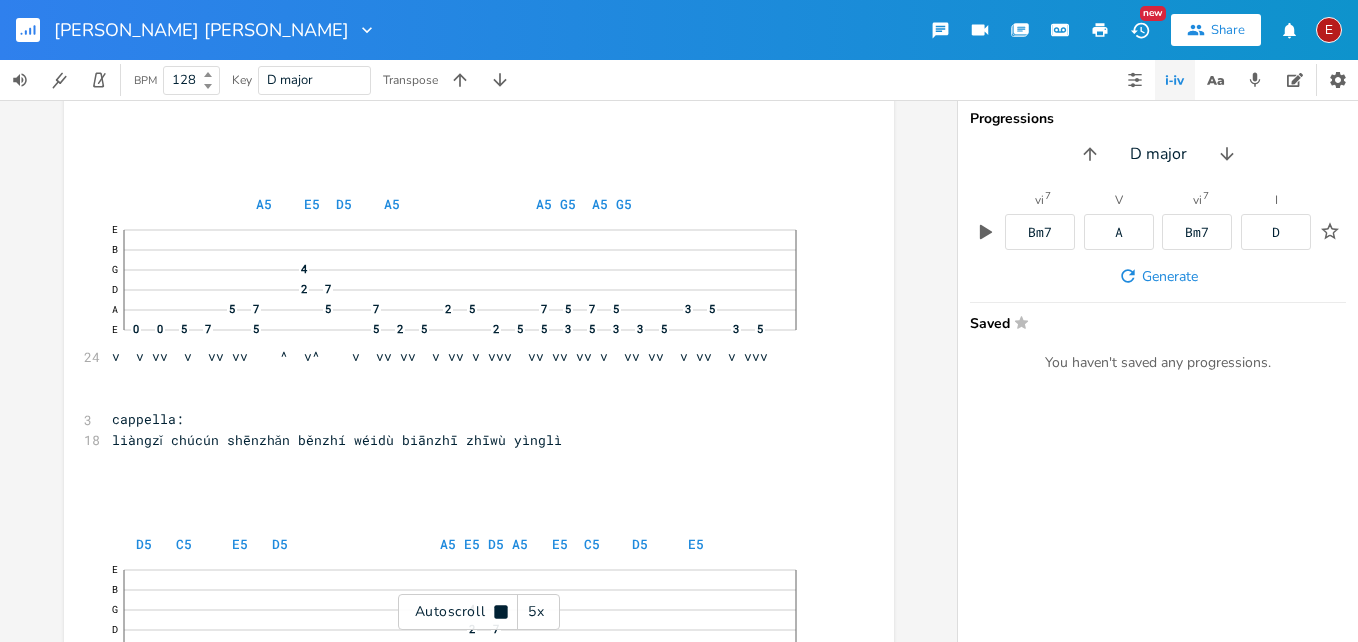 click 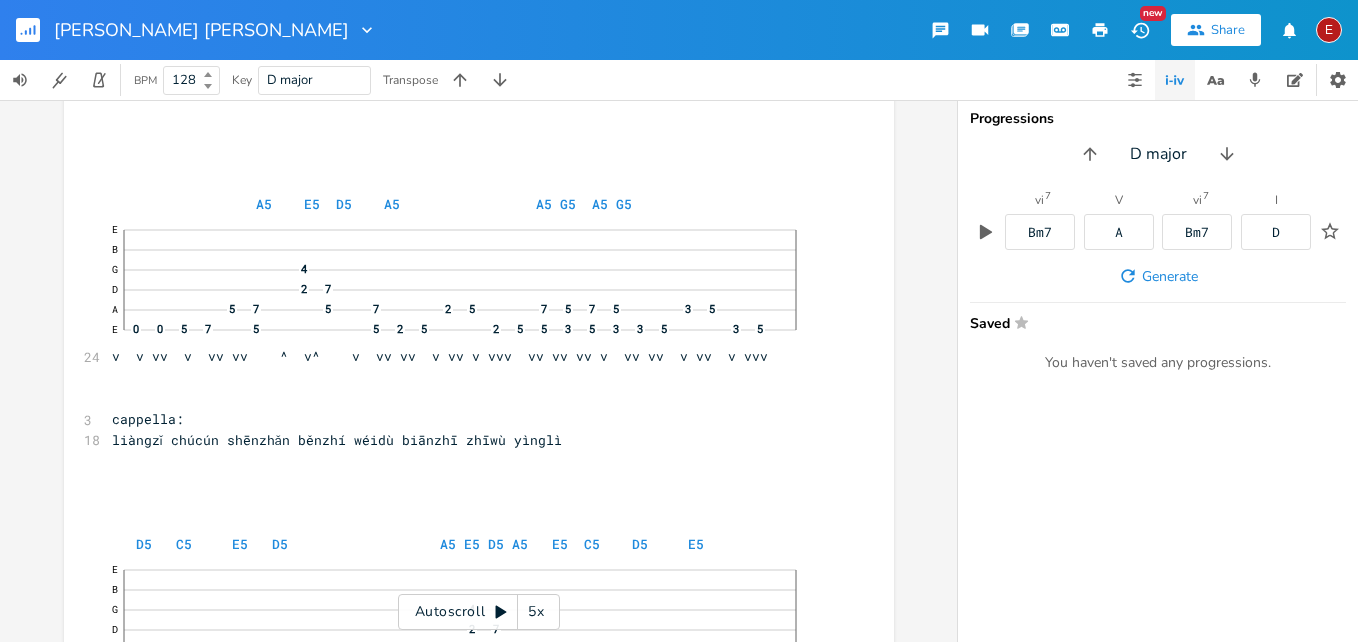 scroll, scrollTop: 23347, scrollLeft: 0, axis: vertical 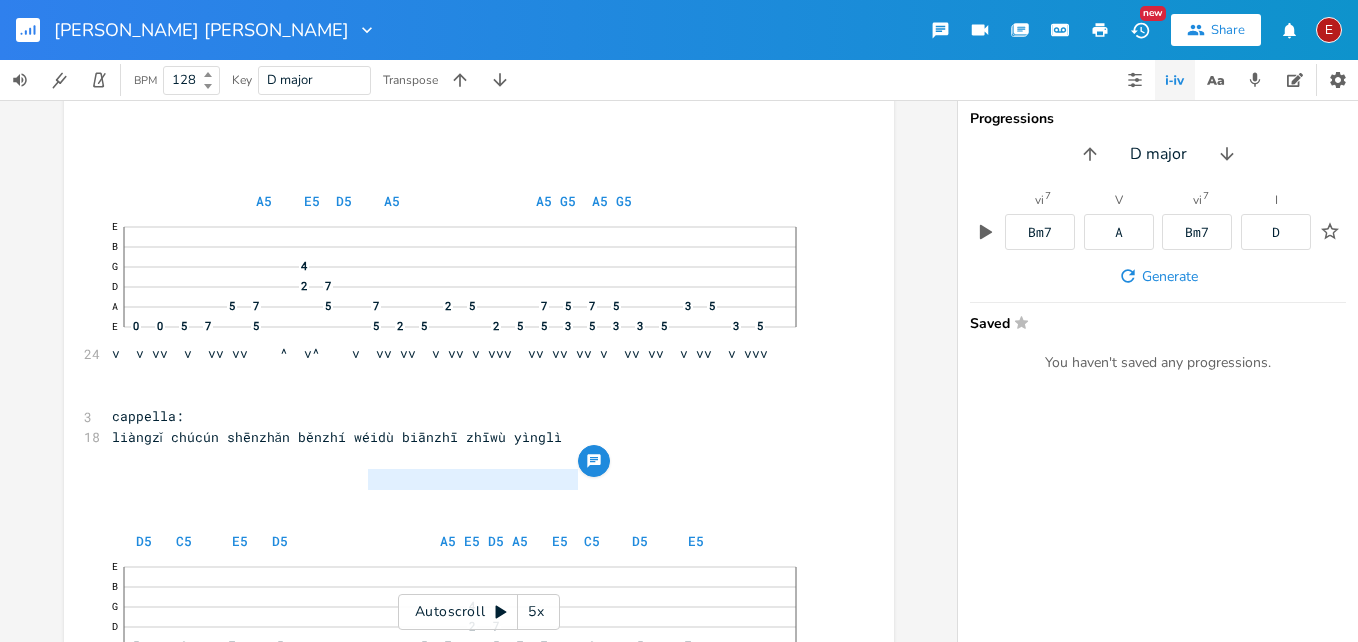 type on "í wéidù biānzhī zhīwù yìnglì" 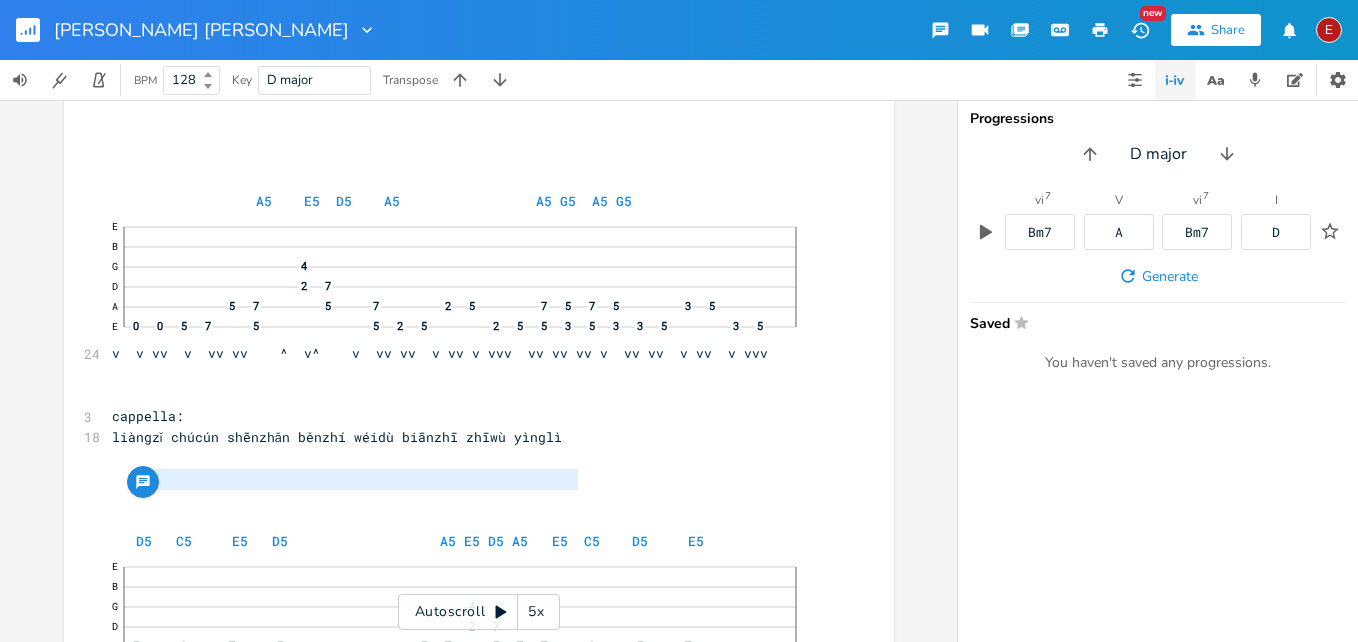 type on "iàngzǐ chúcún shēnzhǎn běnzhí wéidù biānzhī zhīwù yìnglì" 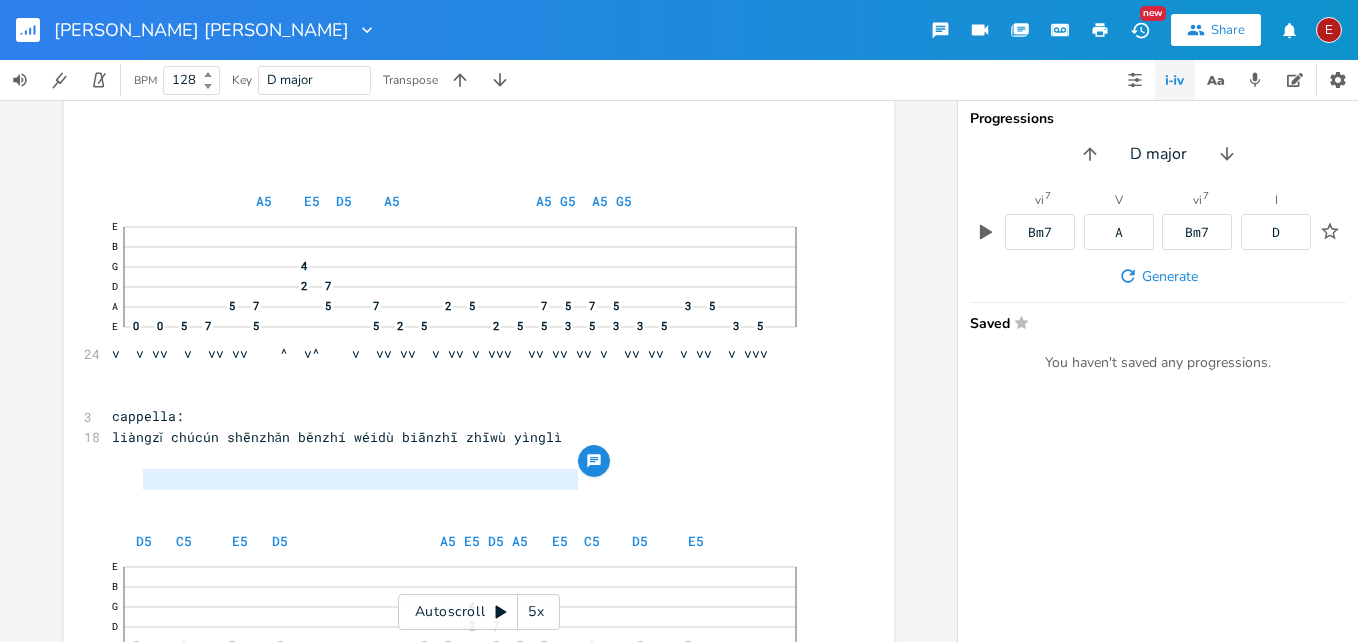 drag, startPoint x: 581, startPoint y: 477, endPoint x: 134, endPoint y: 479, distance: 447.0045 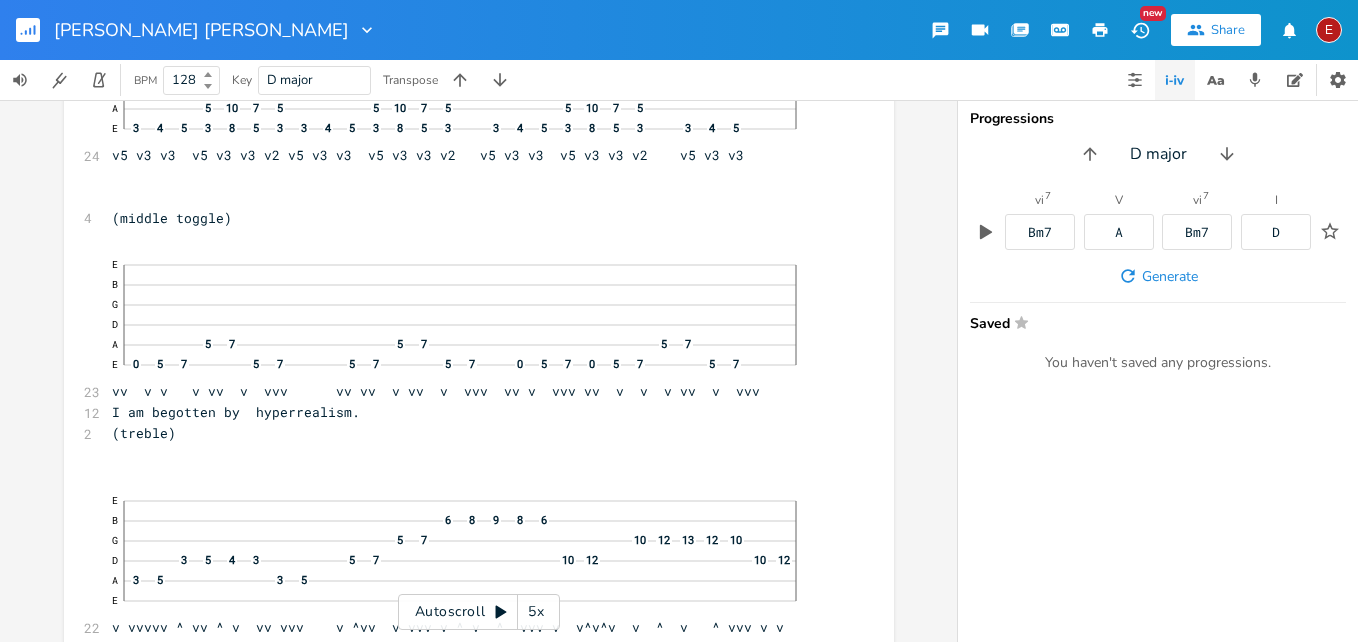 scroll, scrollTop: 24372, scrollLeft: 0, axis: vertical 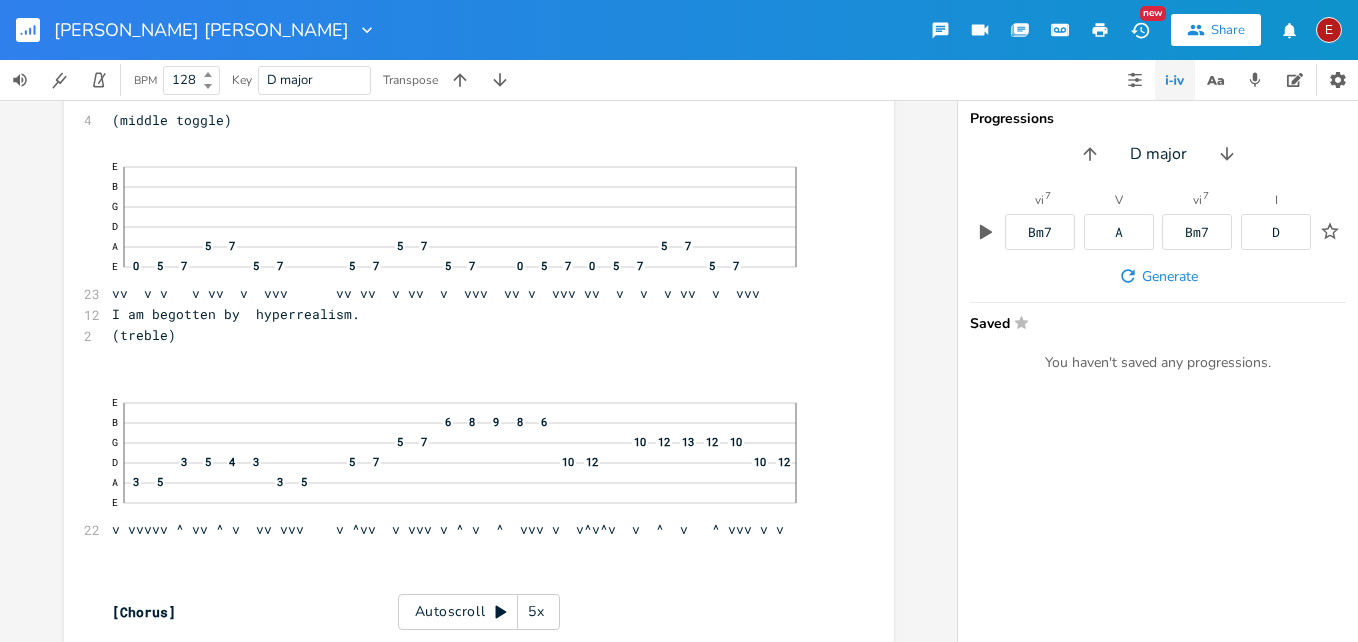 click 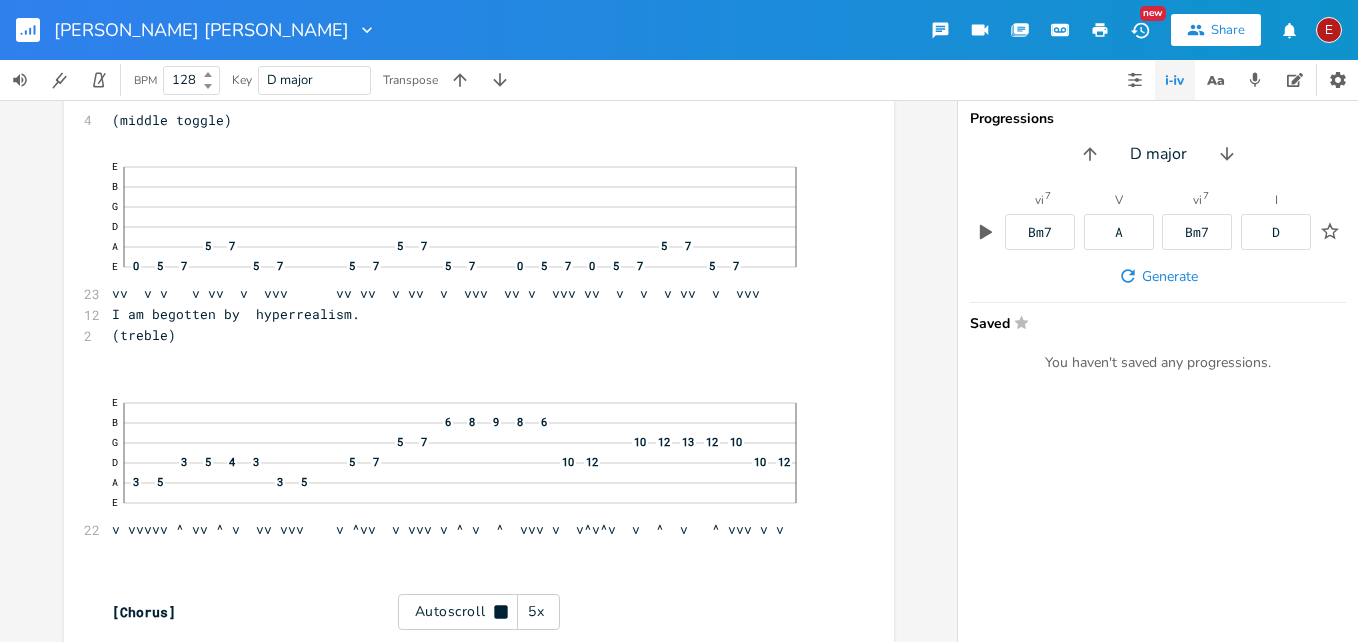 scroll, scrollTop: 24378, scrollLeft: 0, axis: vertical 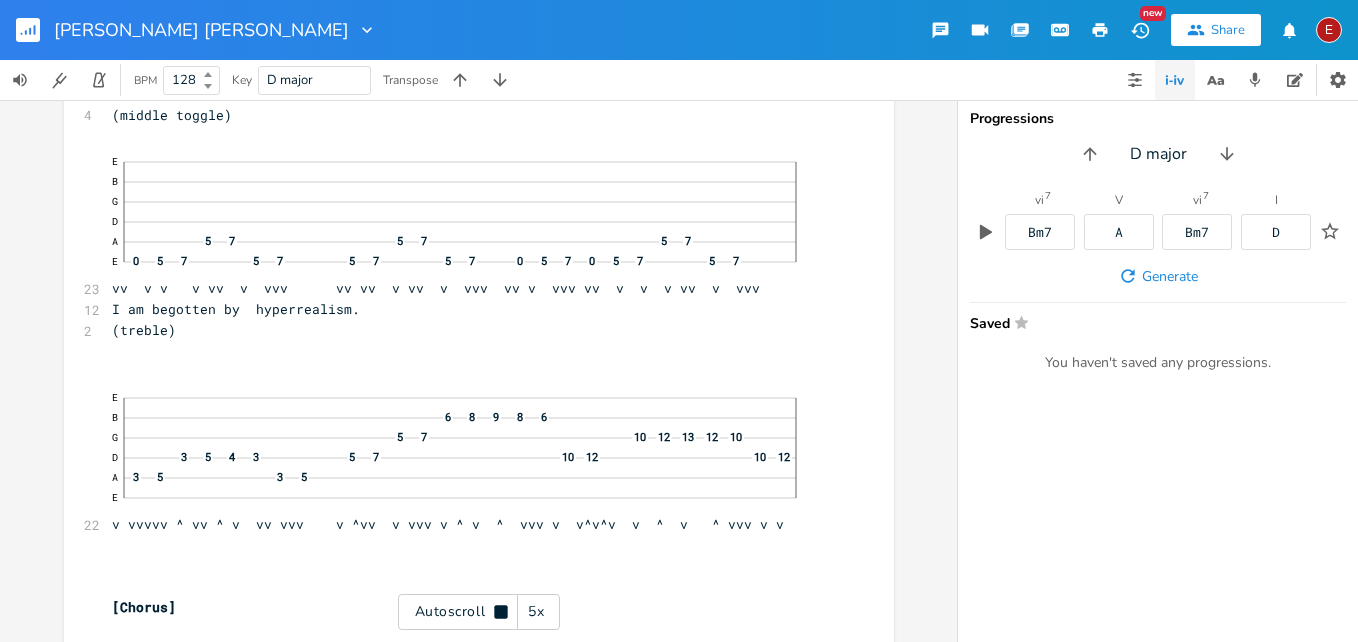 click 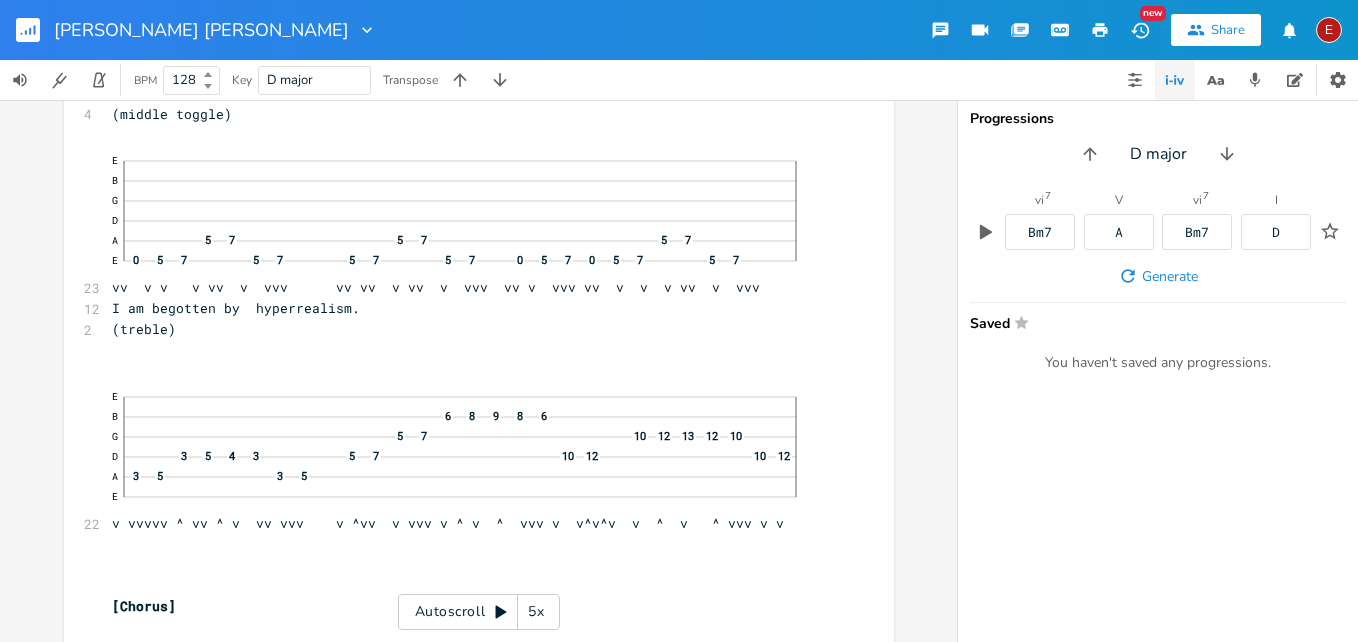 click 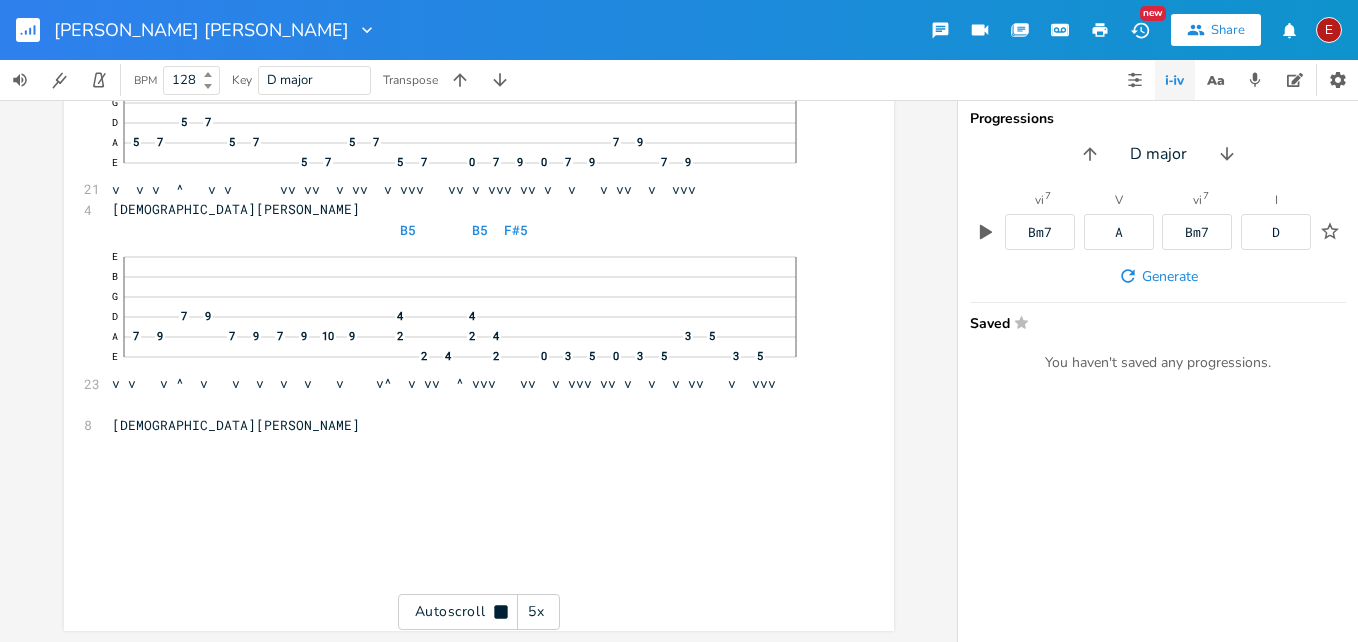 scroll, scrollTop: 25359, scrollLeft: 0, axis: vertical 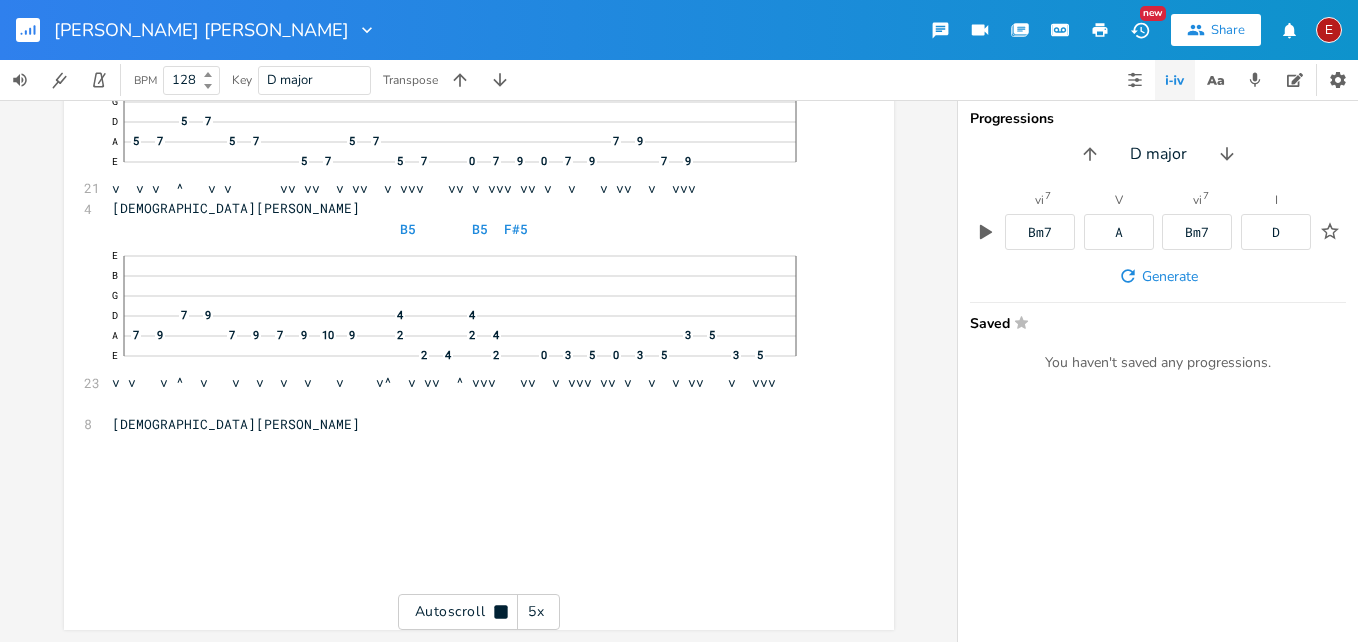 click on "E" at bounding box center [1329, 30] 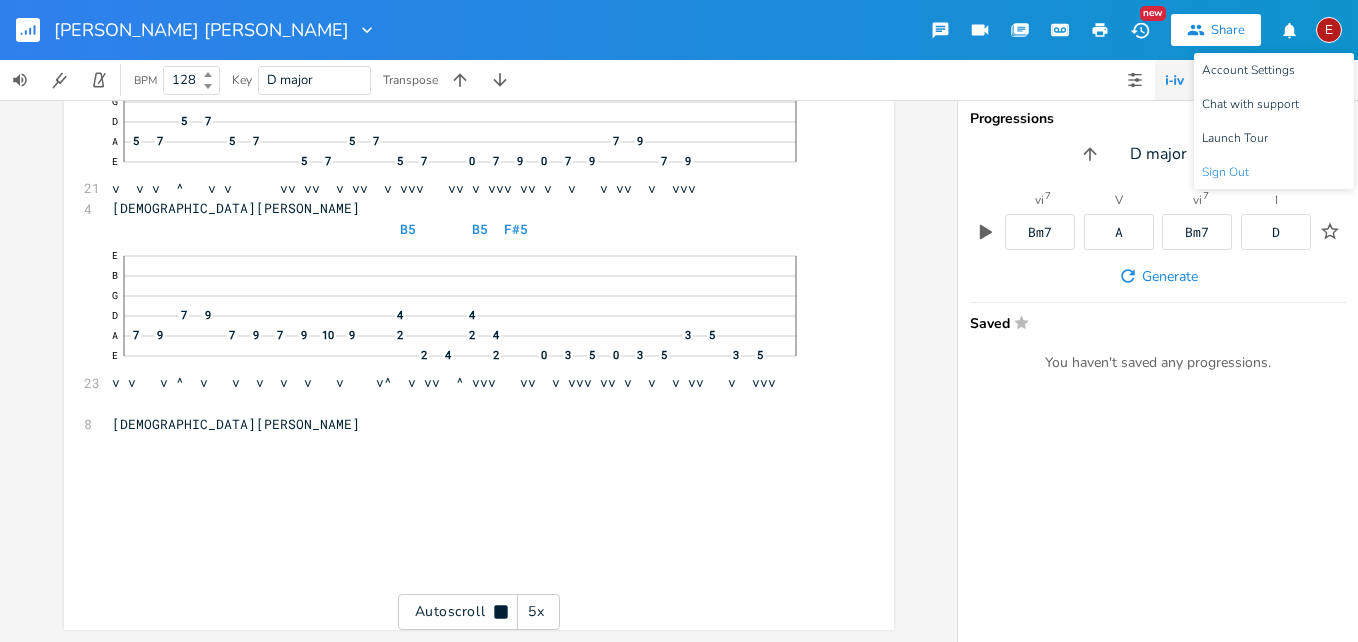 click on "Sign Out" at bounding box center (1225, 172) 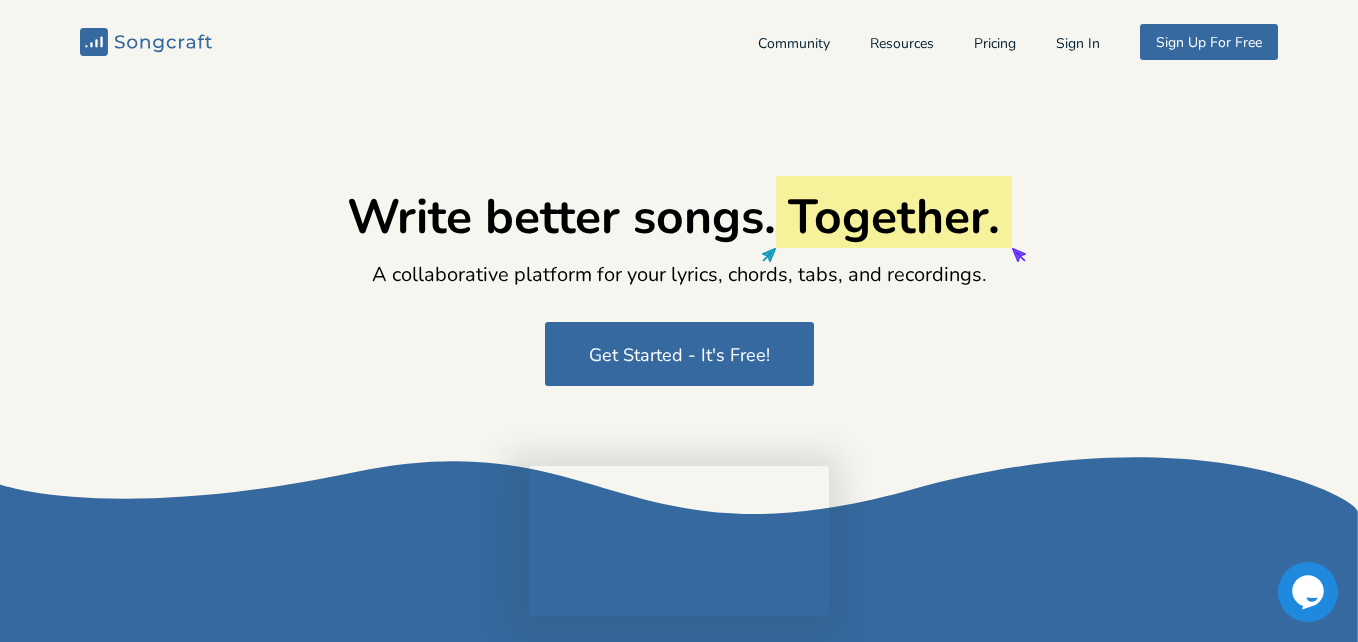 type on "[EMAIL_ADDRESS][DOMAIN_NAME]" 